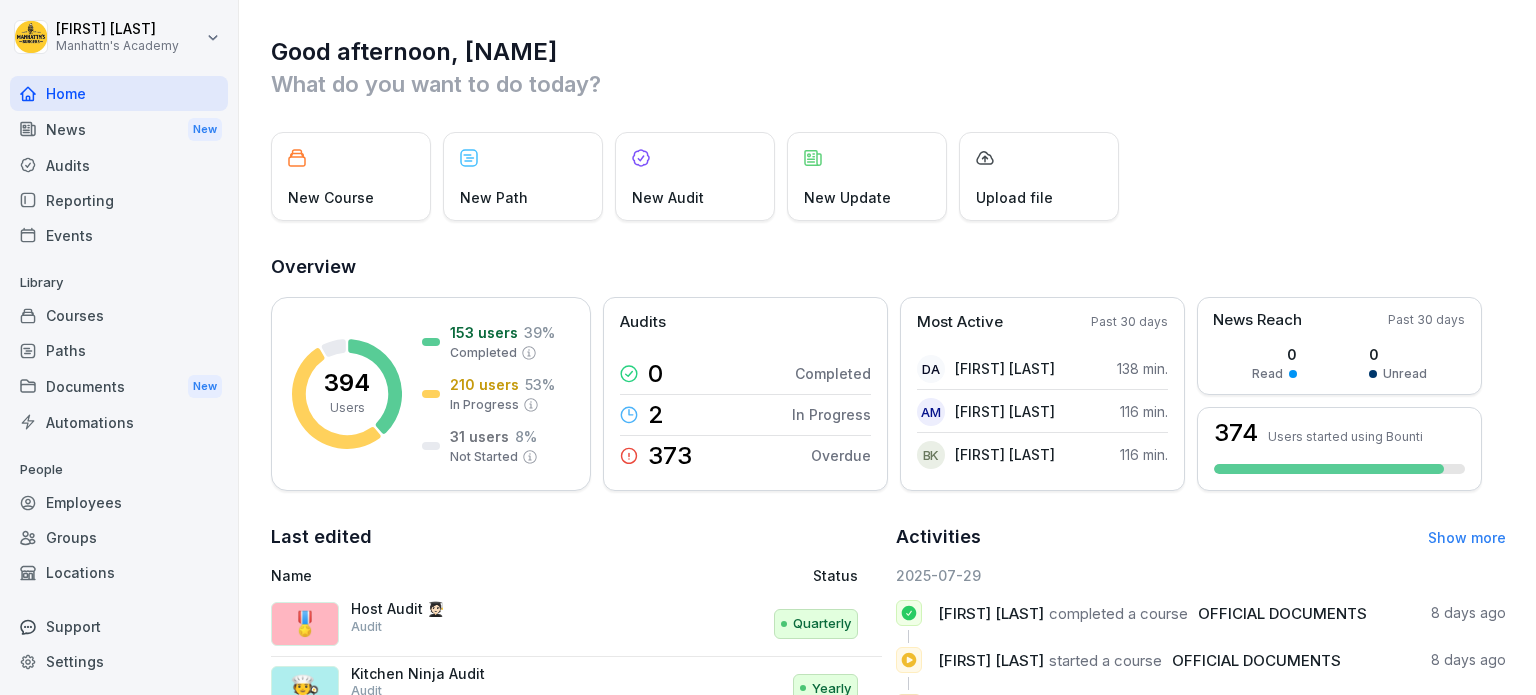 scroll, scrollTop: 0, scrollLeft: 0, axis: both 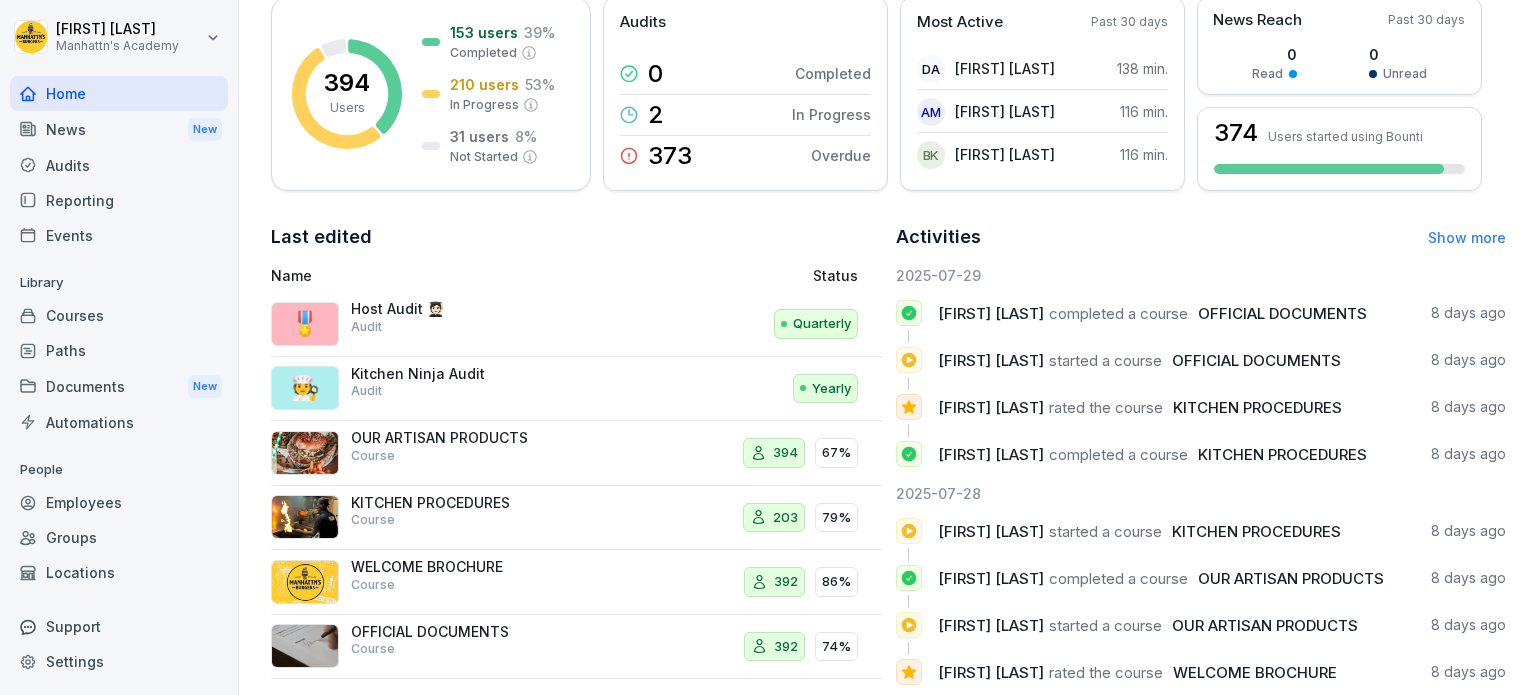 click on "Documents New" at bounding box center [119, 386] 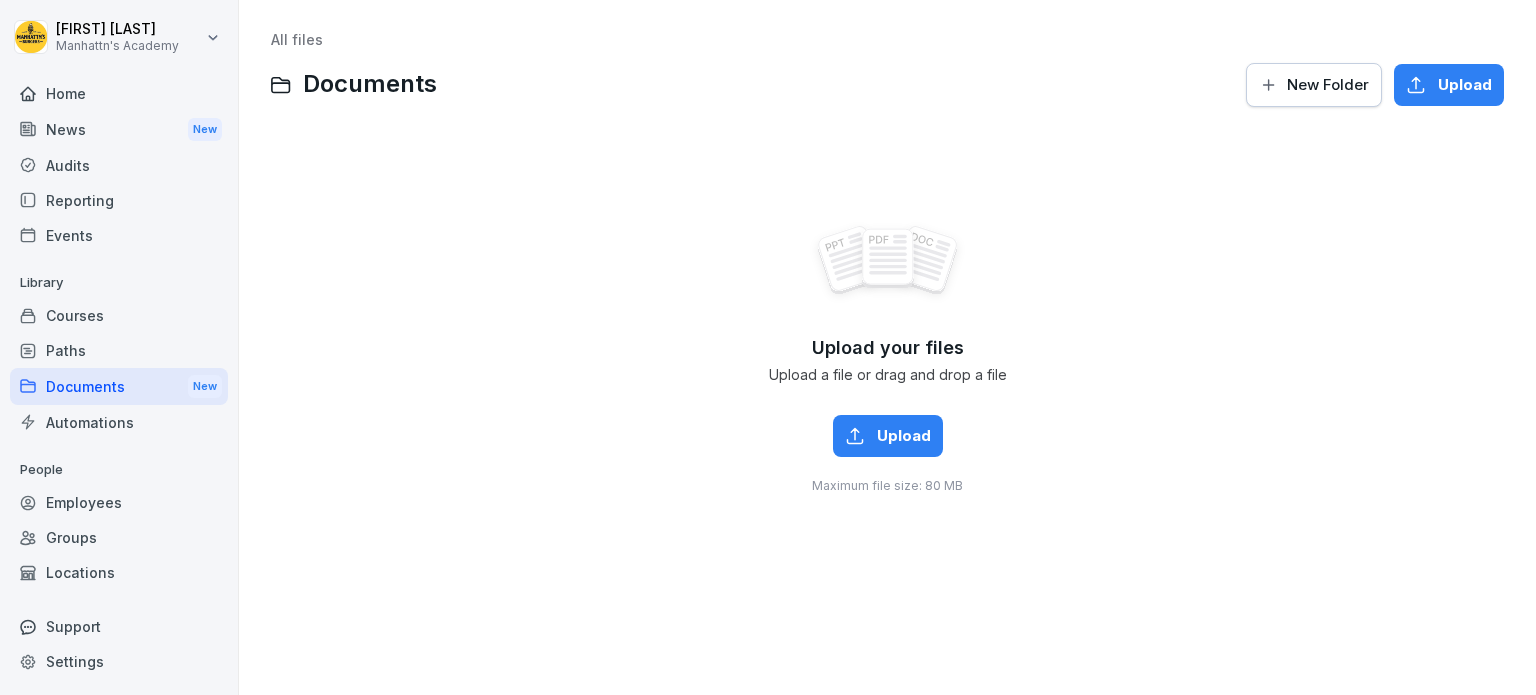 scroll, scrollTop: 0, scrollLeft: 0, axis: both 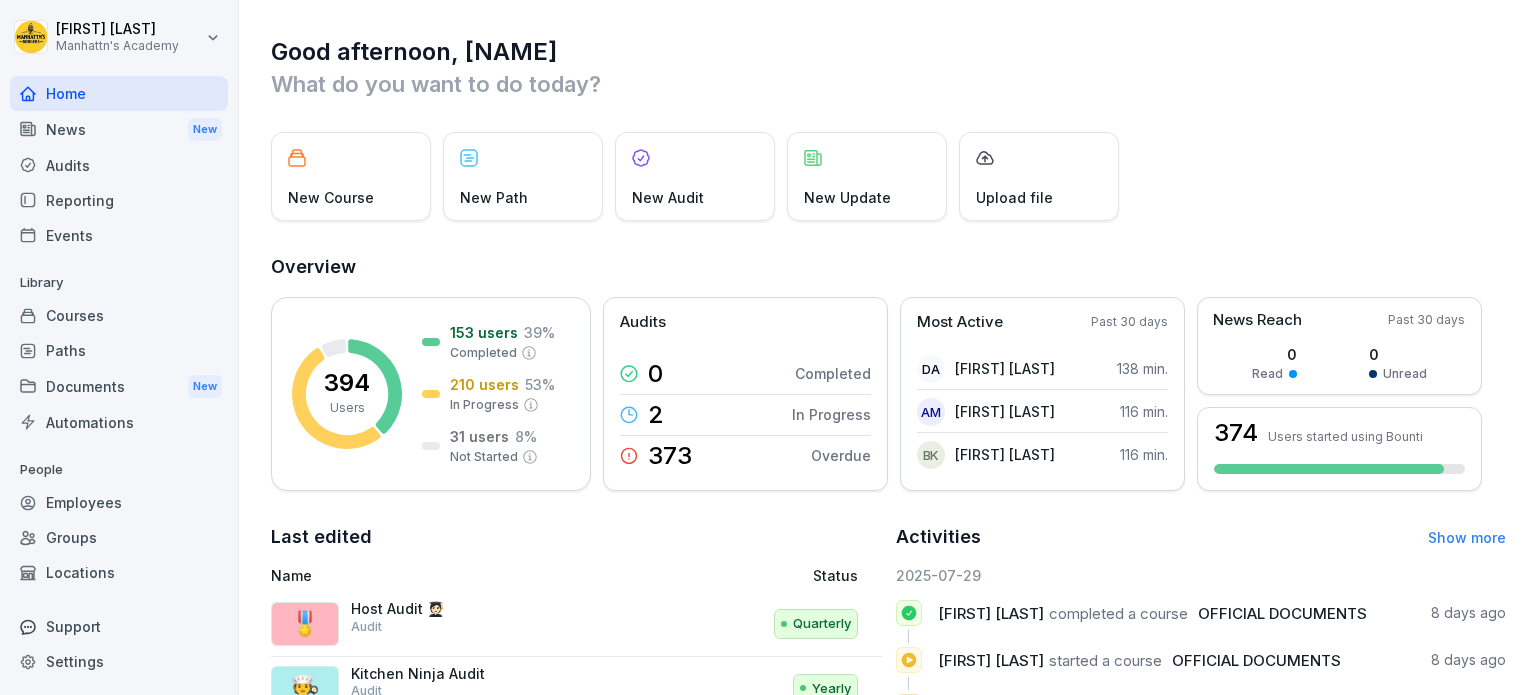 click on "News New" at bounding box center [119, 129] 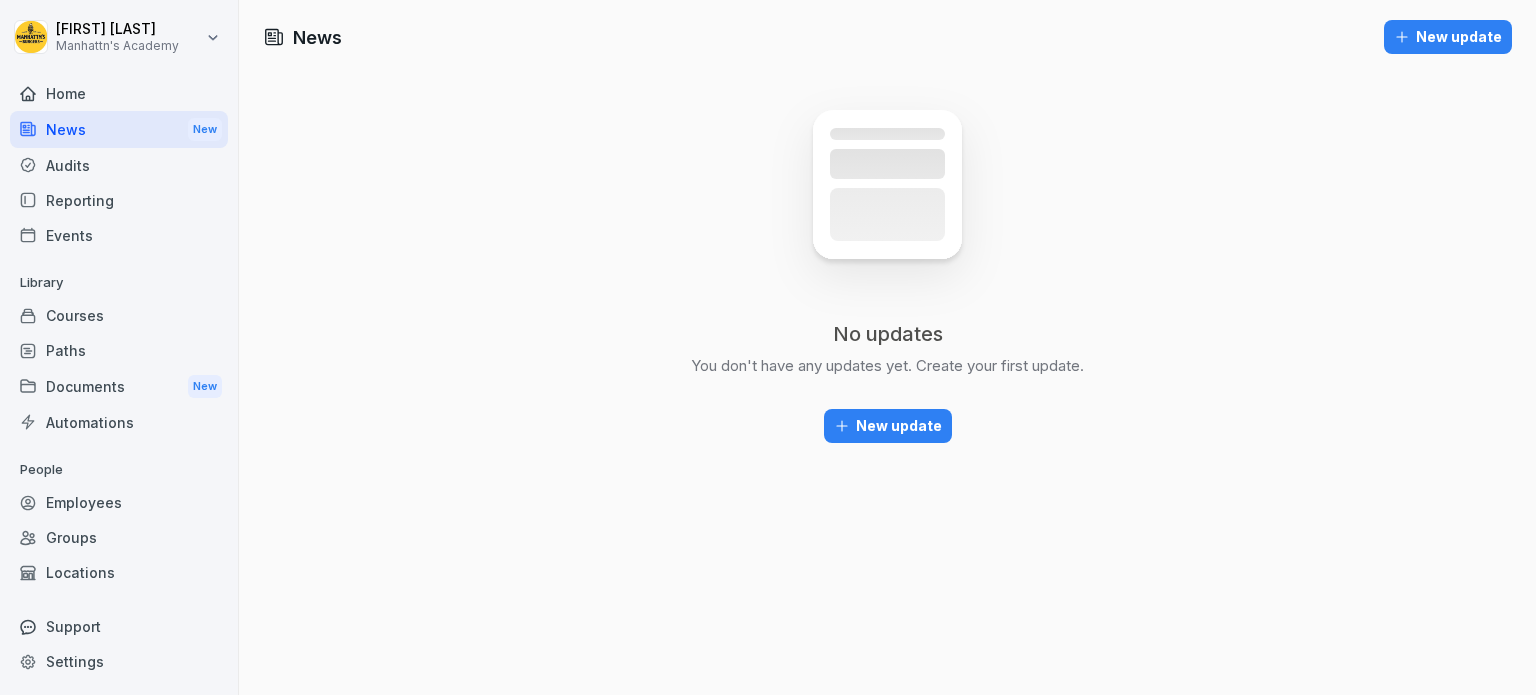 click on "Courses" at bounding box center (119, 315) 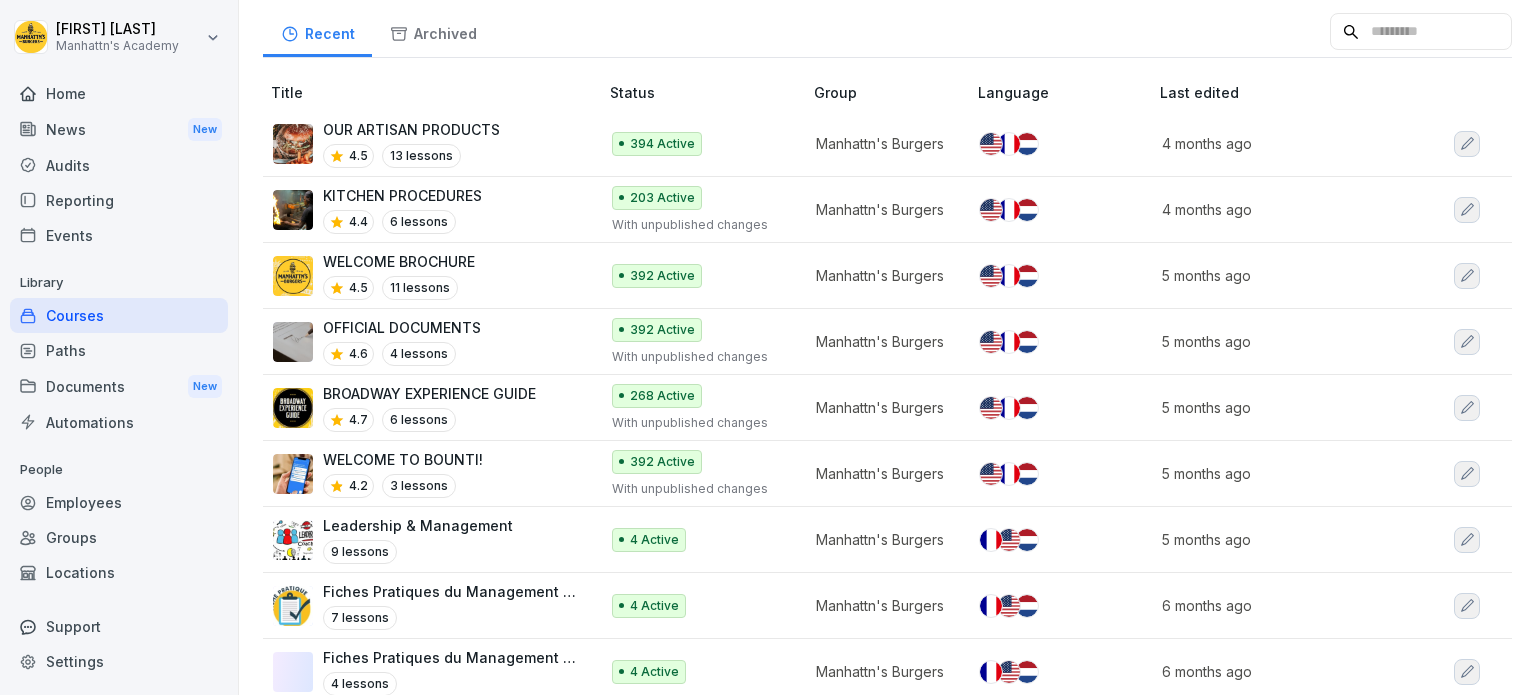 scroll, scrollTop: 216, scrollLeft: 0, axis: vertical 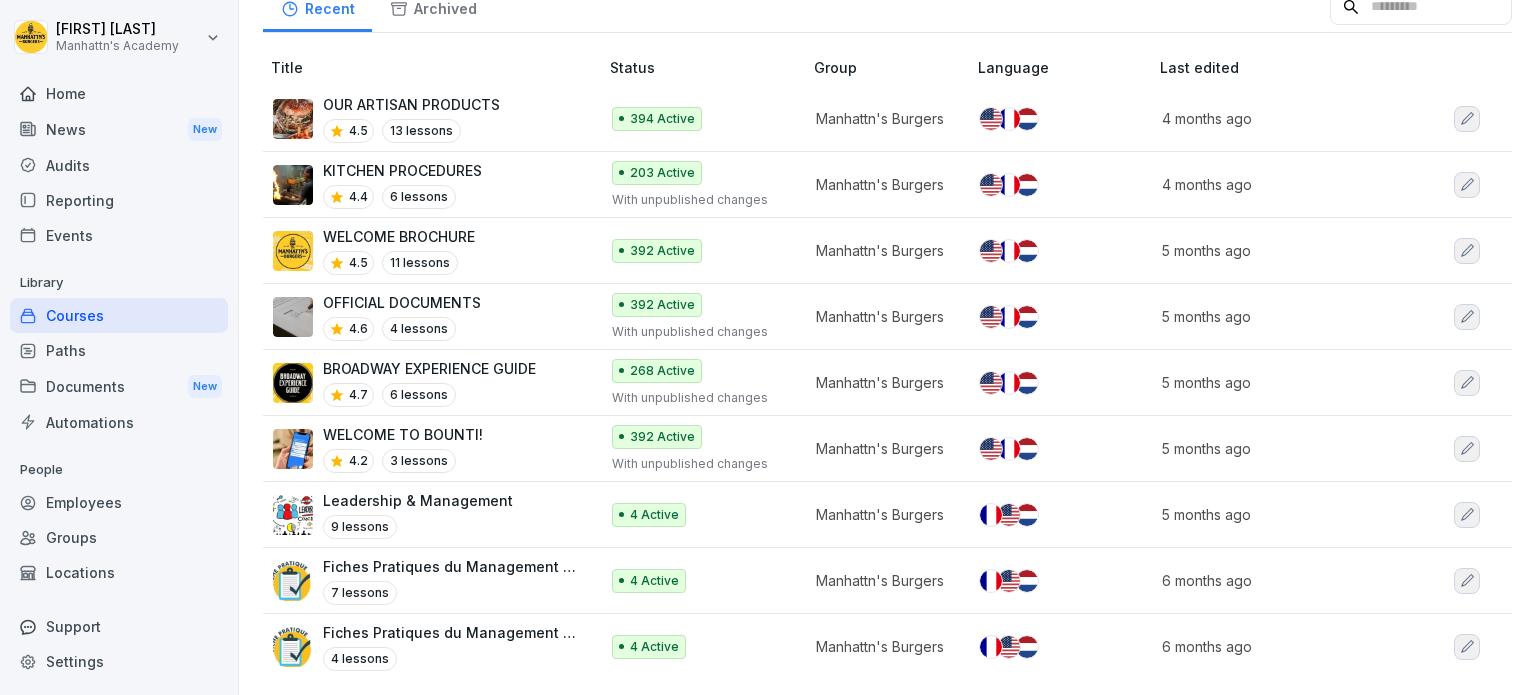 click on "Paths" at bounding box center [119, 350] 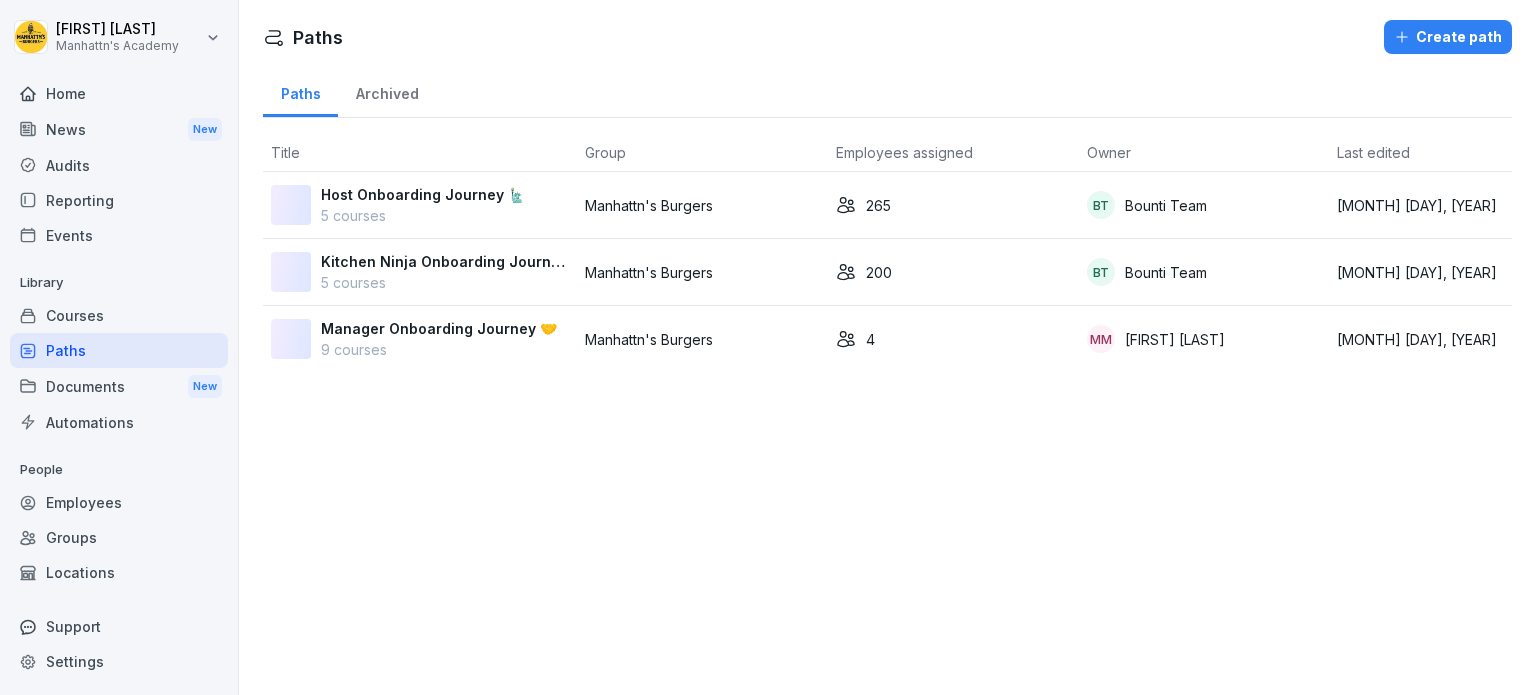 scroll, scrollTop: 0, scrollLeft: 0, axis: both 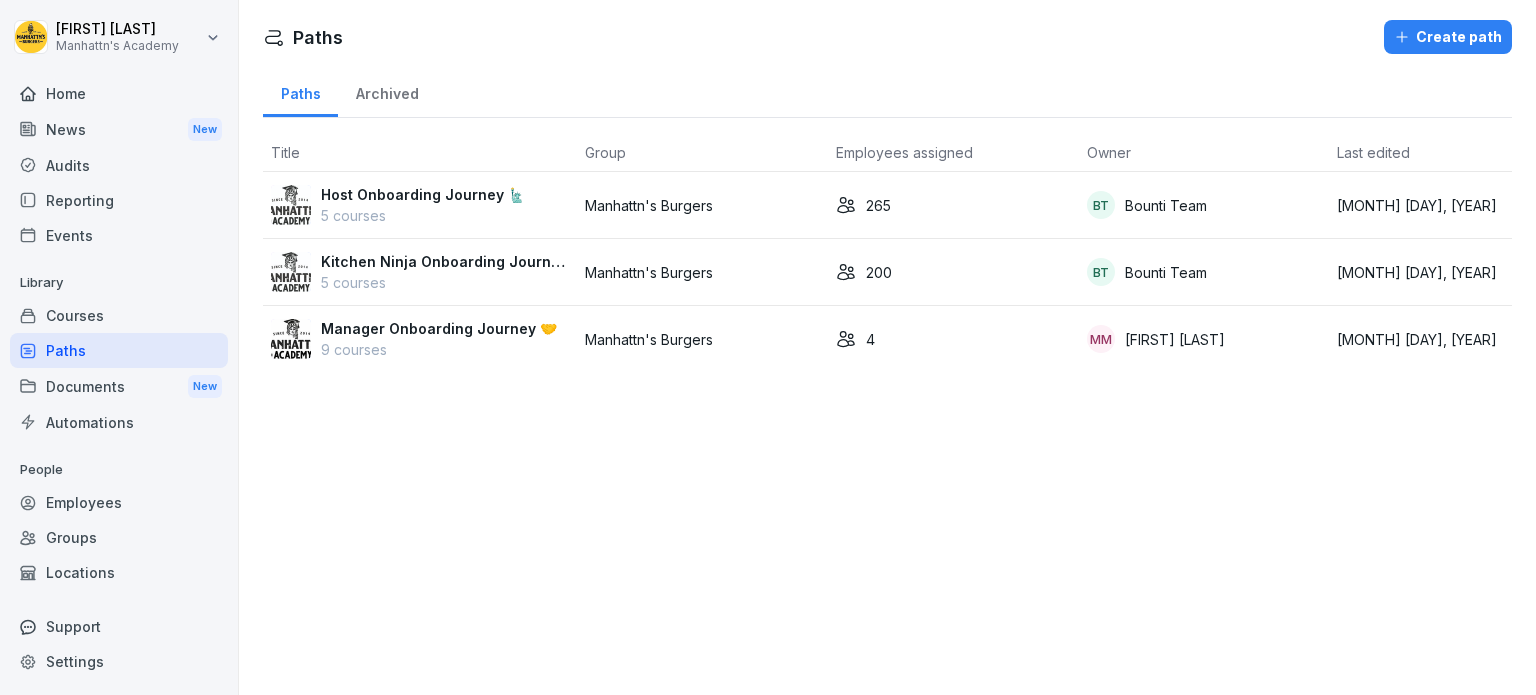 click on "9 courses" at bounding box center [439, 349] 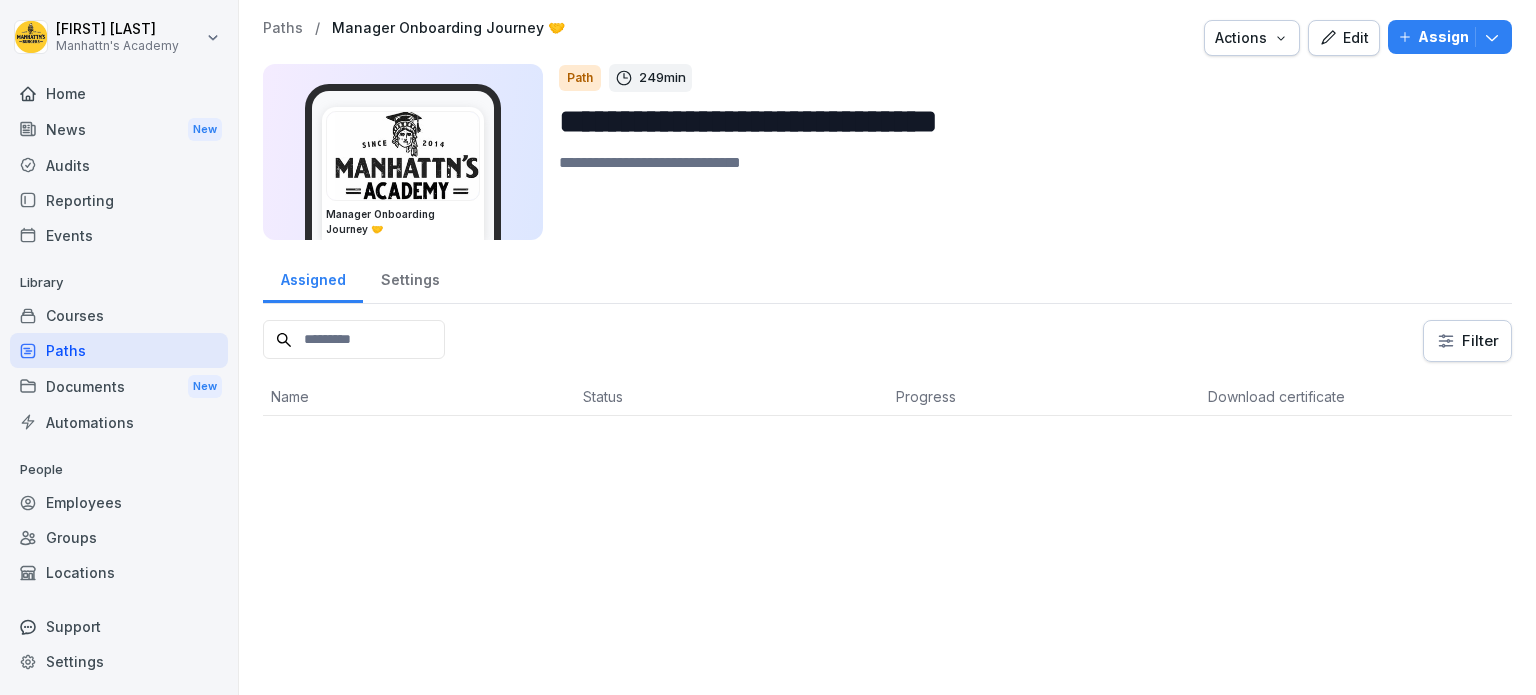 scroll, scrollTop: 0, scrollLeft: 0, axis: both 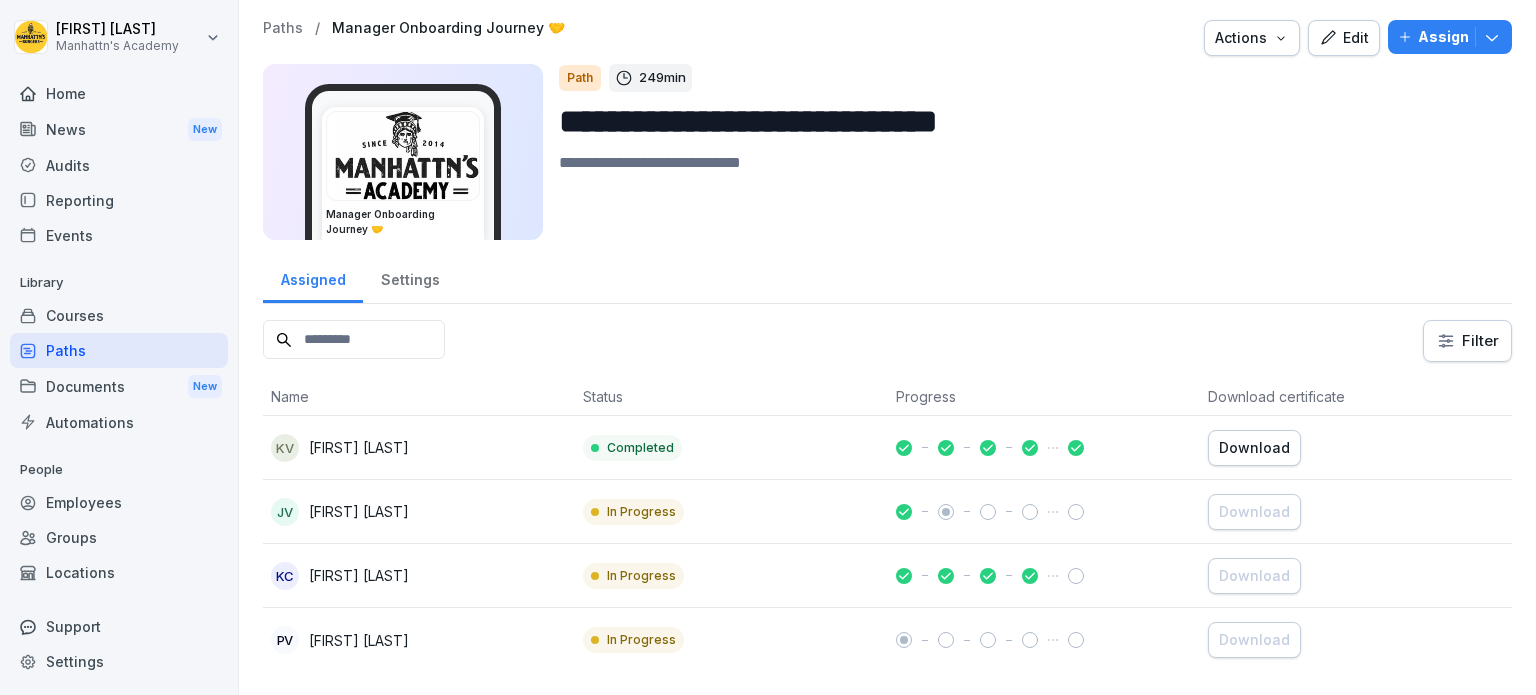 click on "Actions" at bounding box center (1252, 38) 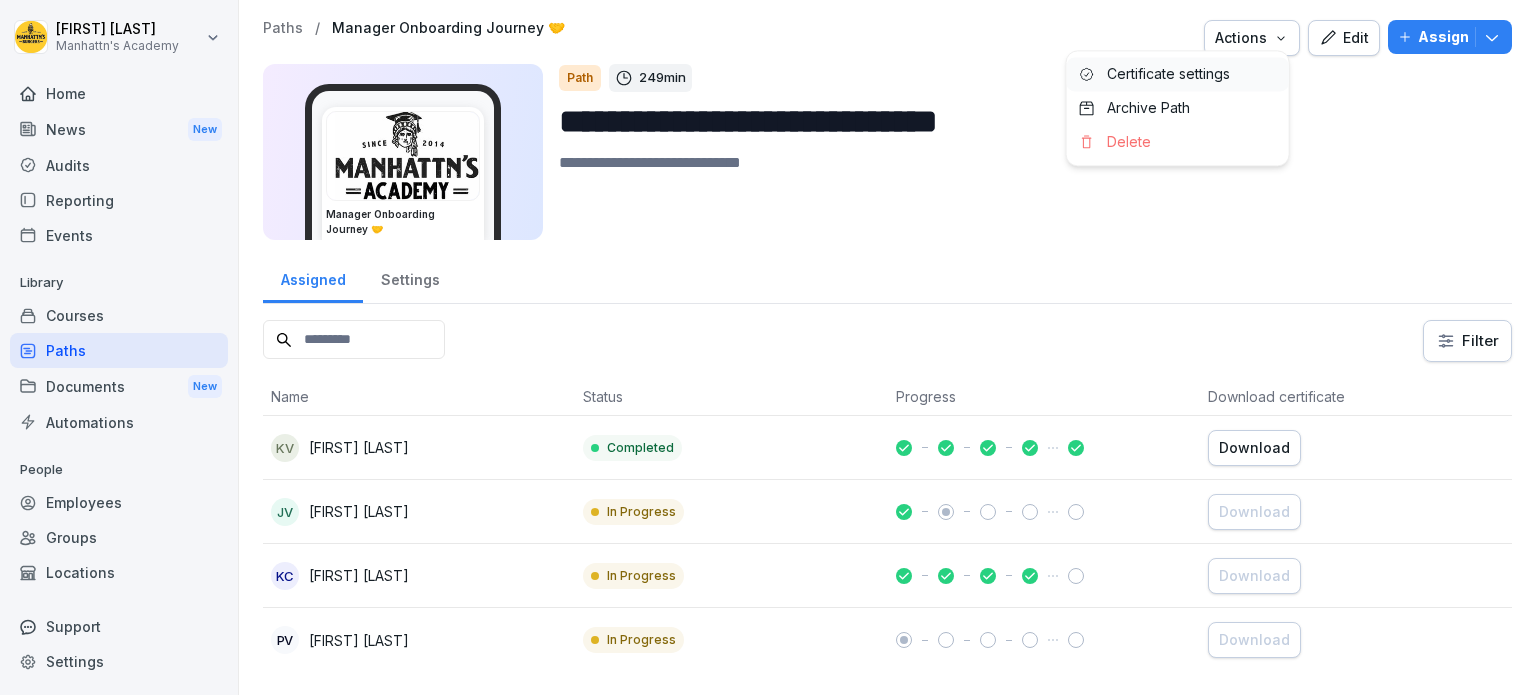 click on "Certificate settings" at bounding box center (1168, 74) 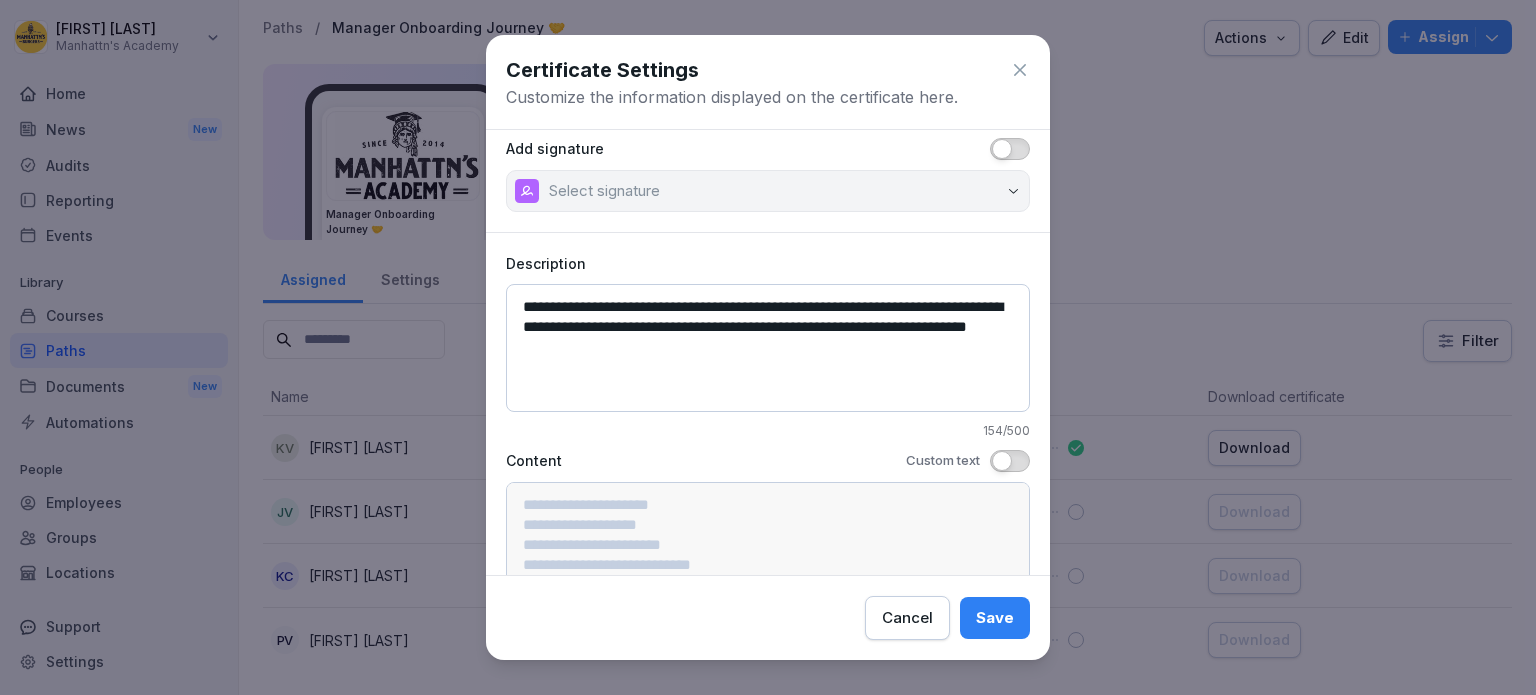 scroll, scrollTop: 193, scrollLeft: 0, axis: vertical 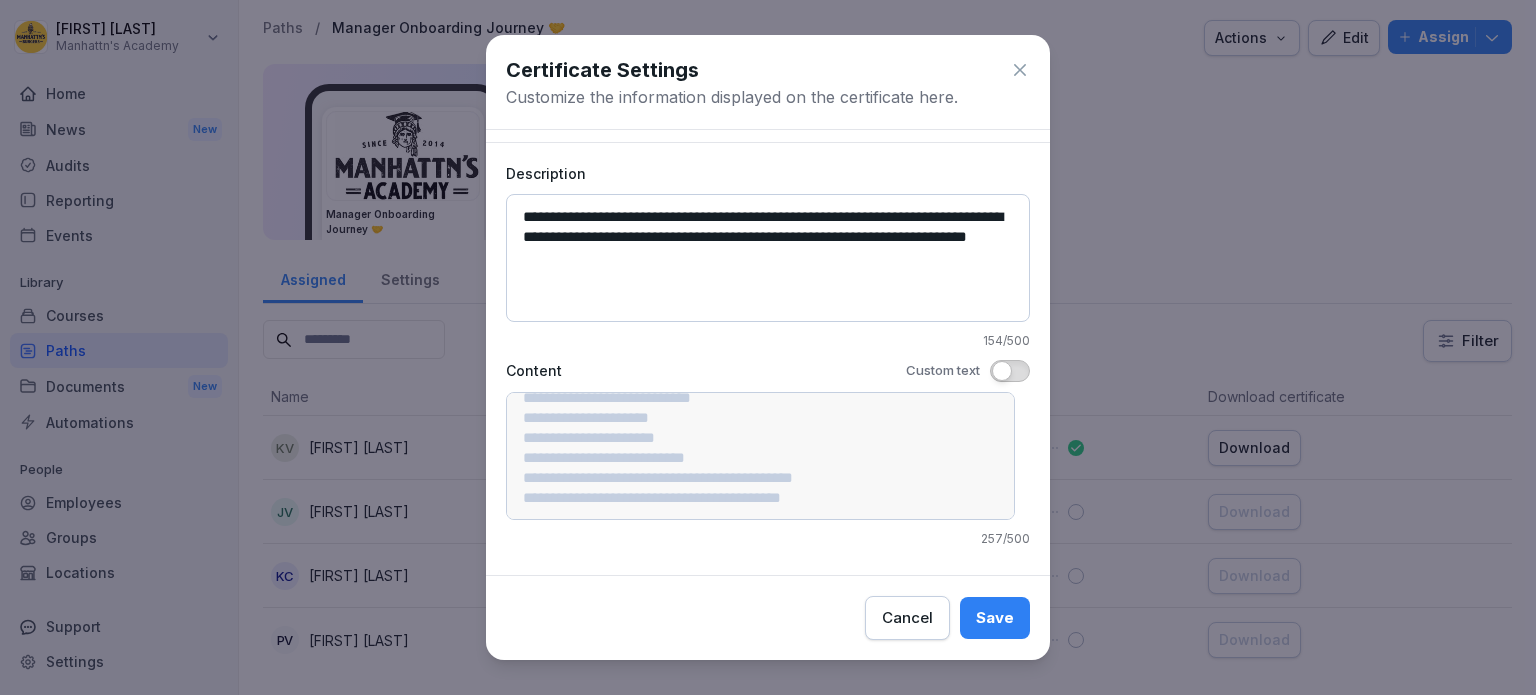 click 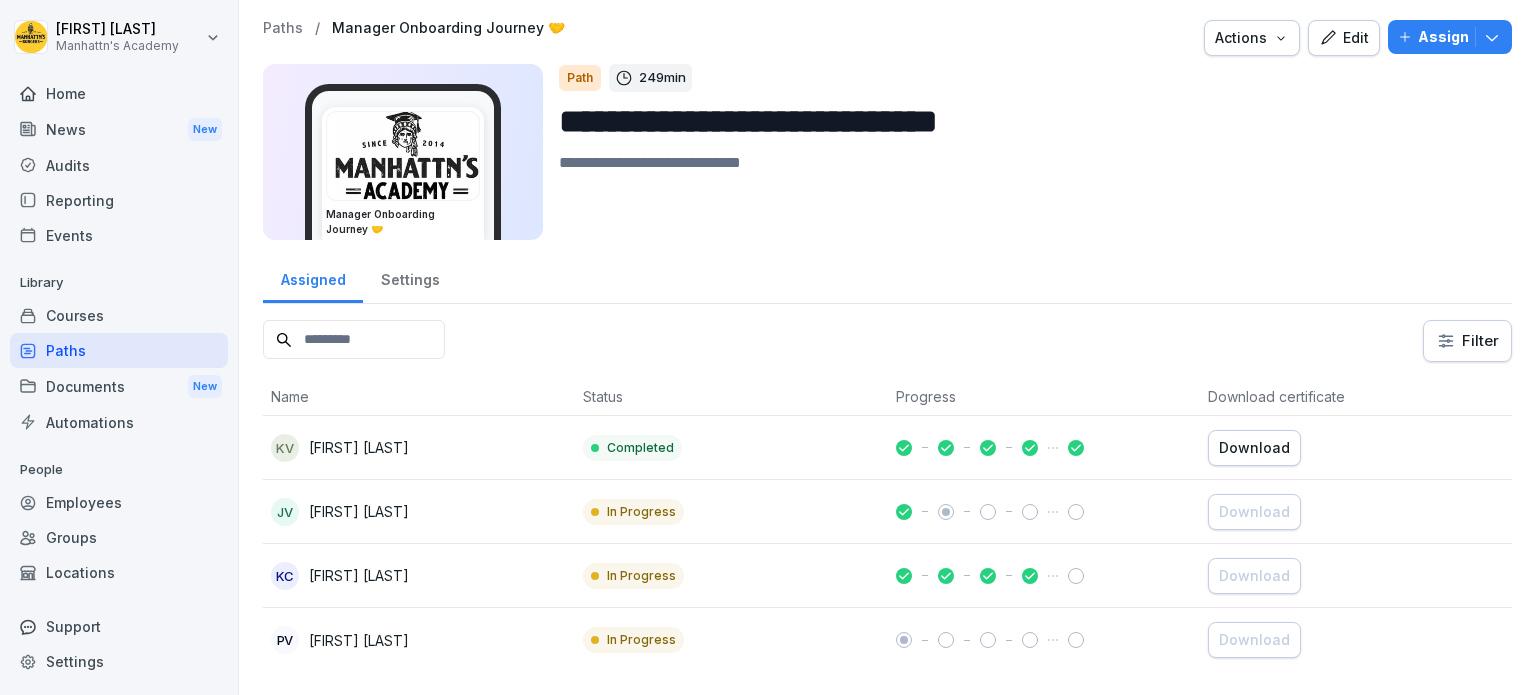 click on "Settings" at bounding box center (410, 277) 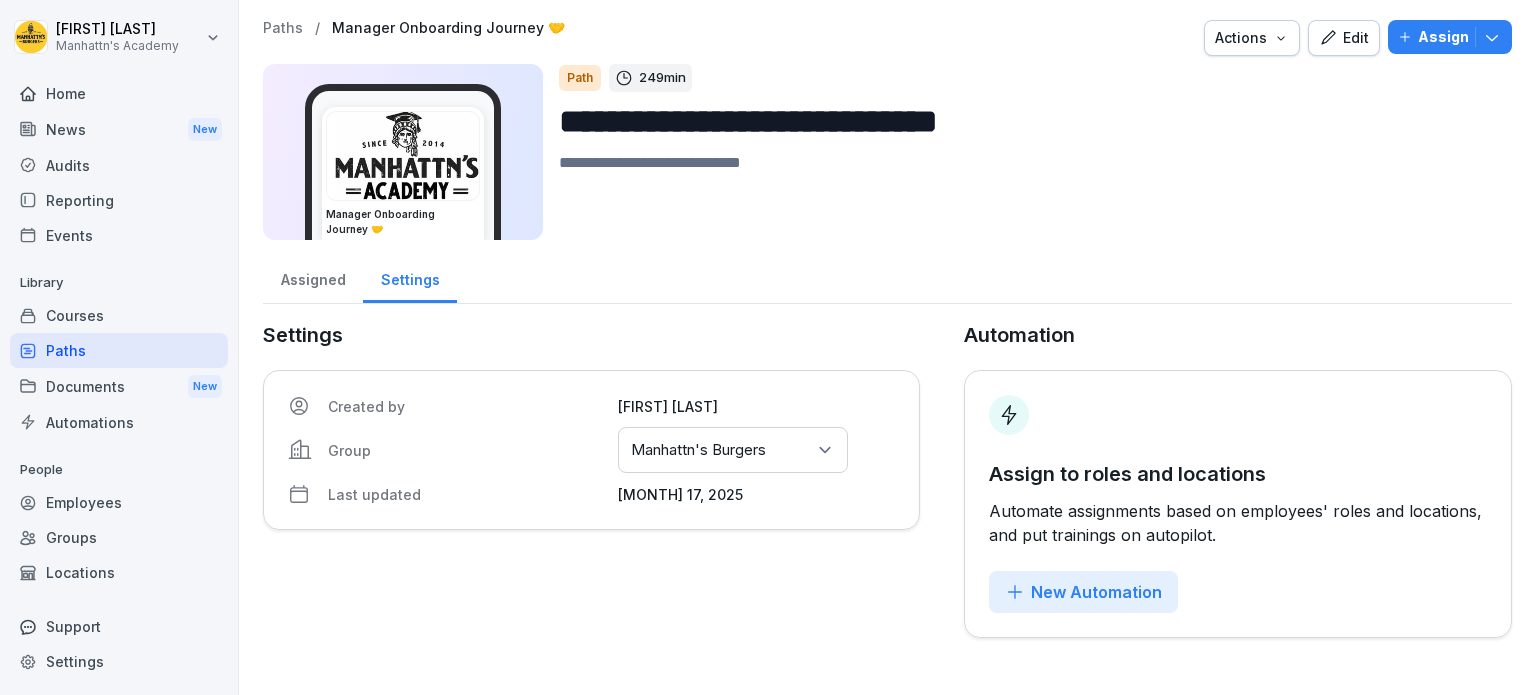 click 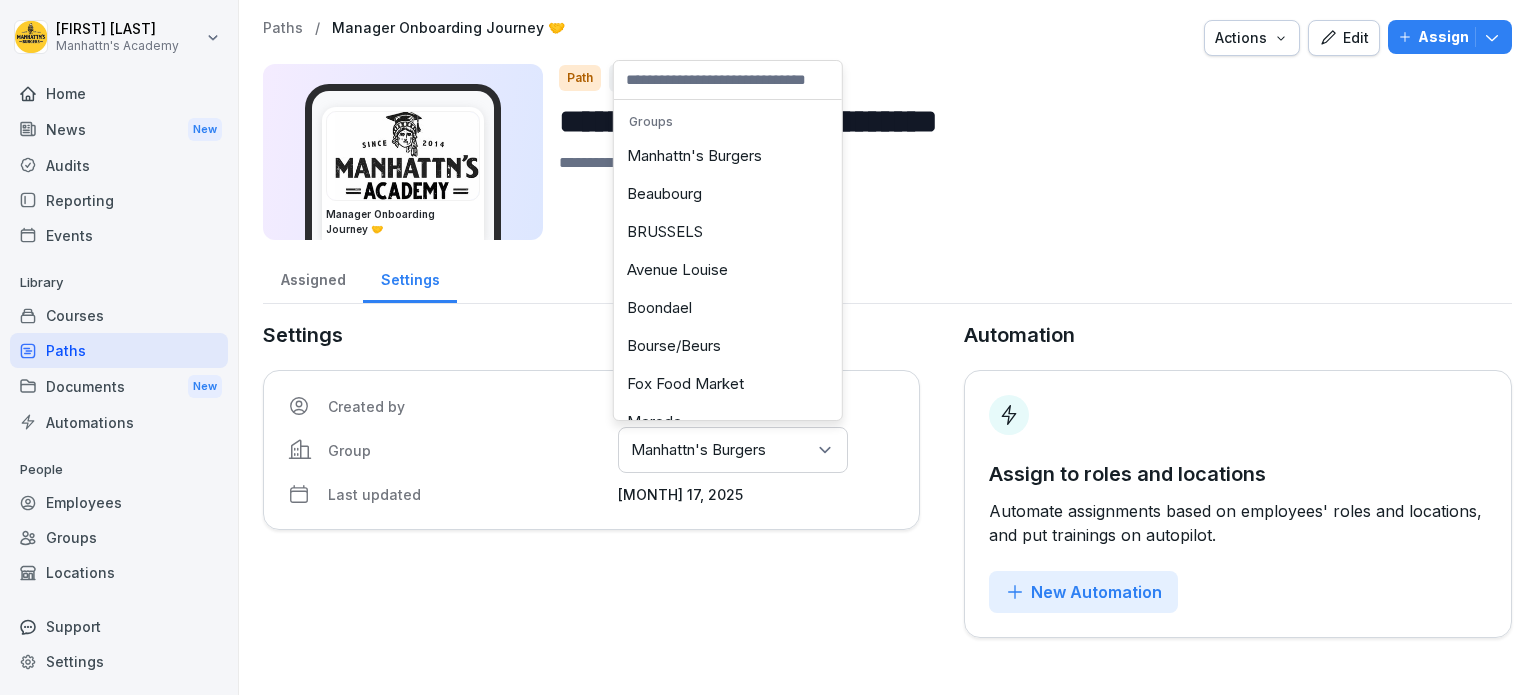 click on "Settings Created by Margaux Mille Group Select groups or locations Manhattn's Burgers Groups Manhattn's Burgers Beaubourg BRUSSELS Avenue Louise Boondael Bourse/Beurs Fox Food Market Merode Tiense St. Leuven FLANDERS Brugge Graslei Groenplaats Montorgueil Locations Avenue Louise Beaubourg Boondael Bourse/Beurs Brugge Fox Food Market Graslei Groenplaats Merode Montorgueil Tiense St. Leuven Last updated February 17, 2025" at bounding box center (591, 479) 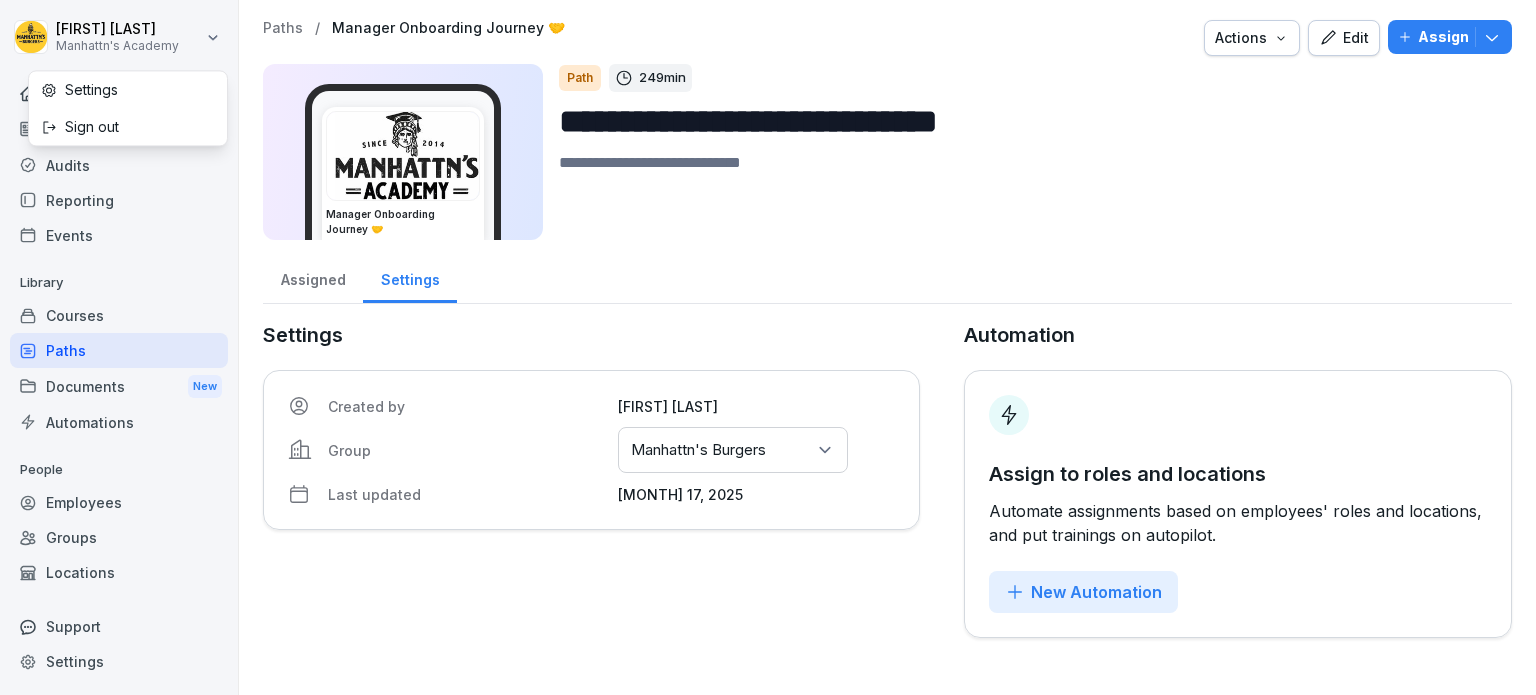 click on "**********" at bounding box center (768, 347) 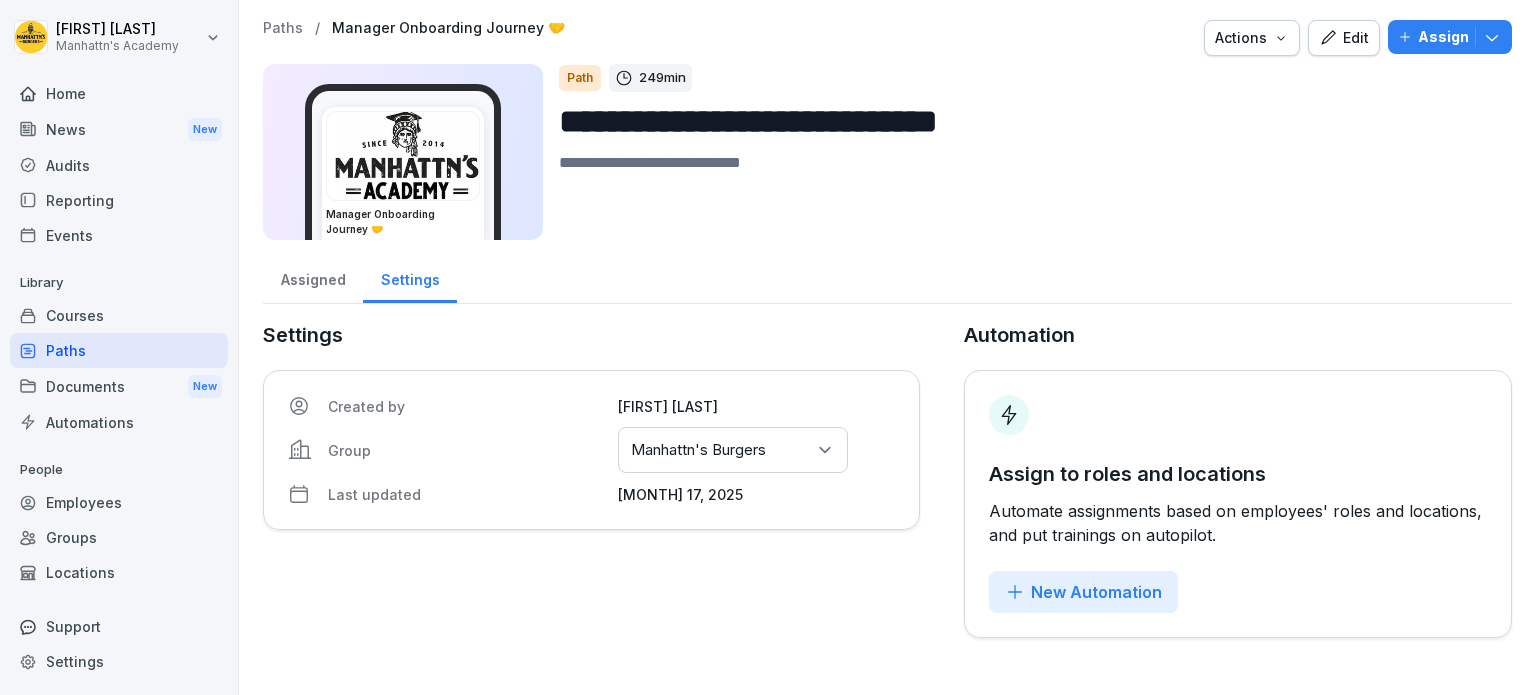 click on "**********" at bounding box center (768, 347) 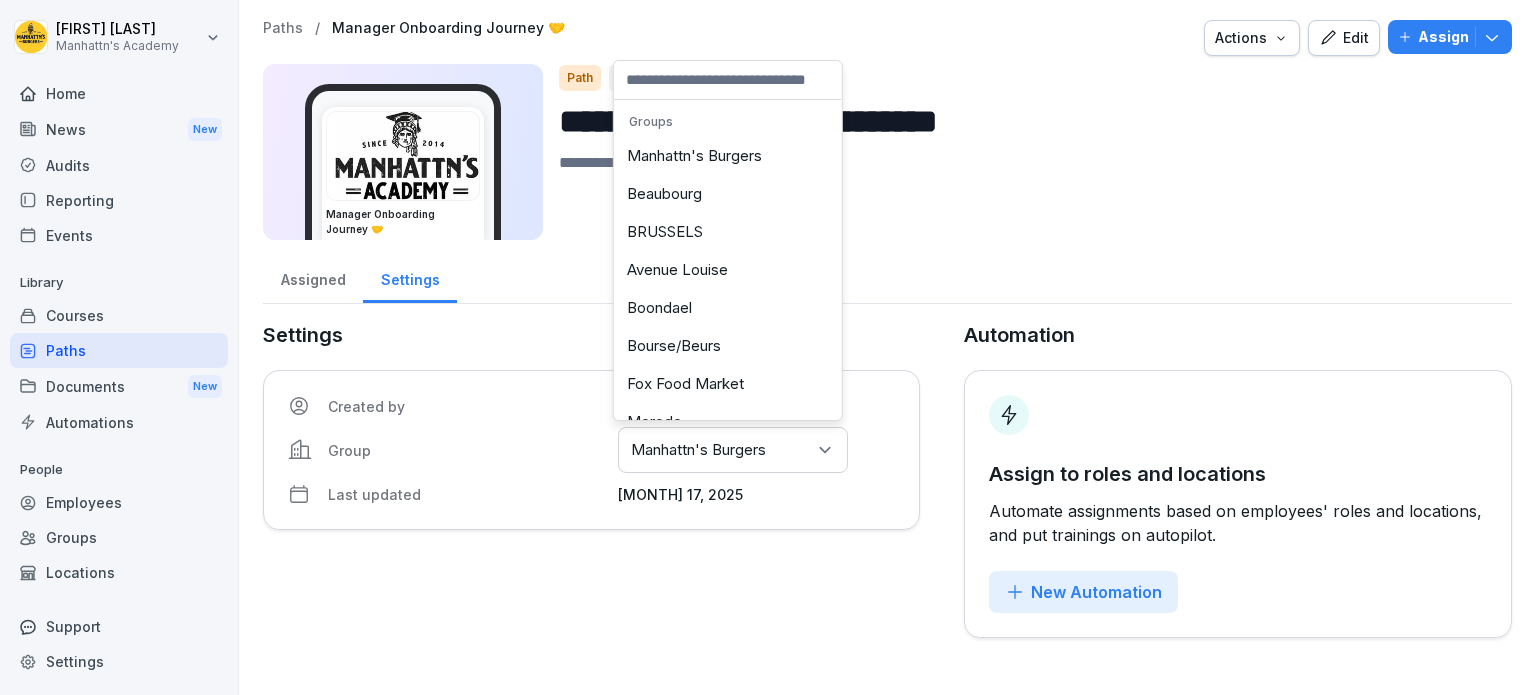 click on "Beaubourg" at bounding box center [728, 194] 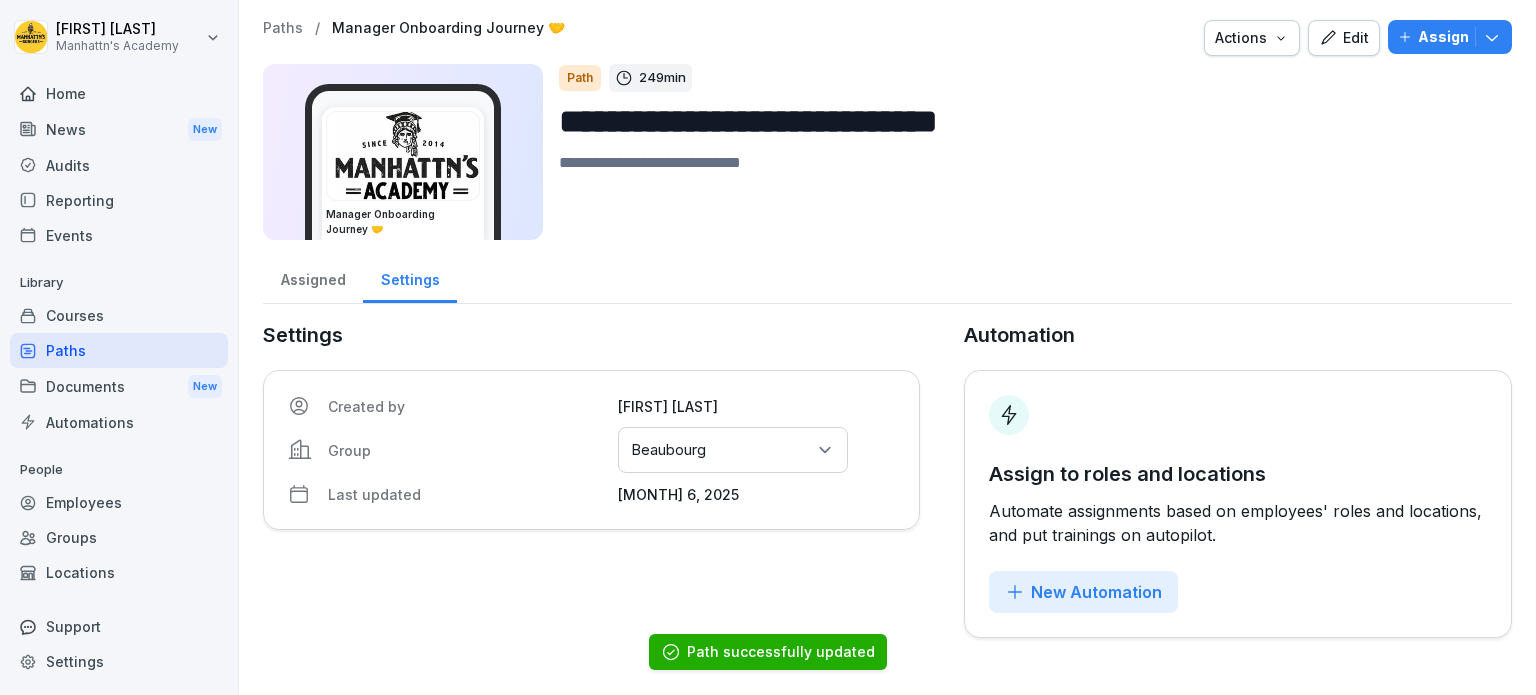 click on "Assigned" at bounding box center (313, 277) 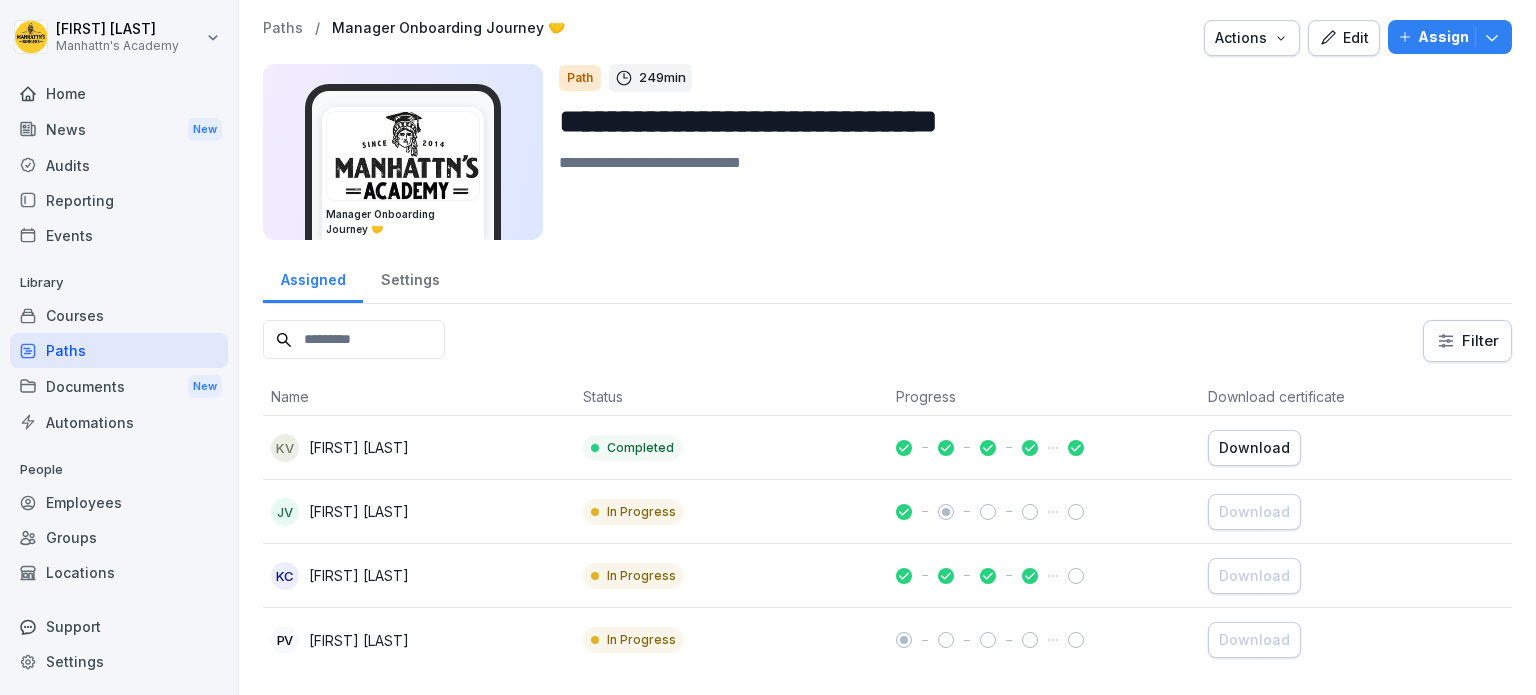 scroll, scrollTop: 10, scrollLeft: 0, axis: vertical 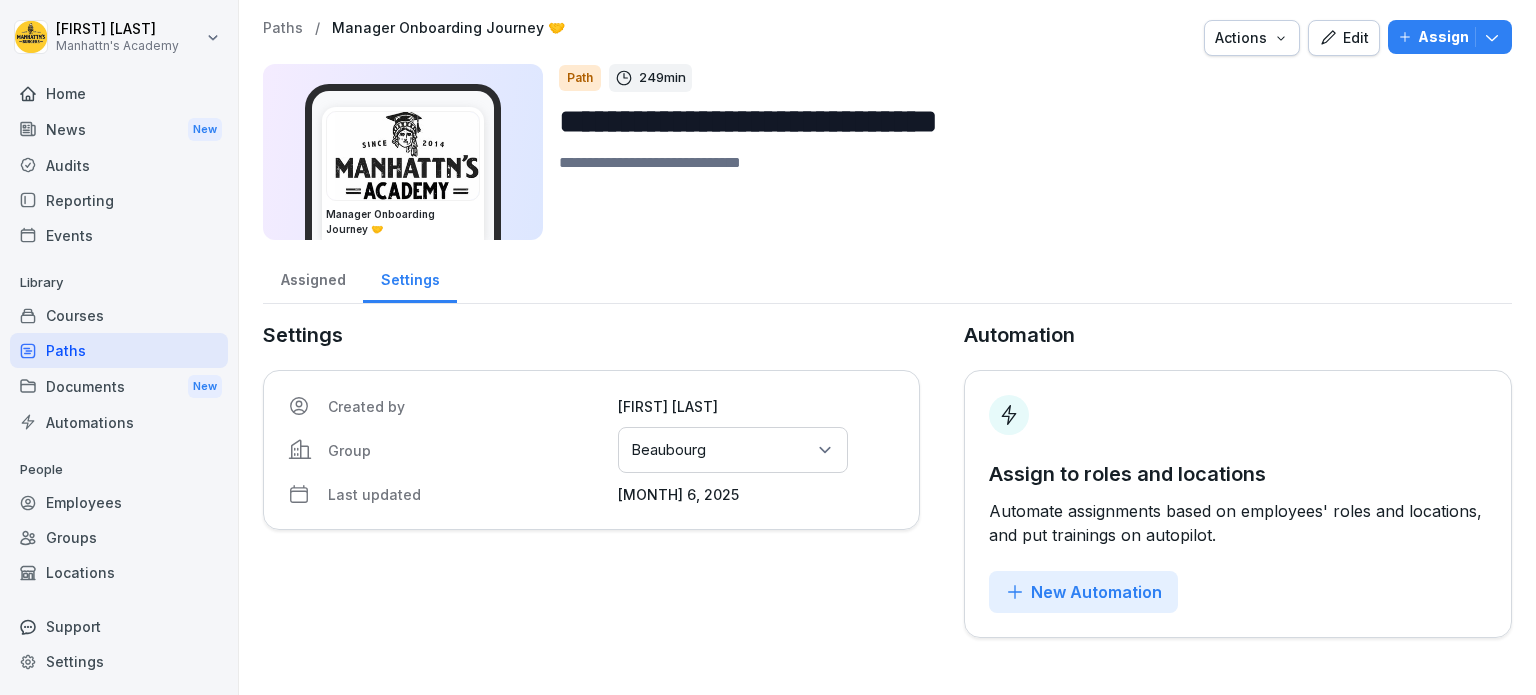 click 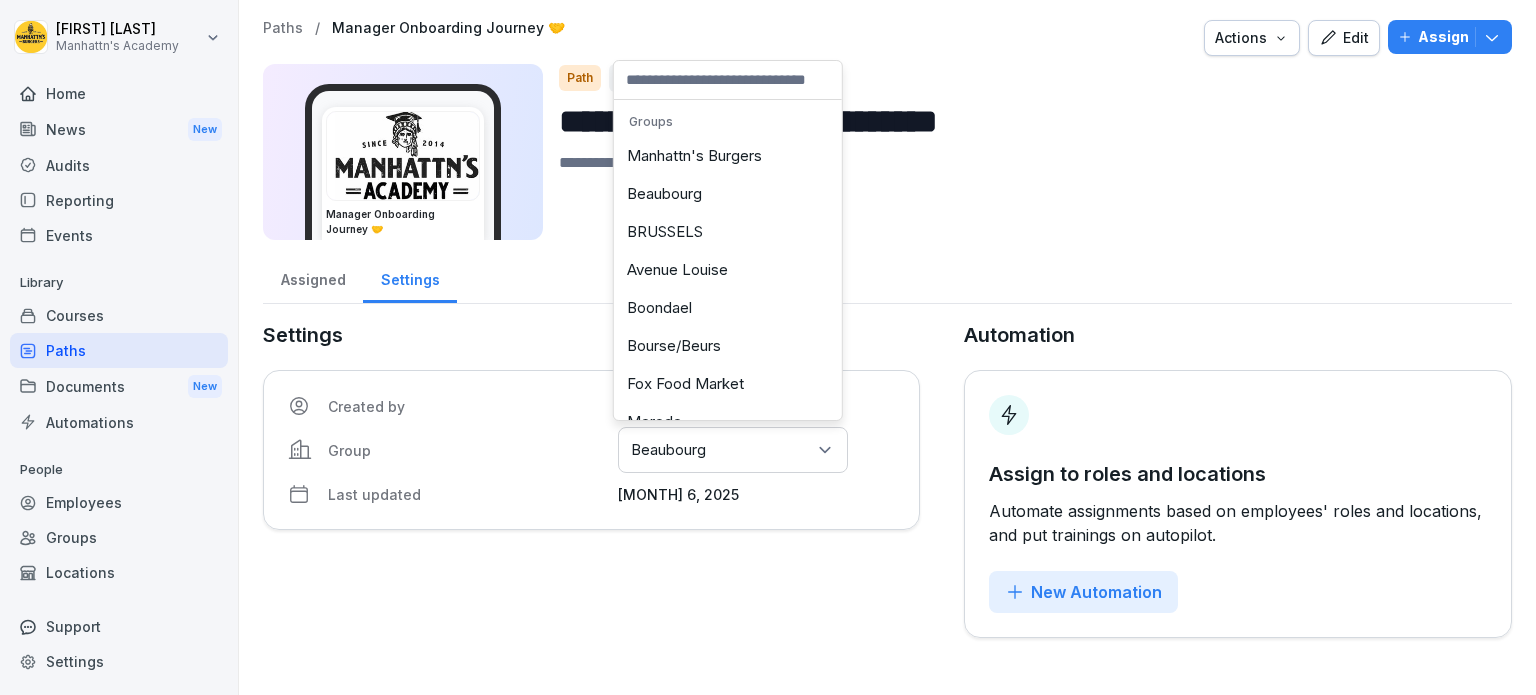 click on "Manhattn's Burgers" at bounding box center [728, 156] 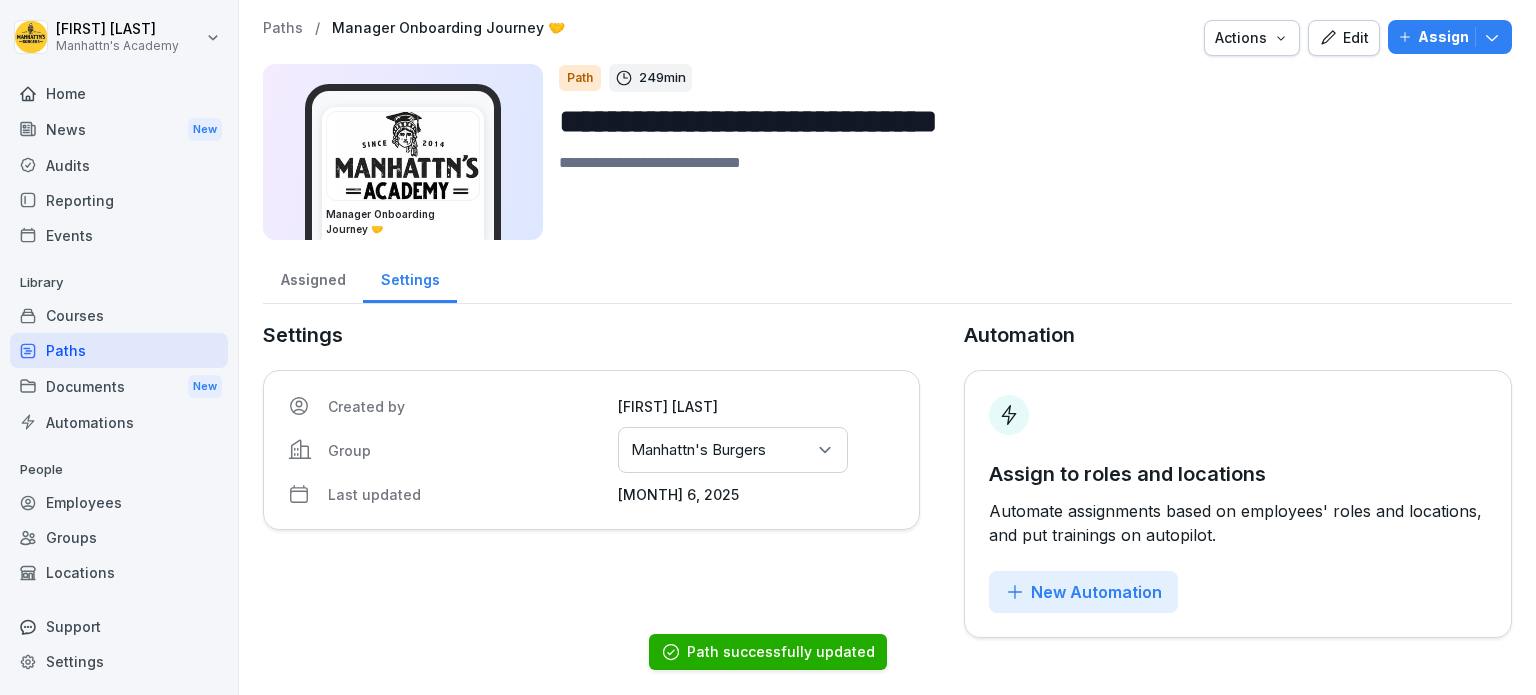 click on "Assigned" at bounding box center (313, 277) 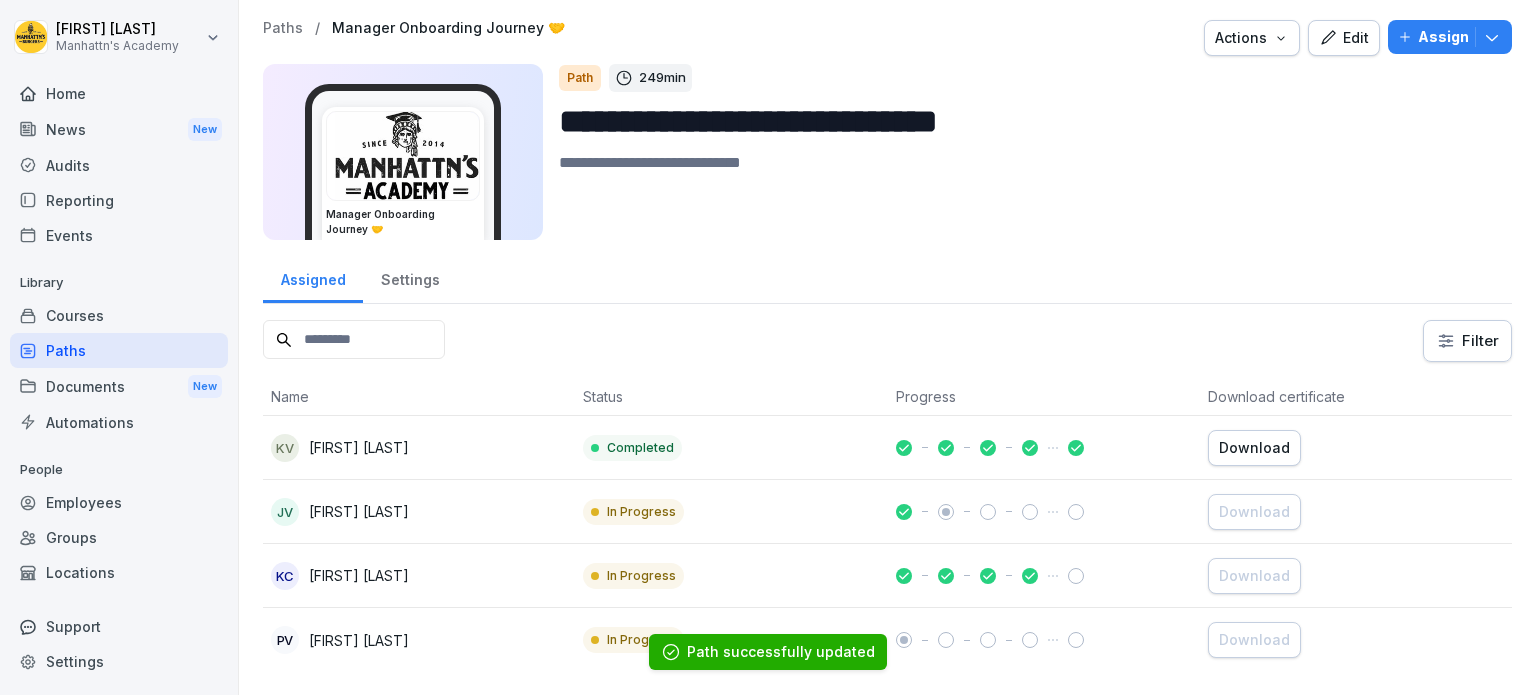 scroll, scrollTop: 10, scrollLeft: 0, axis: vertical 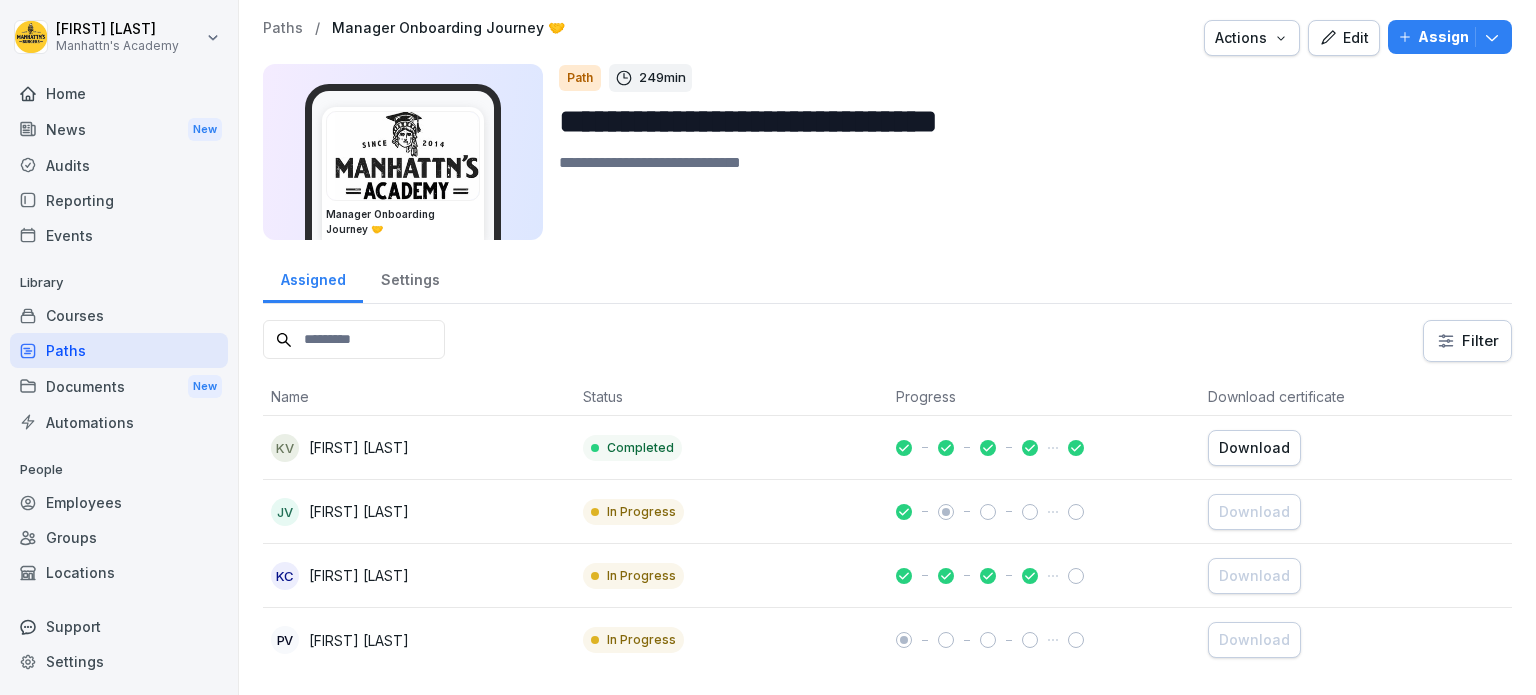 click on "Actions" at bounding box center (1252, 38) 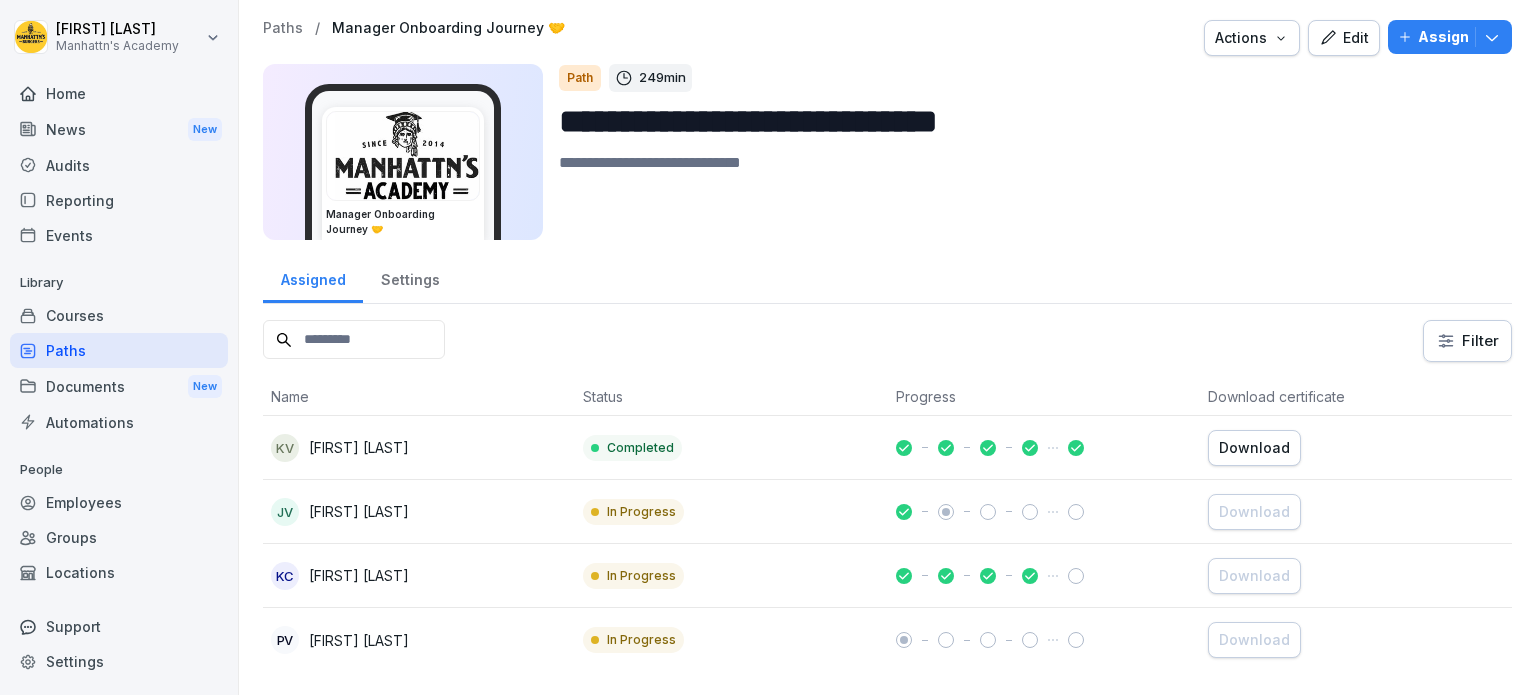 click on "**********" at bounding box center [768, 347] 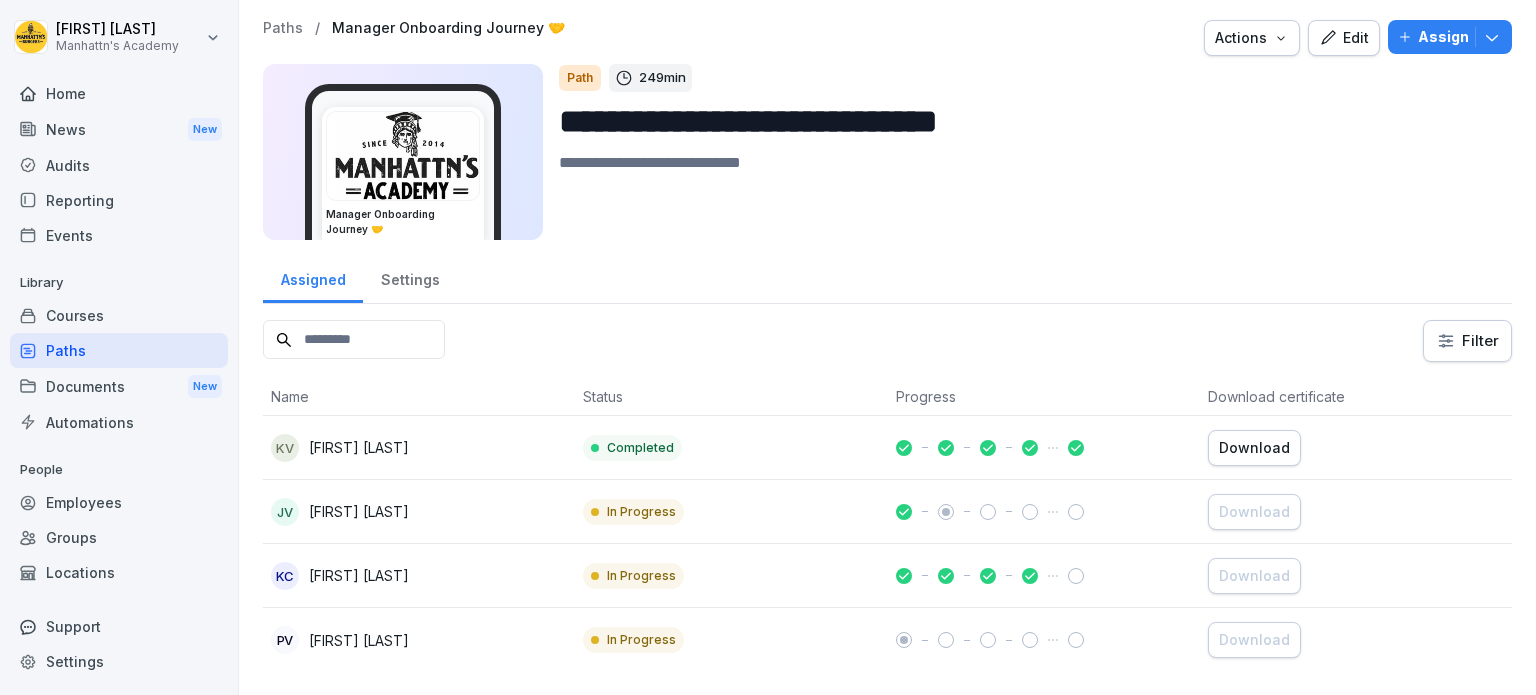 click at bounding box center (1027, 196) 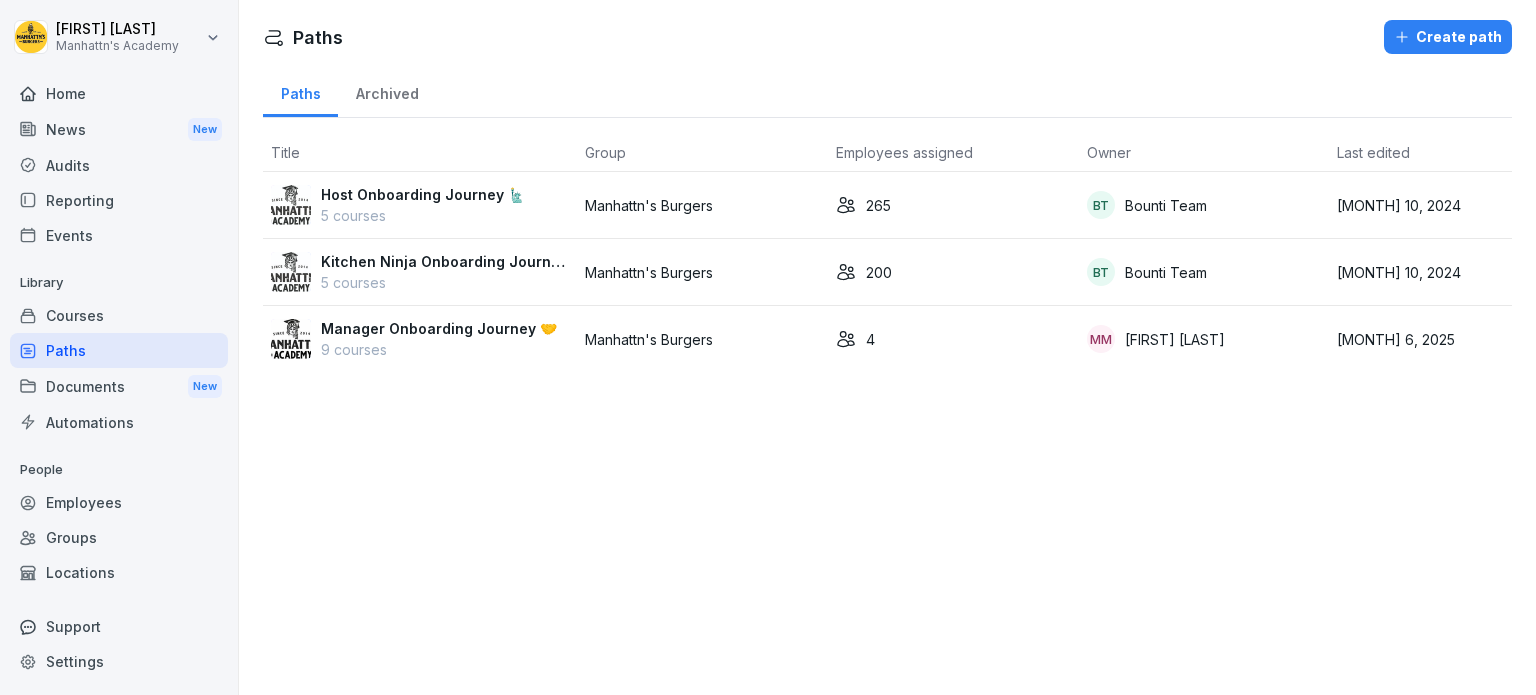 click on "Kitchen Ninja Onboarding Journey 🧑‍🍳" at bounding box center (445, 261) 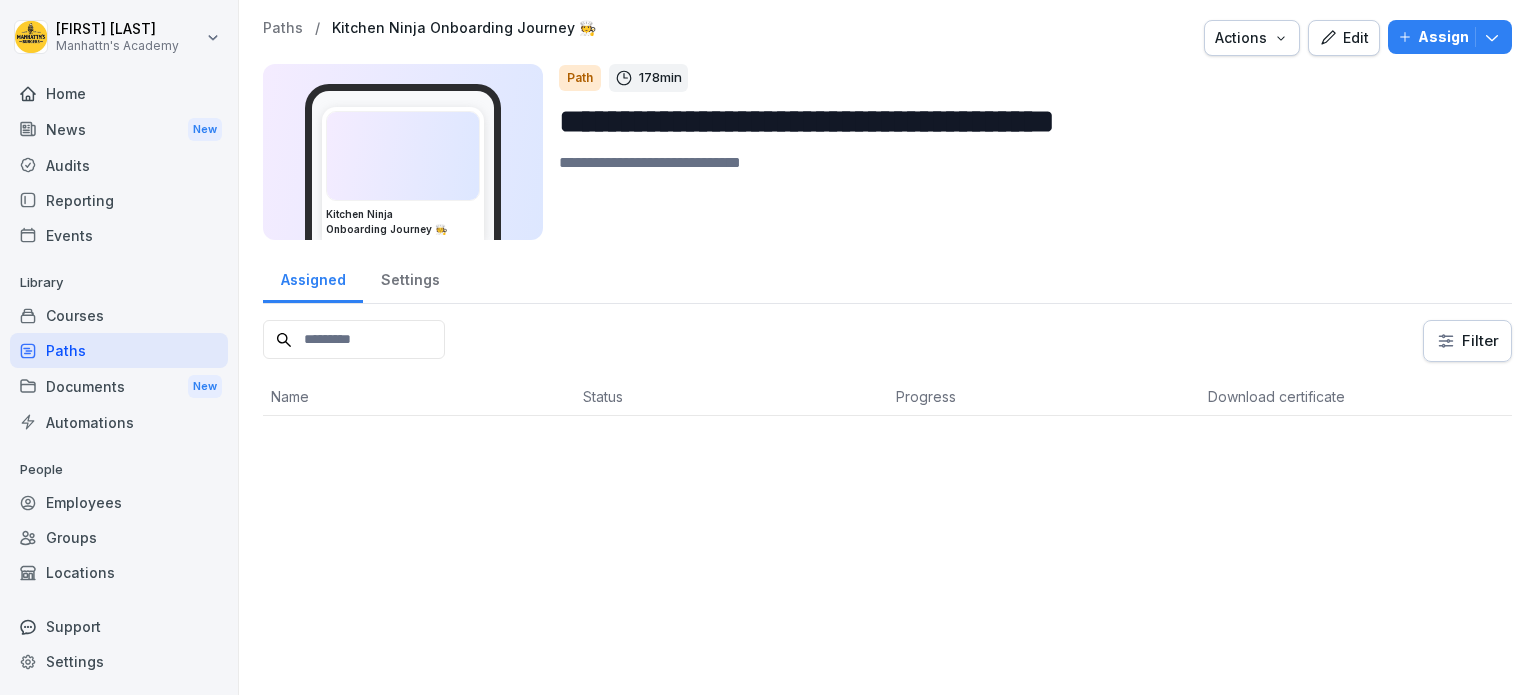 scroll, scrollTop: 0, scrollLeft: 0, axis: both 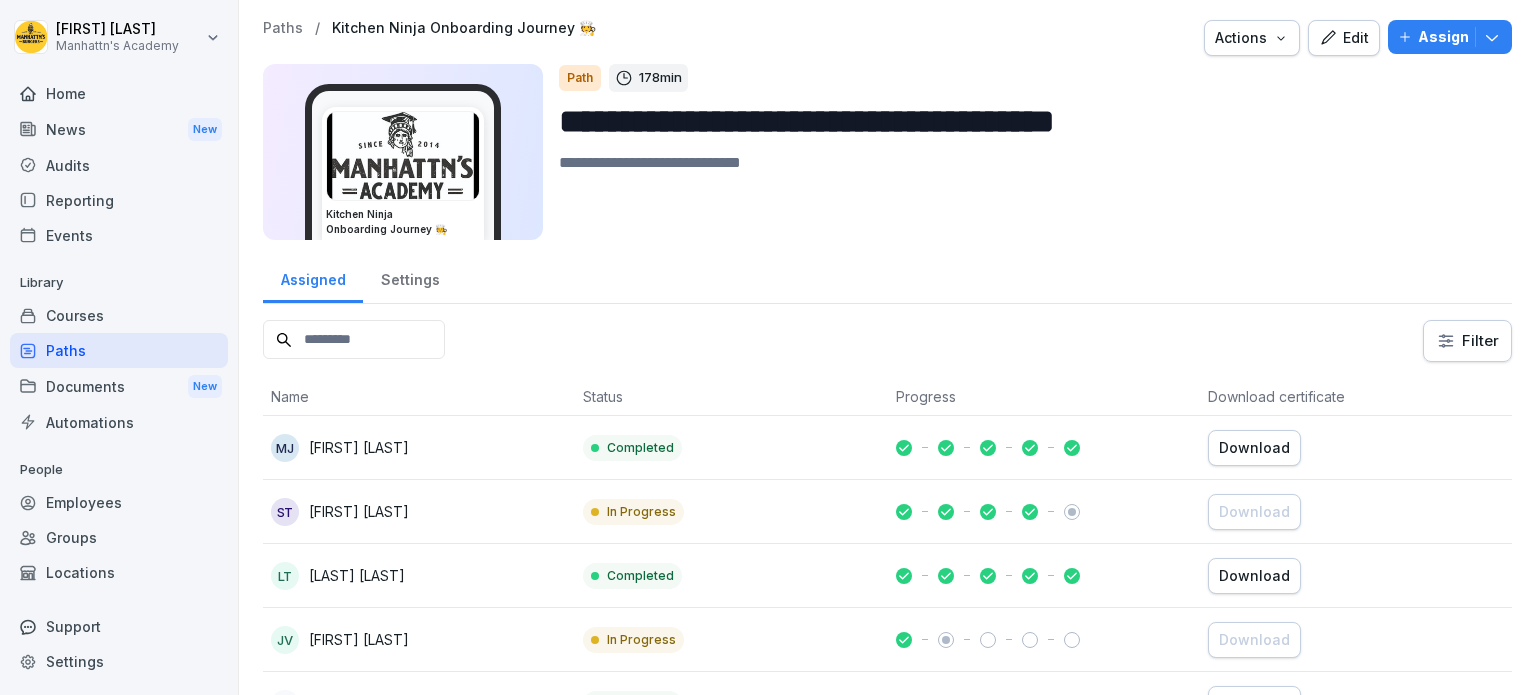 click on "Paths" at bounding box center [283, 28] 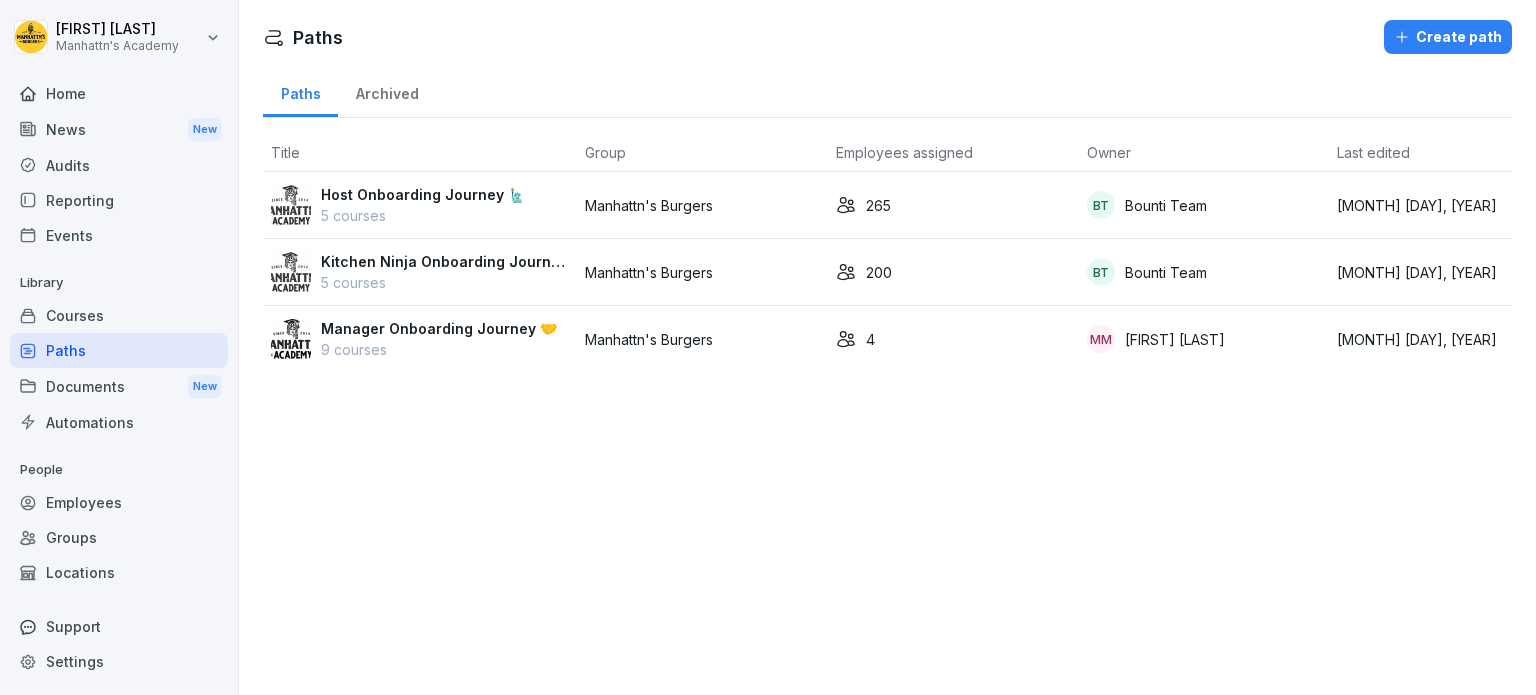 click on "9 courses" at bounding box center (439, 349) 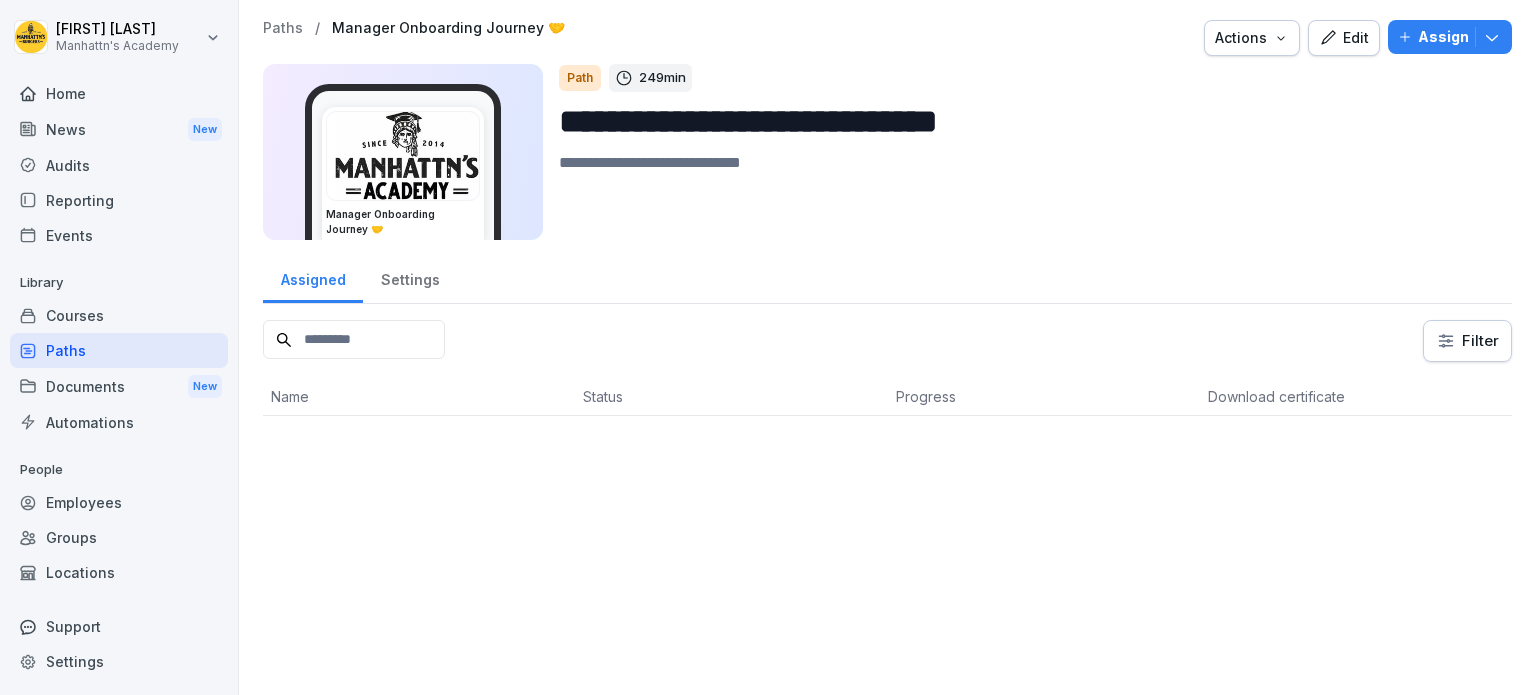 scroll, scrollTop: 0, scrollLeft: 0, axis: both 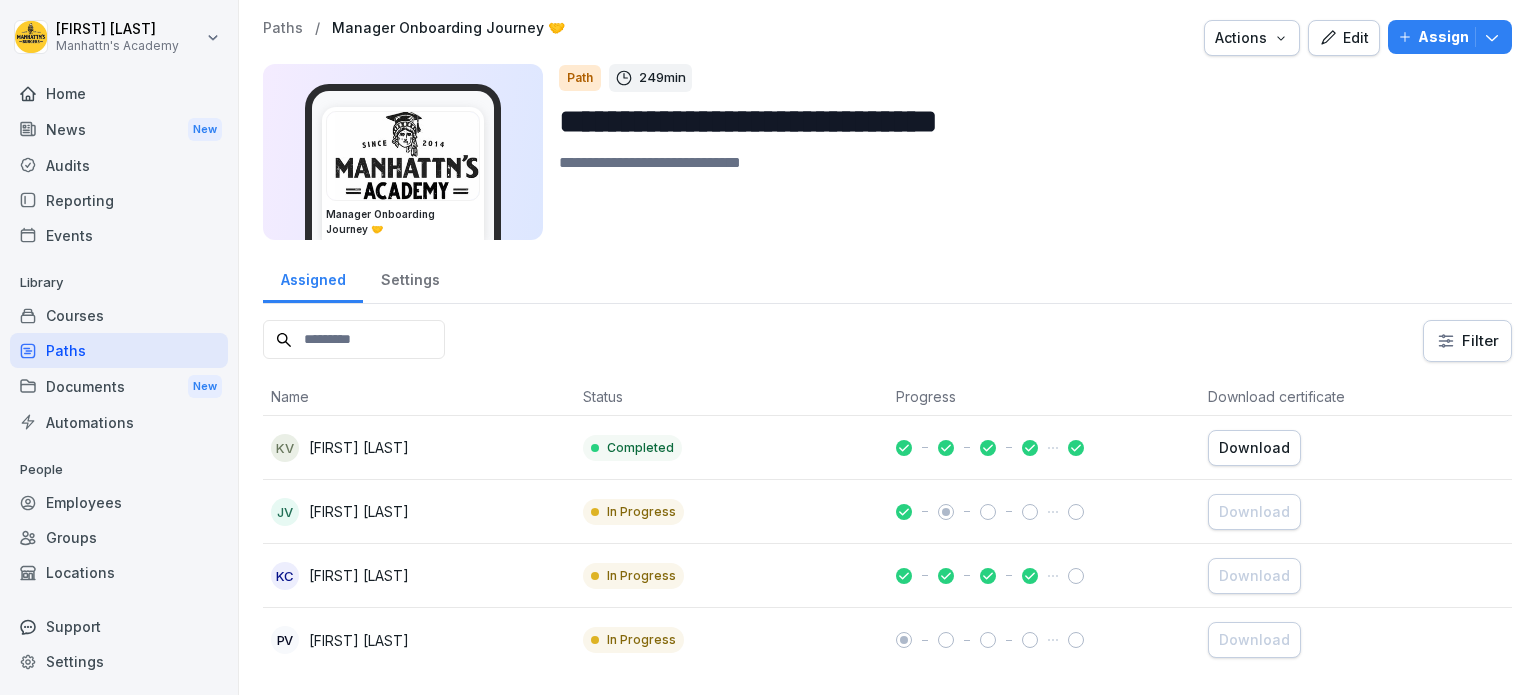 click on "Settings" at bounding box center (410, 277) 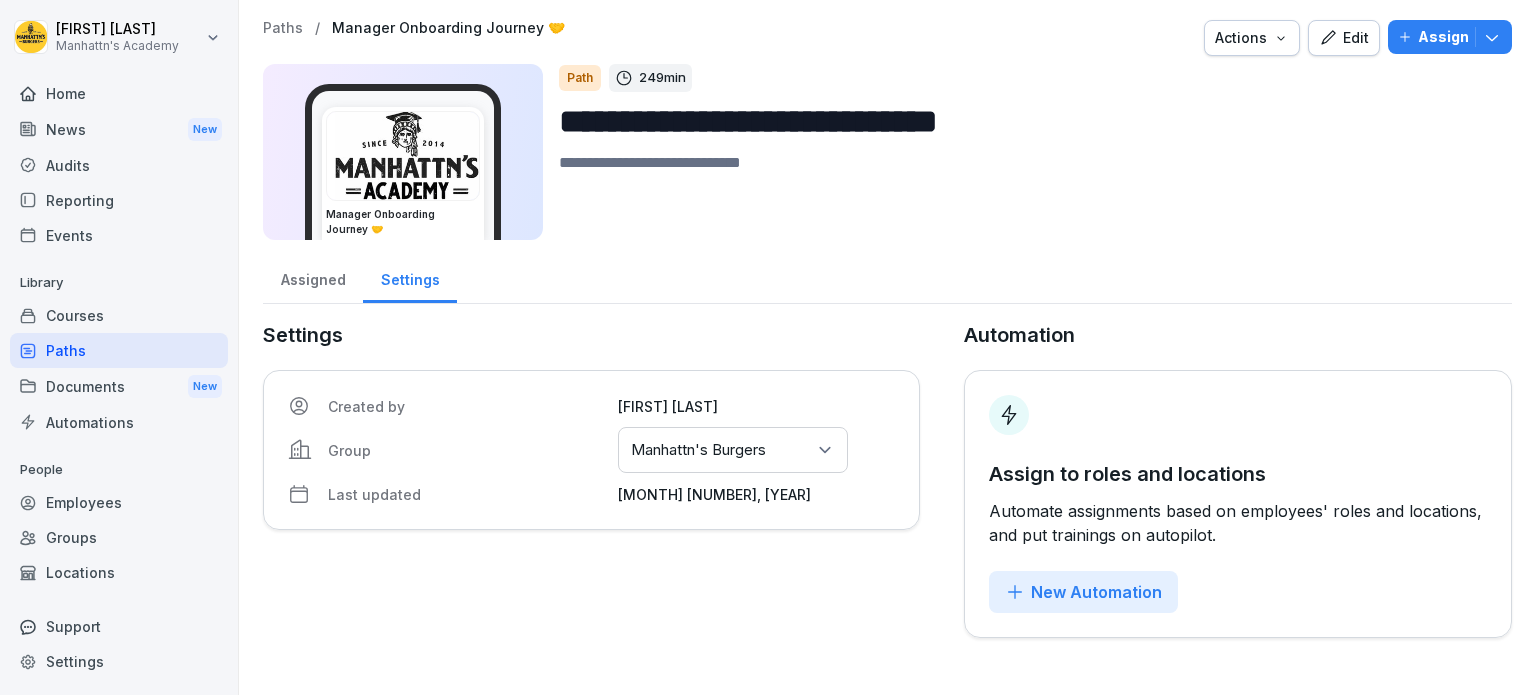 click on "Assigned" at bounding box center (313, 277) 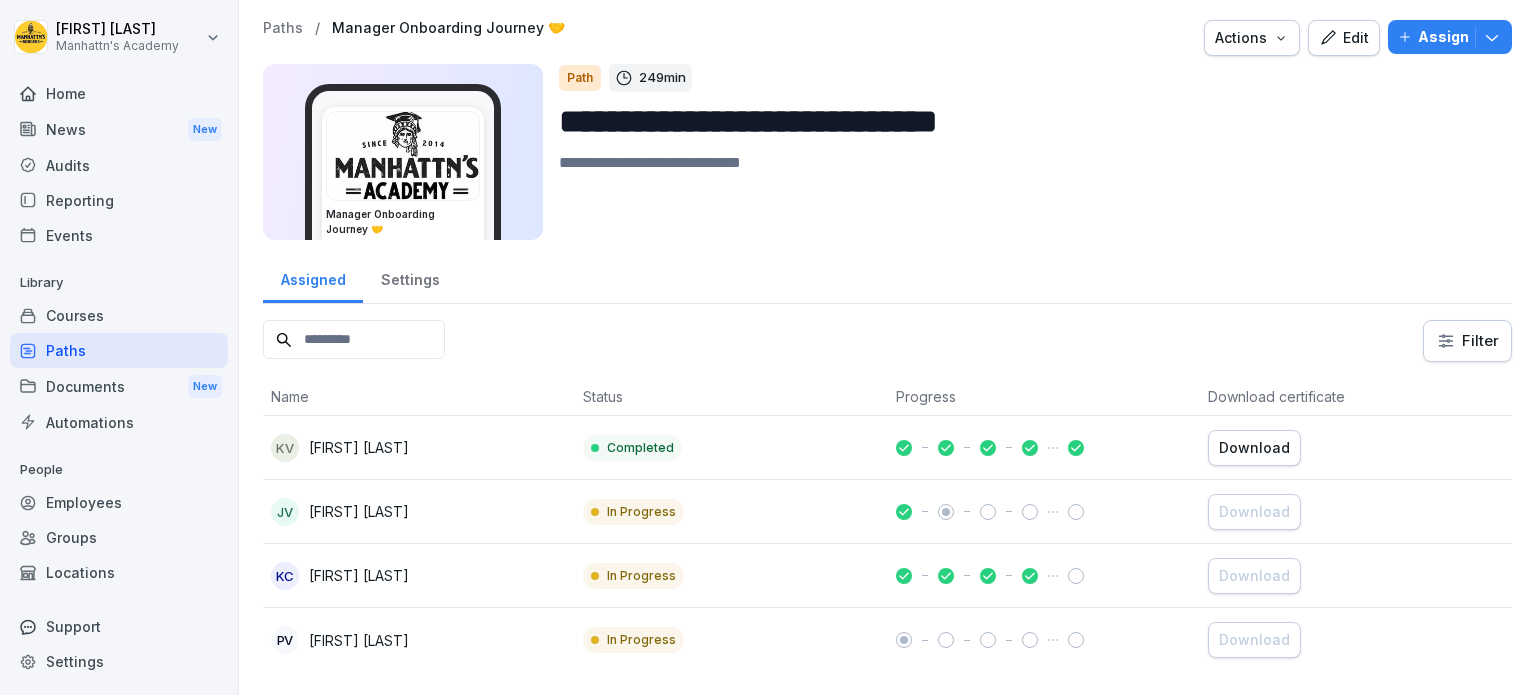 click on "Courses" at bounding box center [119, 315] 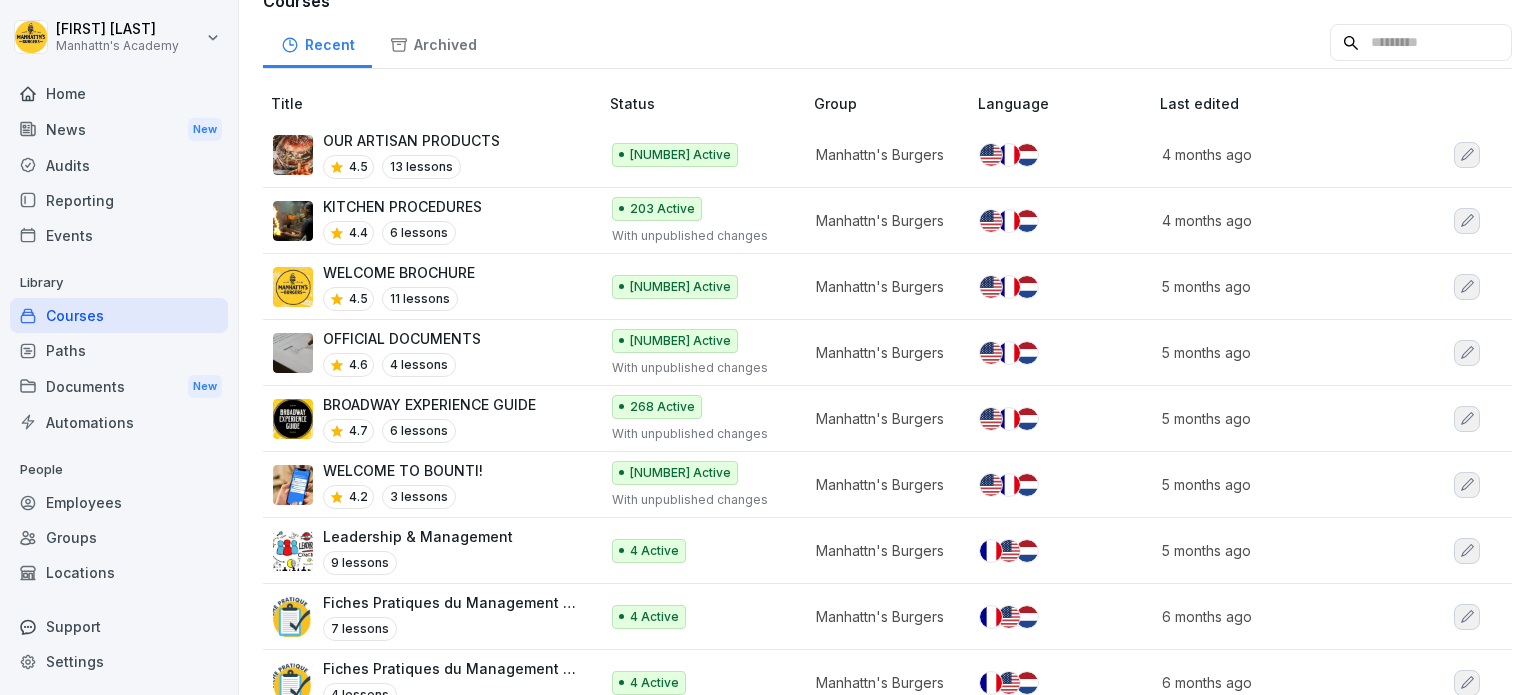 scroll, scrollTop: 216, scrollLeft: 0, axis: vertical 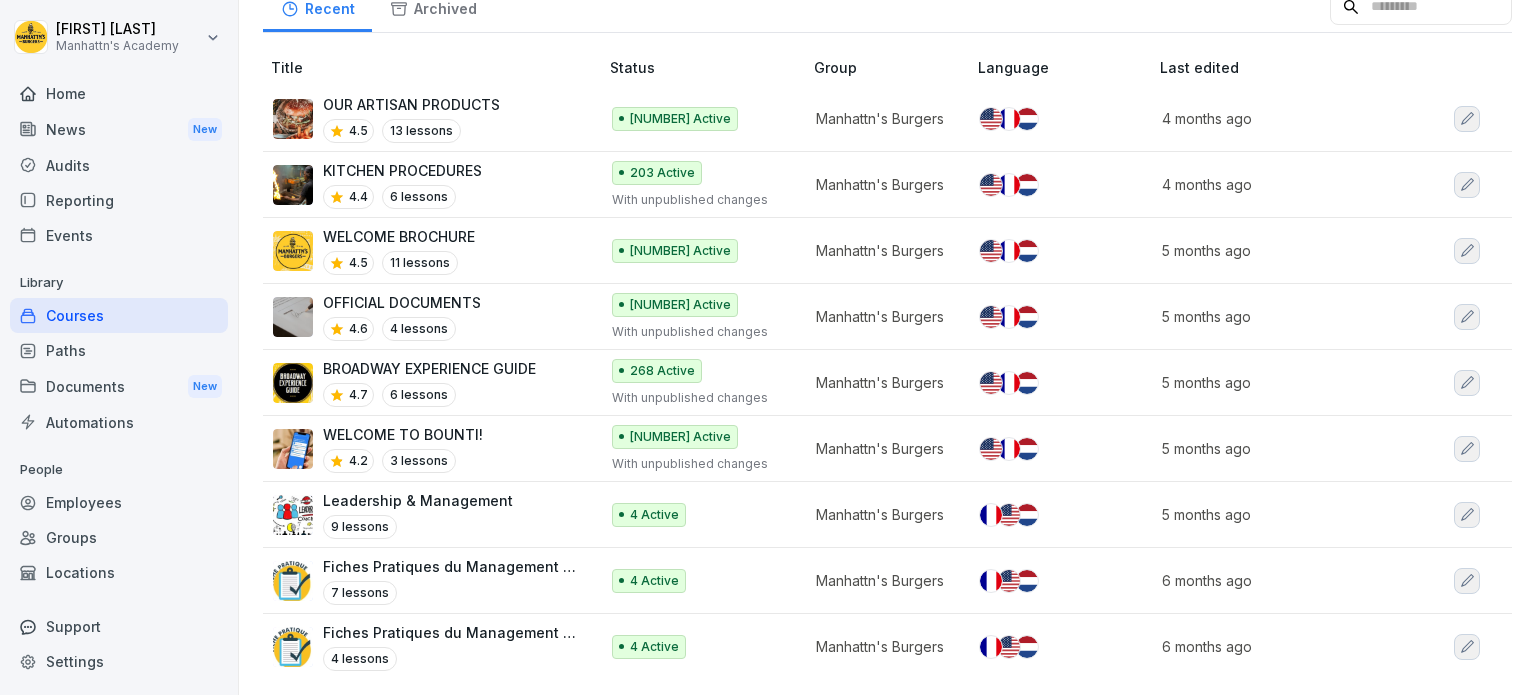click on "Leadership & Management  9 lessons" at bounding box center [425, 514] 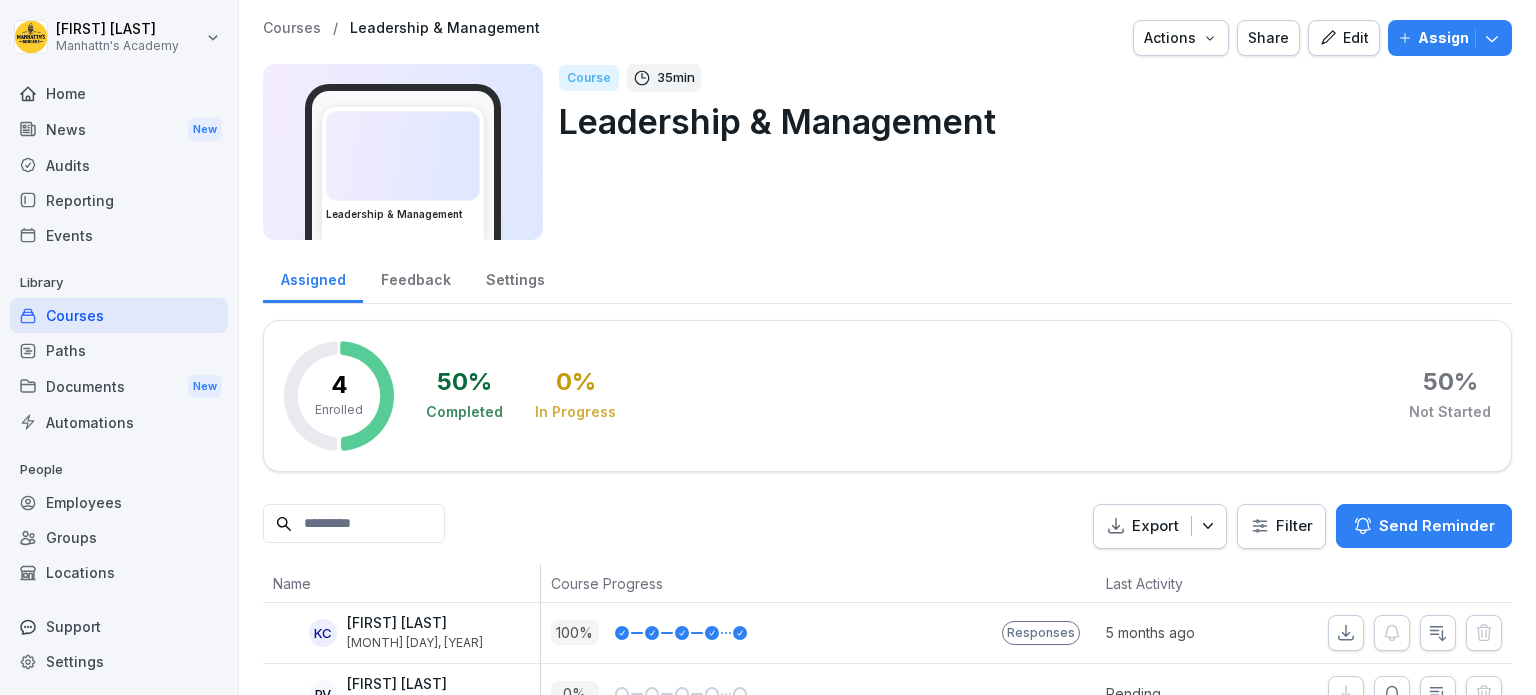 scroll, scrollTop: 0, scrollLeft: 0, axis: both 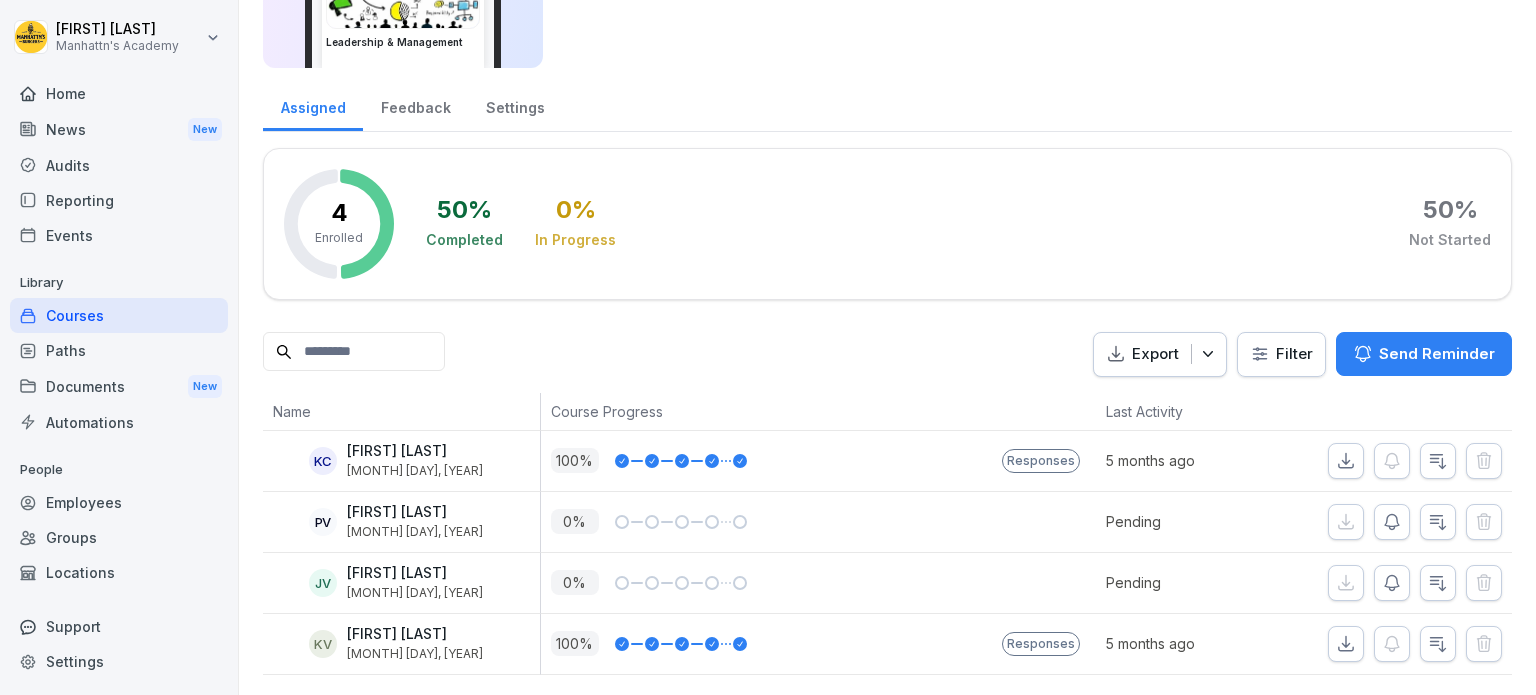 click on "Courses" at bounding box center (119, 315) 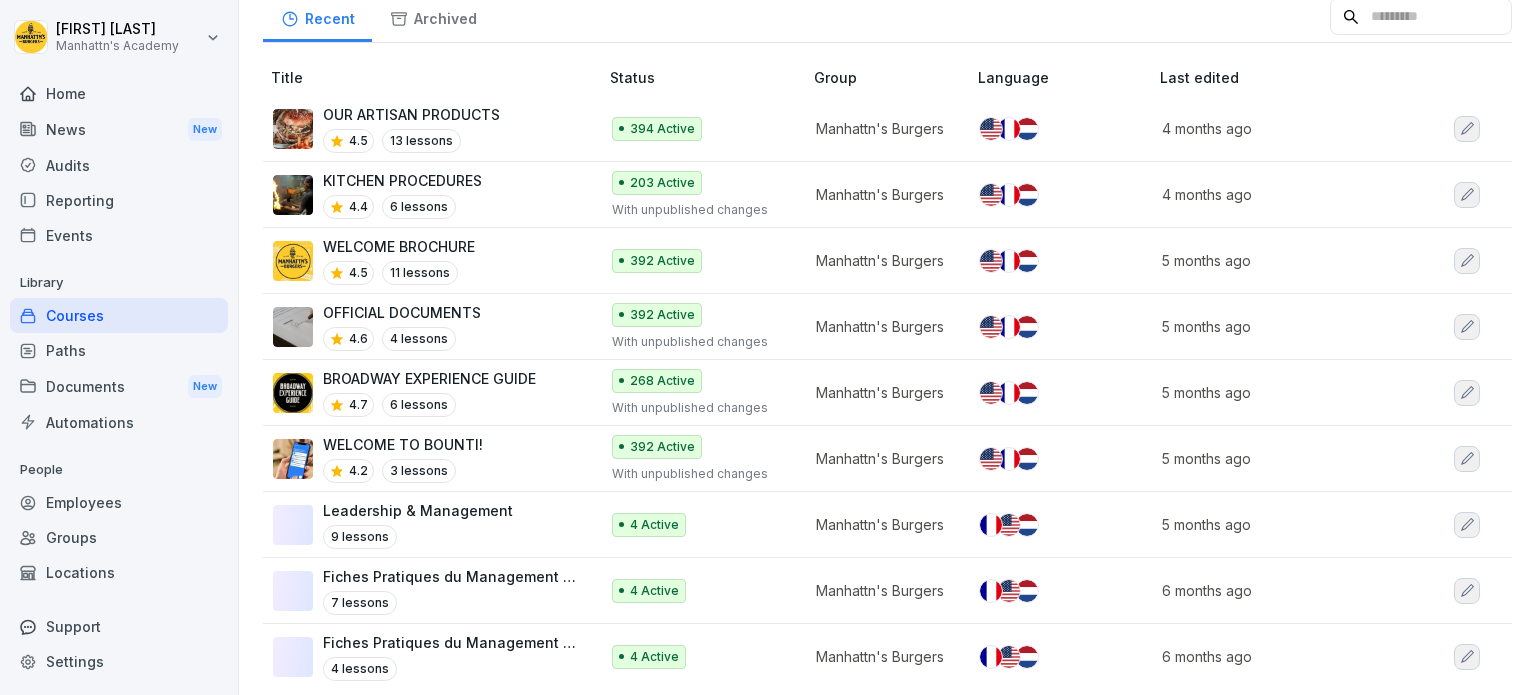 scroll, scrollTop: 0, scrollLeft: 0, axis: both 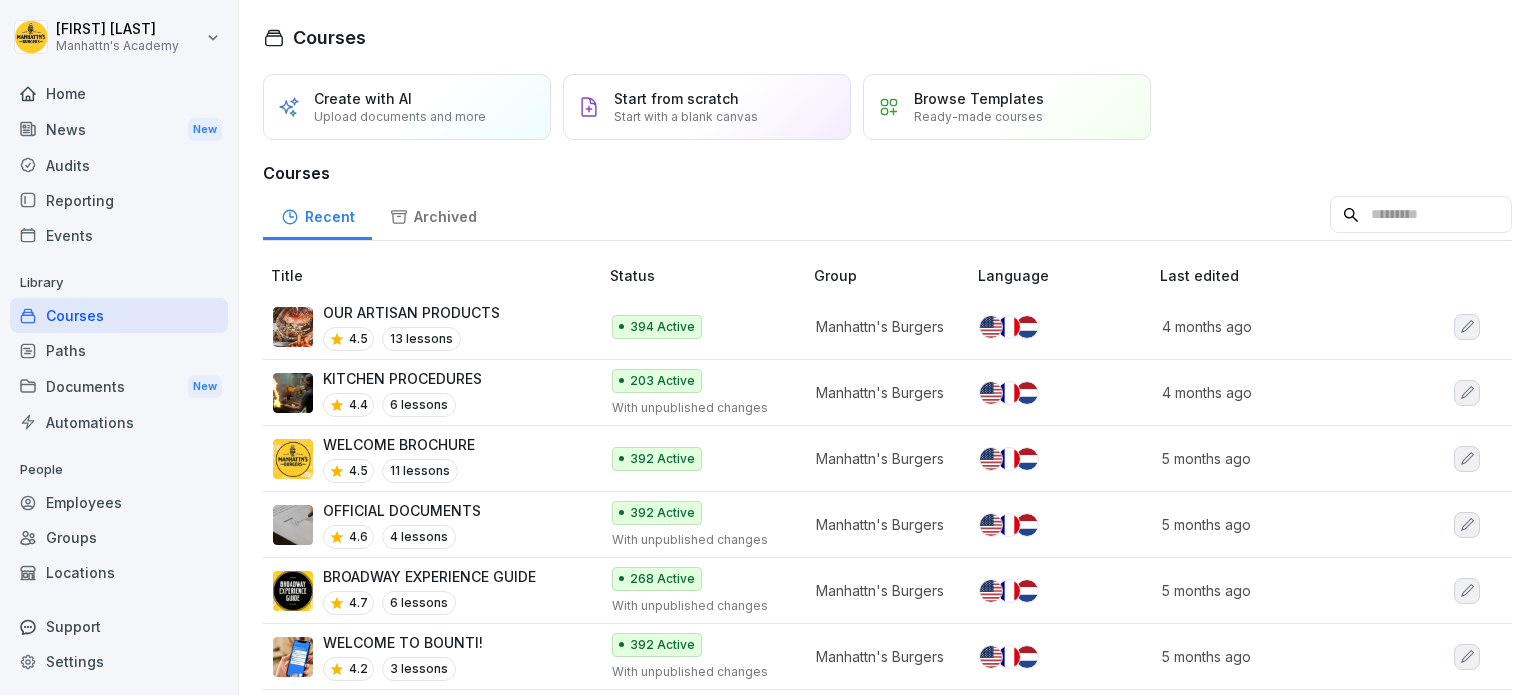 click on "Paths" at bounding box center [119, 350] 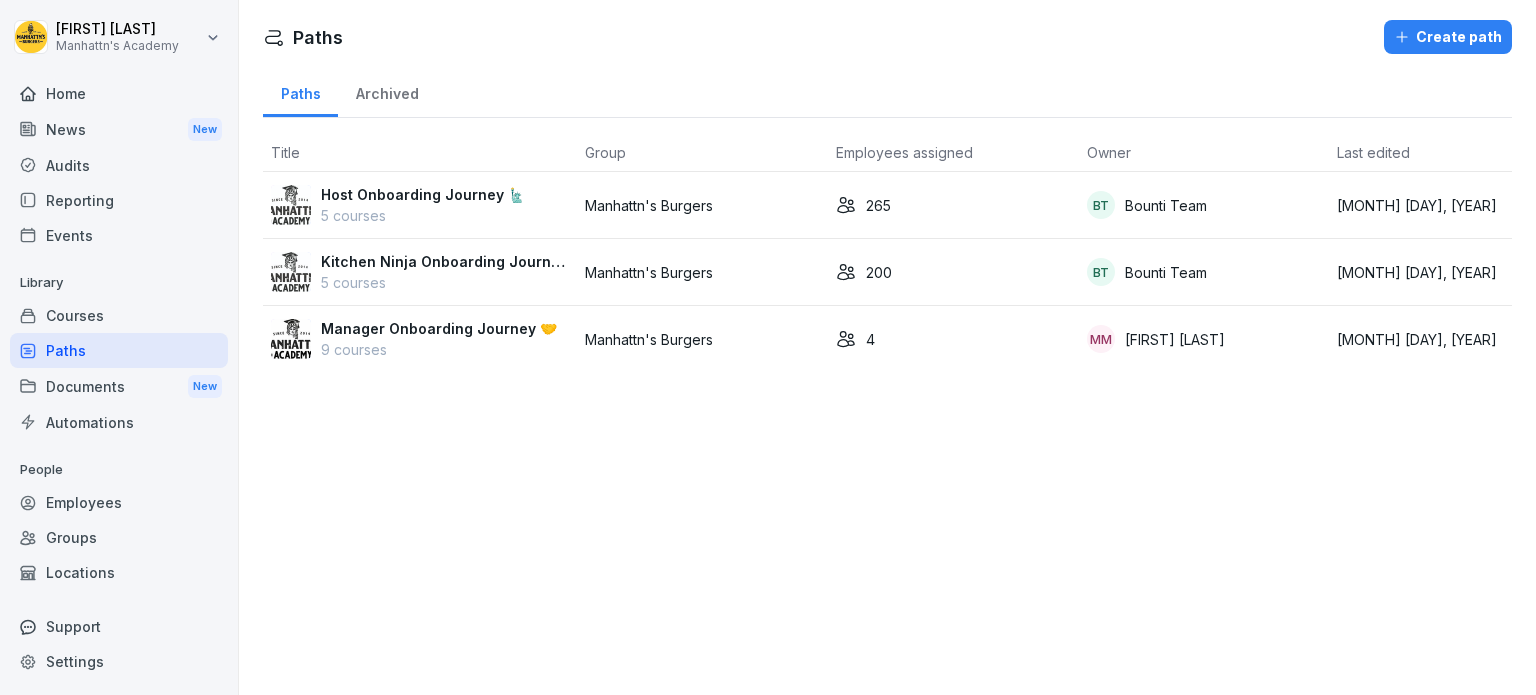click on "Host Onboarding Journey 🗽" at bounding box center [423, 194] 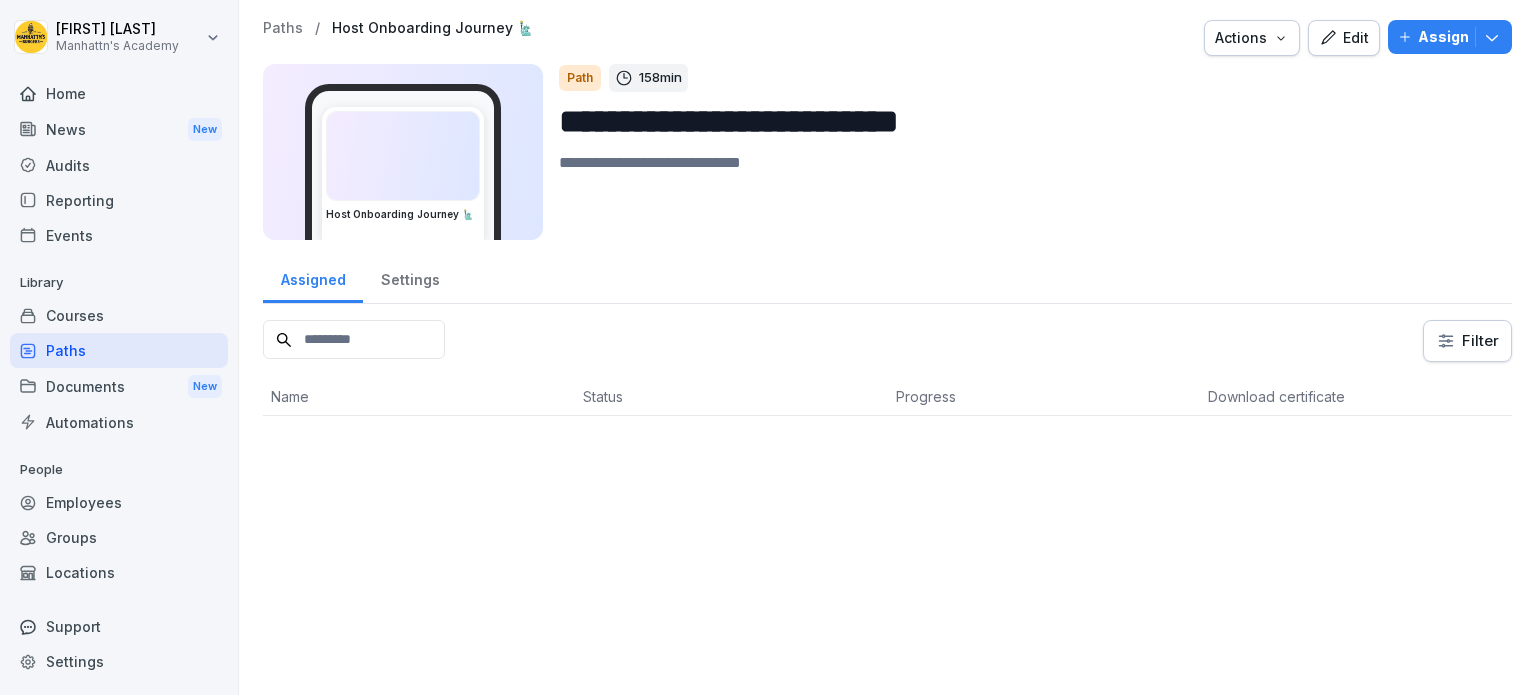 scroll, scrollTop: 0, scrollLeft: 0, axis: both 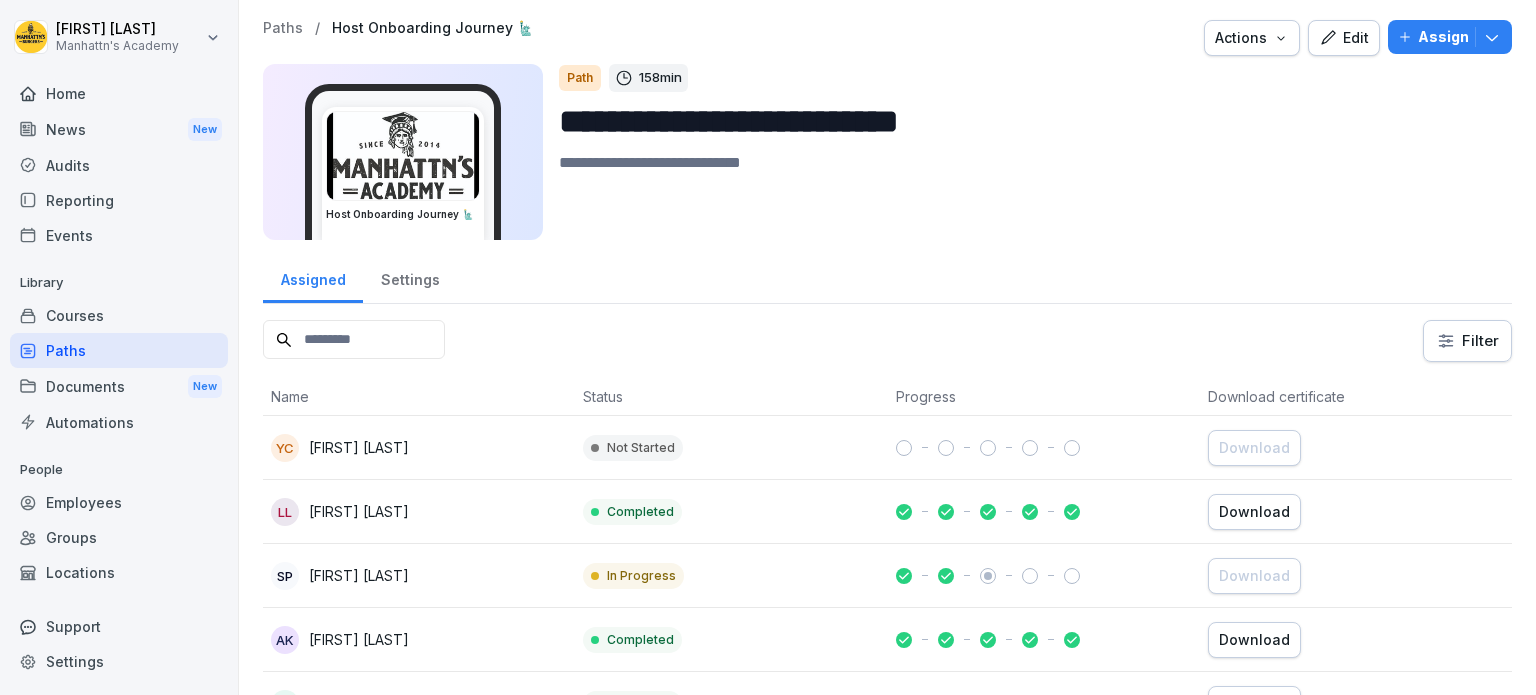 click on "Settings" at bounding box center (410, 277) 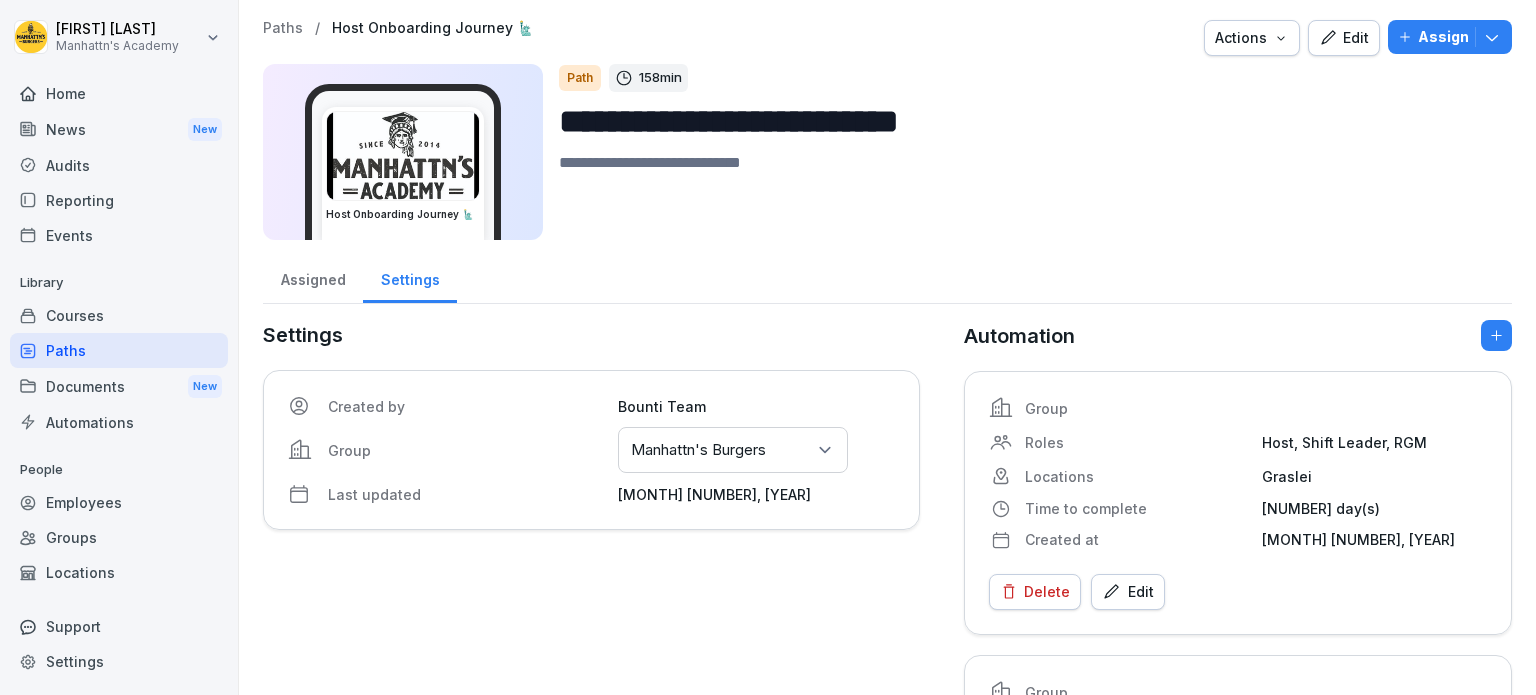 click on "Assigned" at bounding box center [313, 277] 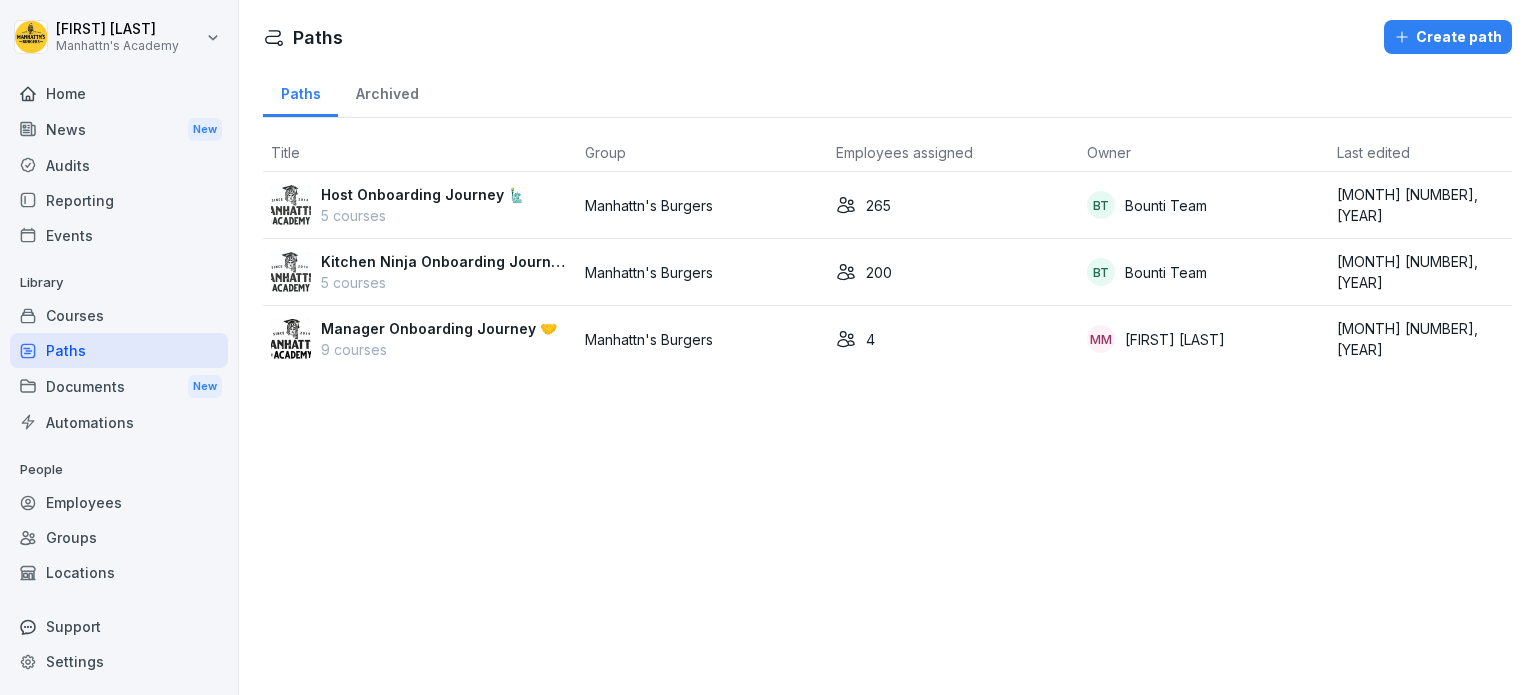 click on "Host Onboarding Journey 🗽" at bounding box center [423, 194] 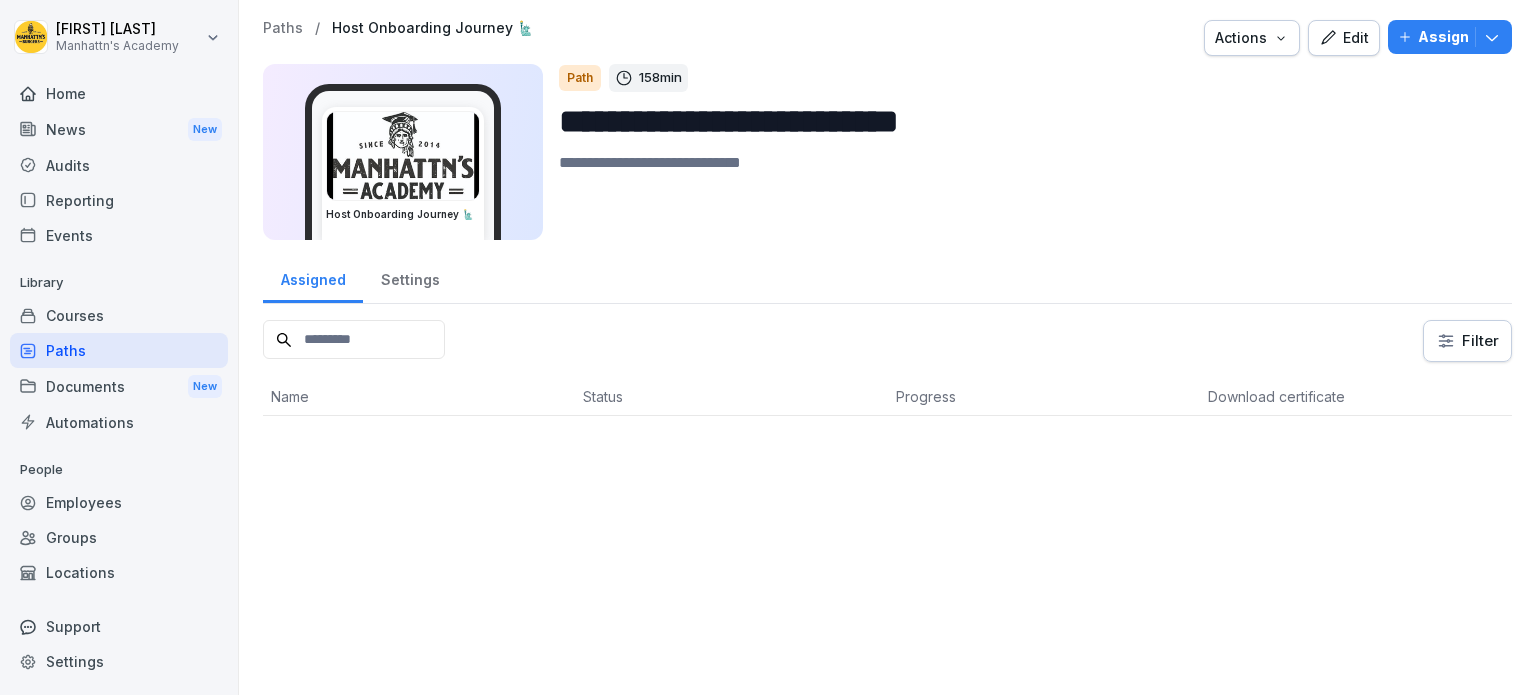 scroll, scrollTop: 0, scrollLeft: 0, axis: both 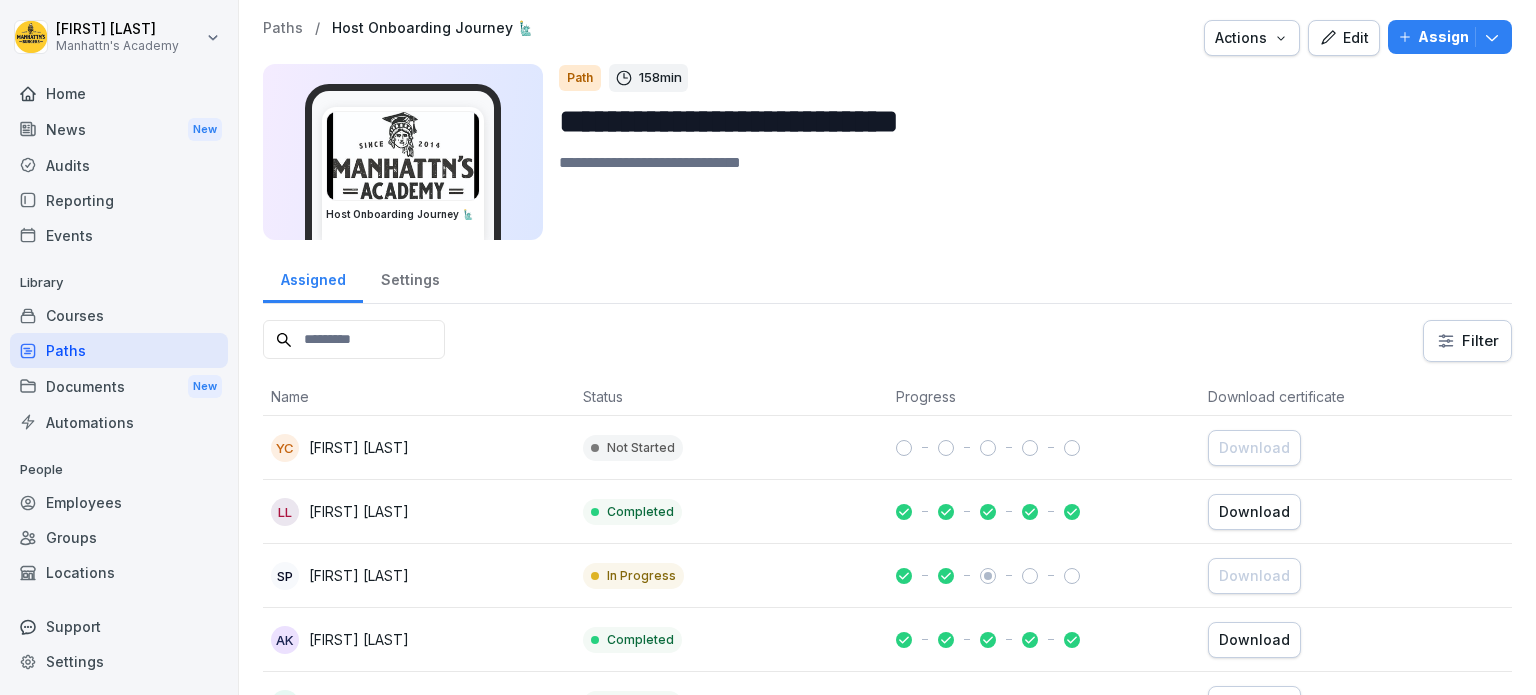 click on "Paths" at bounding box center (119, 350) 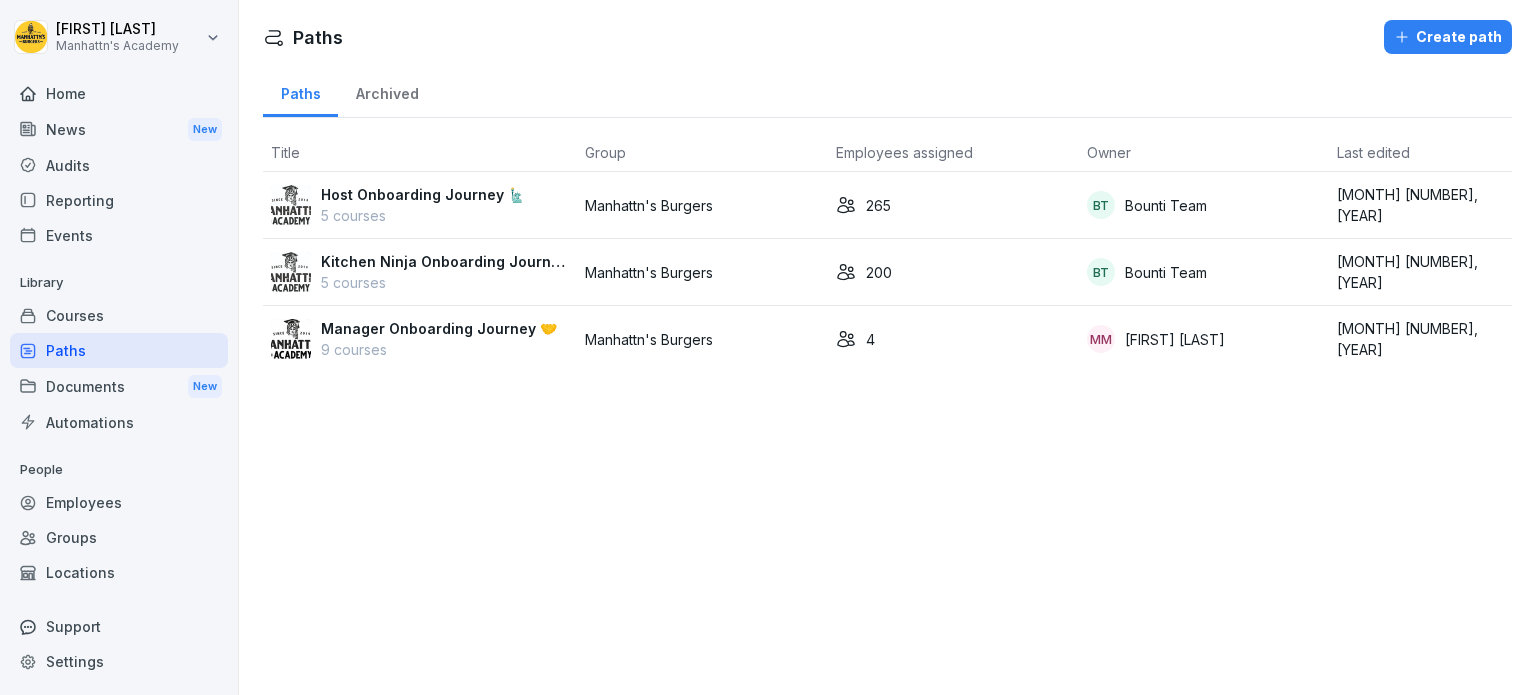 click on "Host Onboarding Journey 🗽" at bounding box center [423, 194] 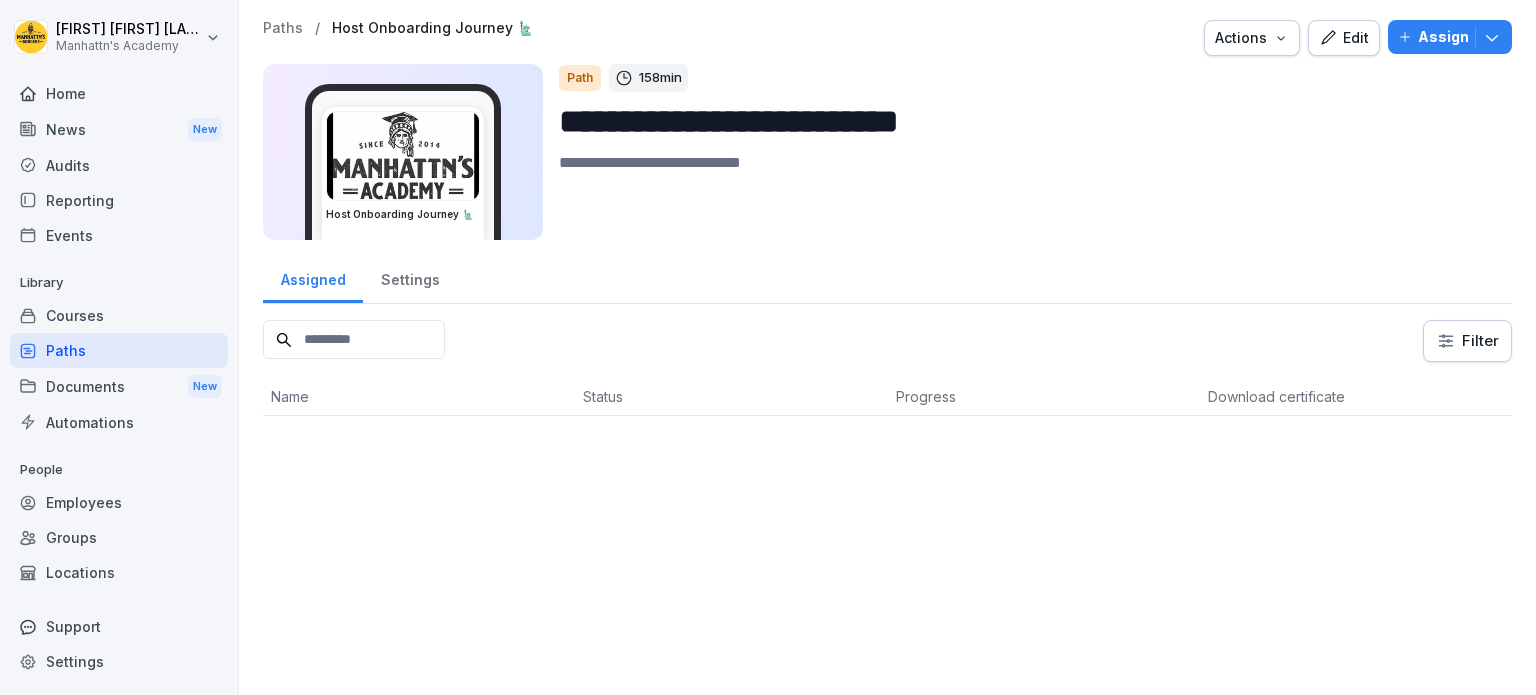 scroll, scrollTop: 0, scrollLeft: 0, axis: both 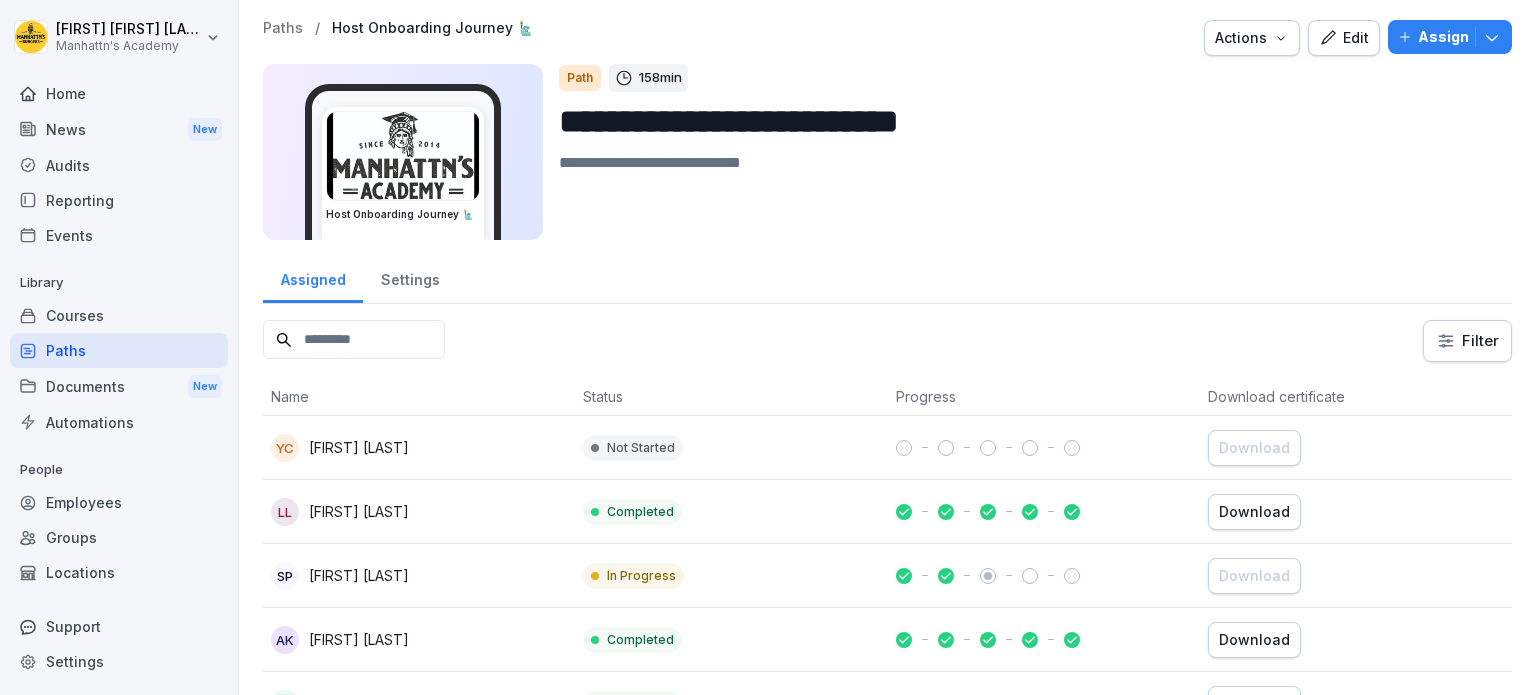 click 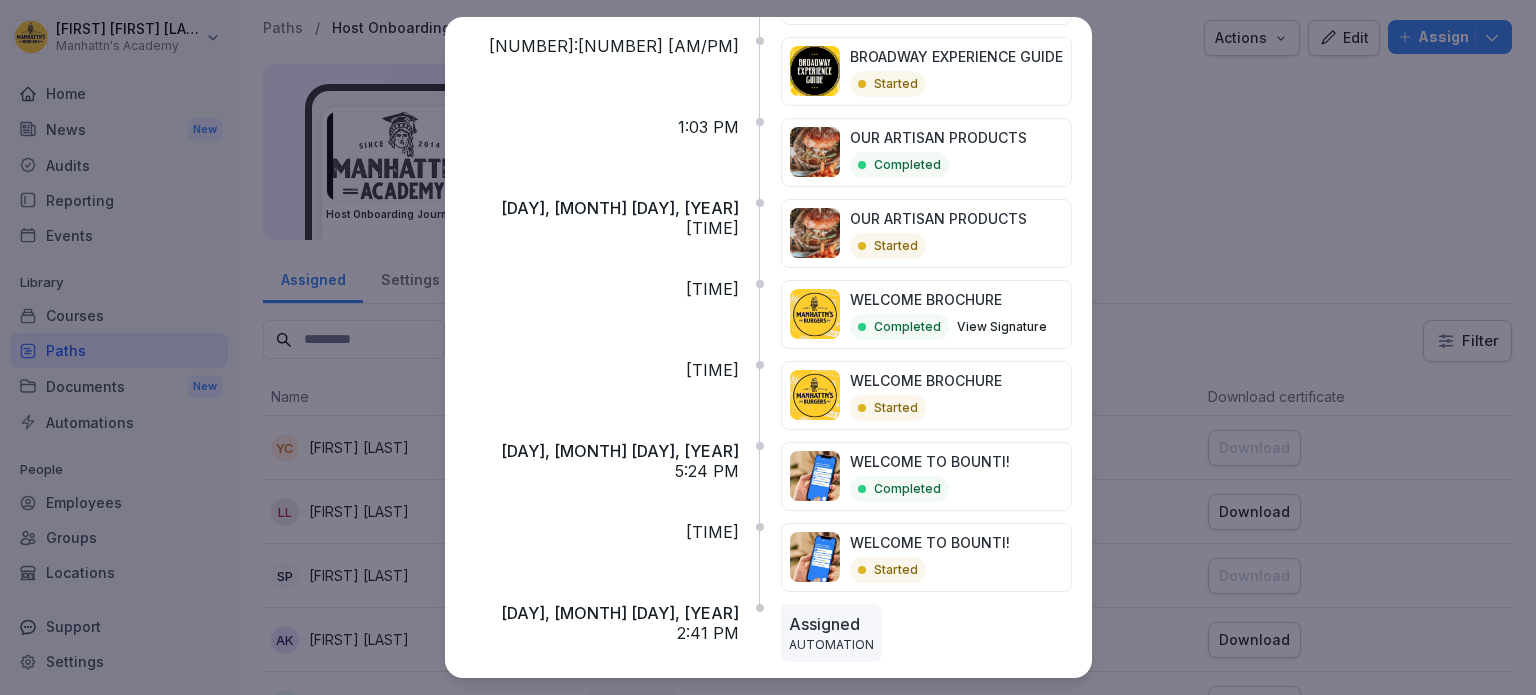 scroll, scrollTop: 648, scrollLeft: 0, axis: vertical 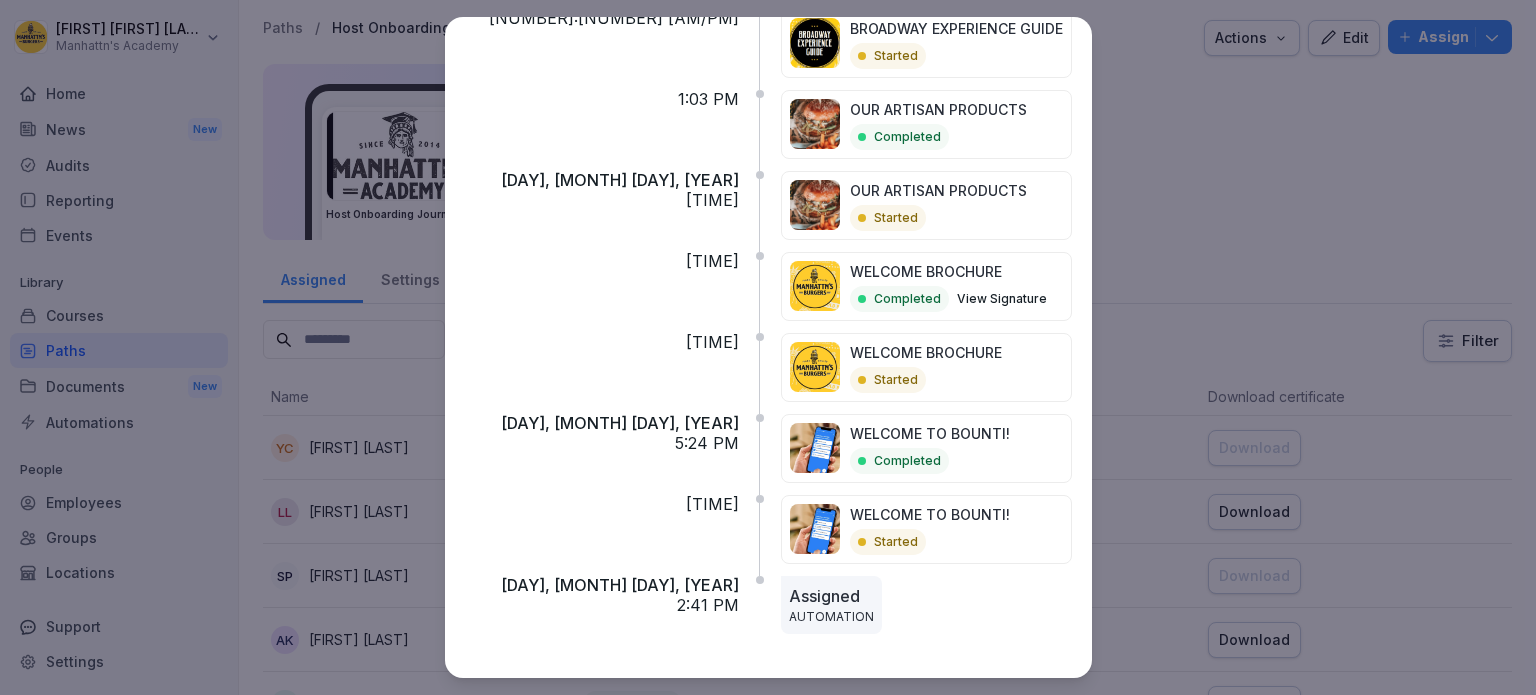 click at bounding box center [768, 347] 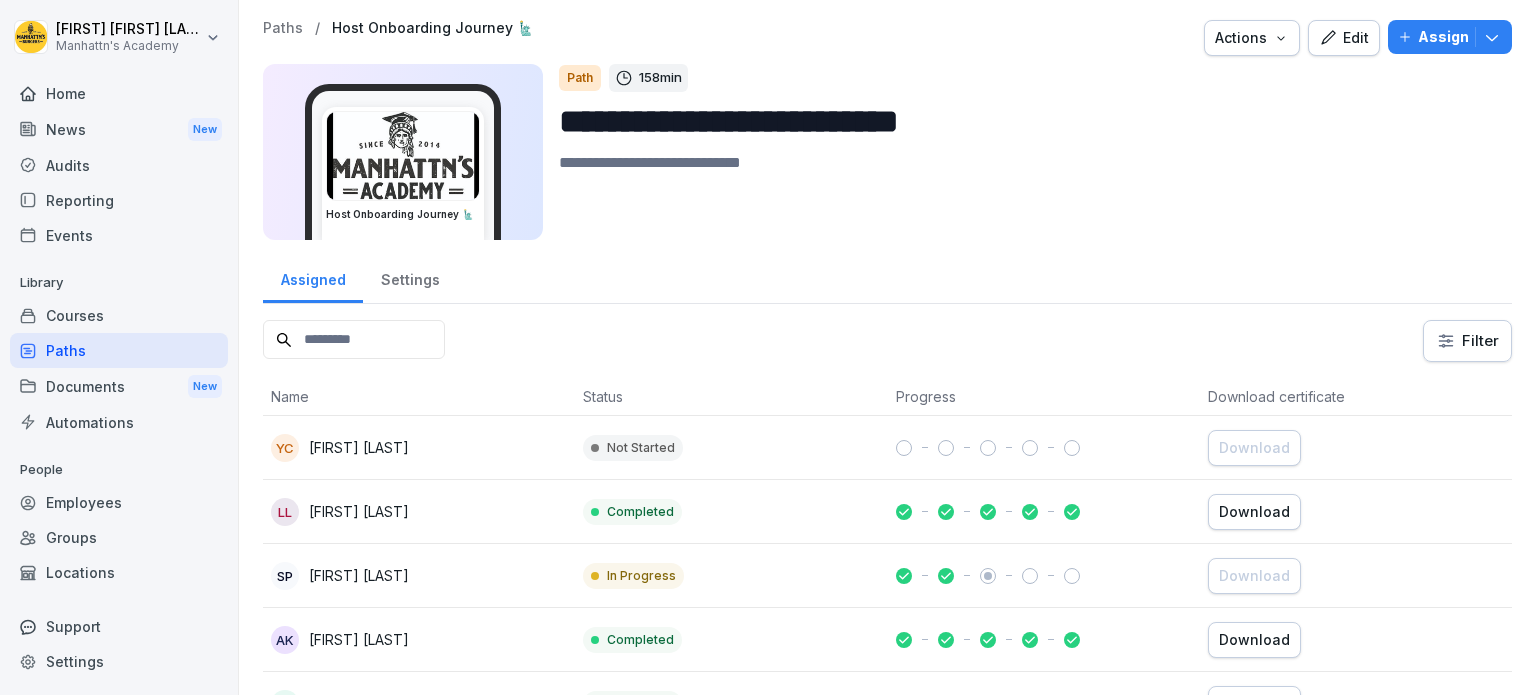 click on "Courses" at bounding box center (119, 315) 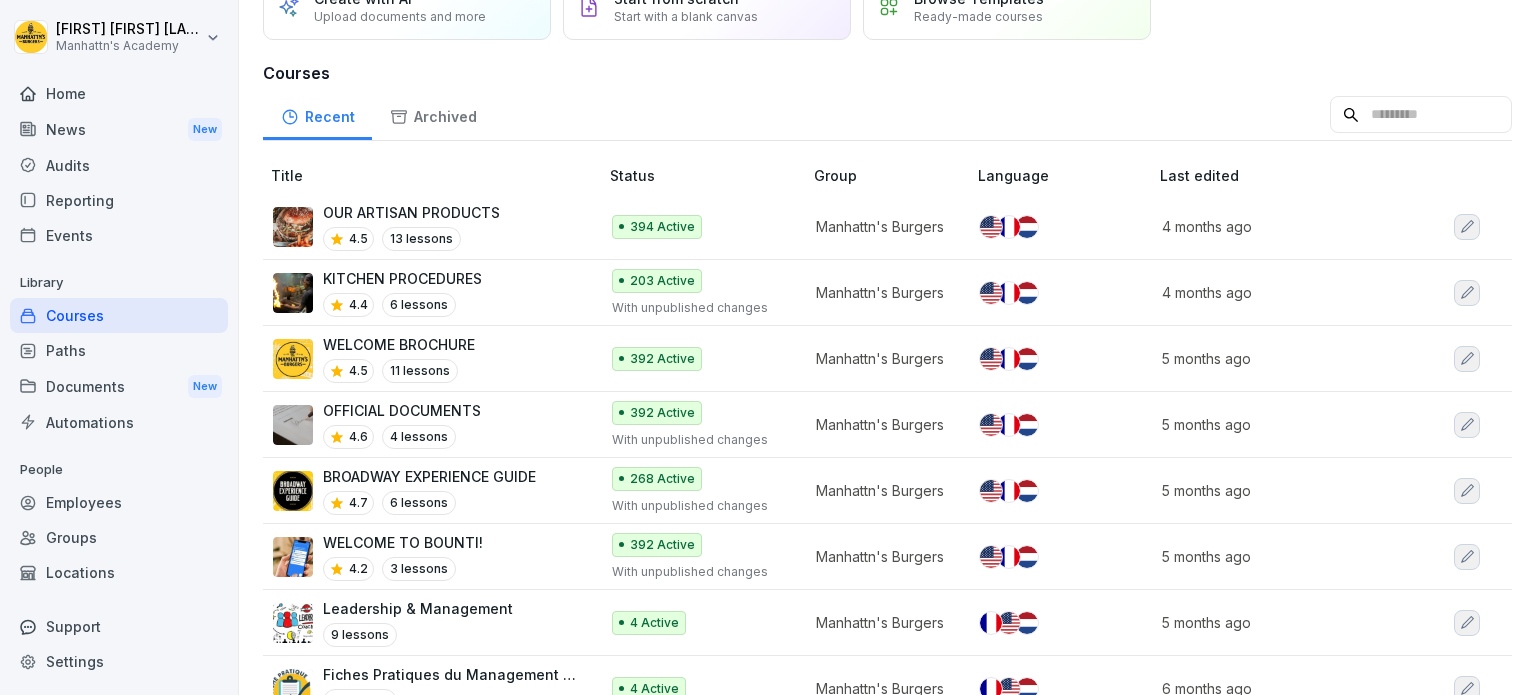 scroll, scrollTop: 0, scrollLeft: 0, axis: both 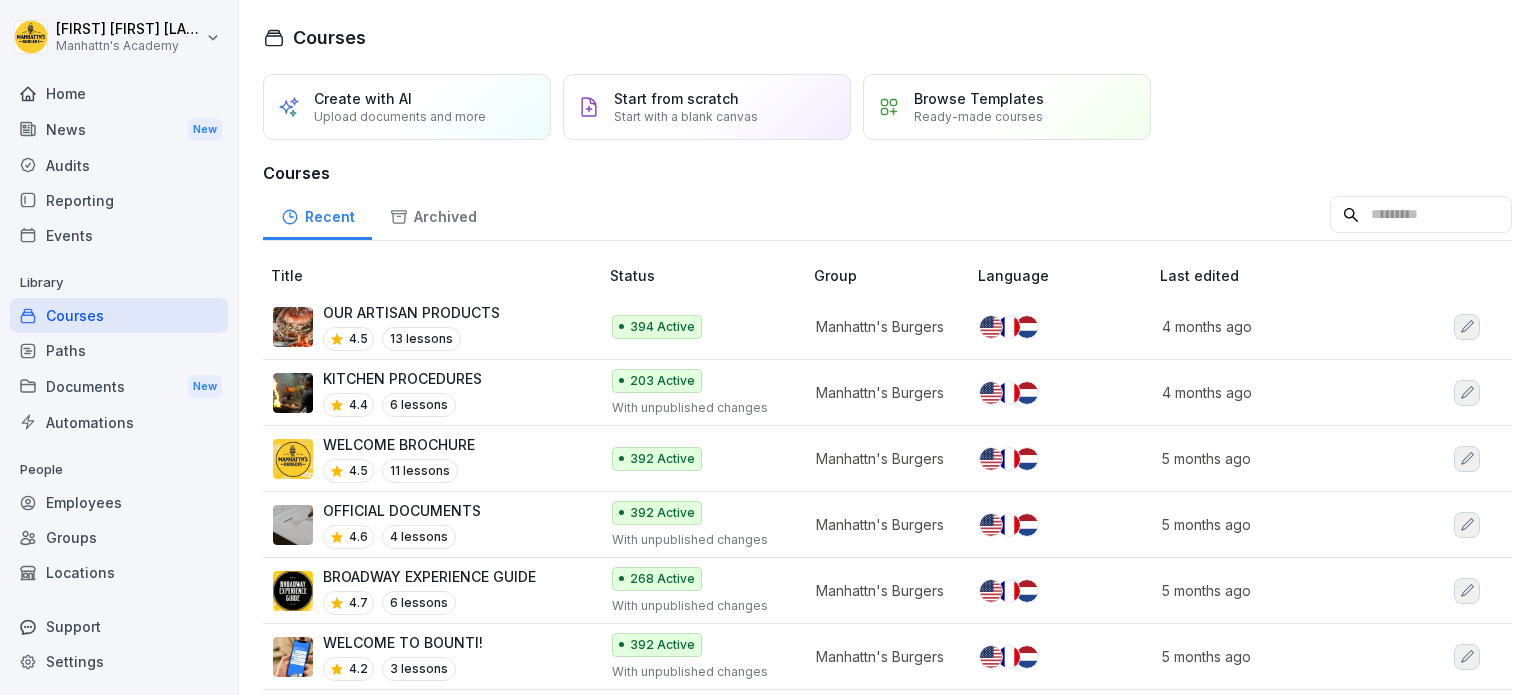 click on "Settings" at bounding box center [119, 661] 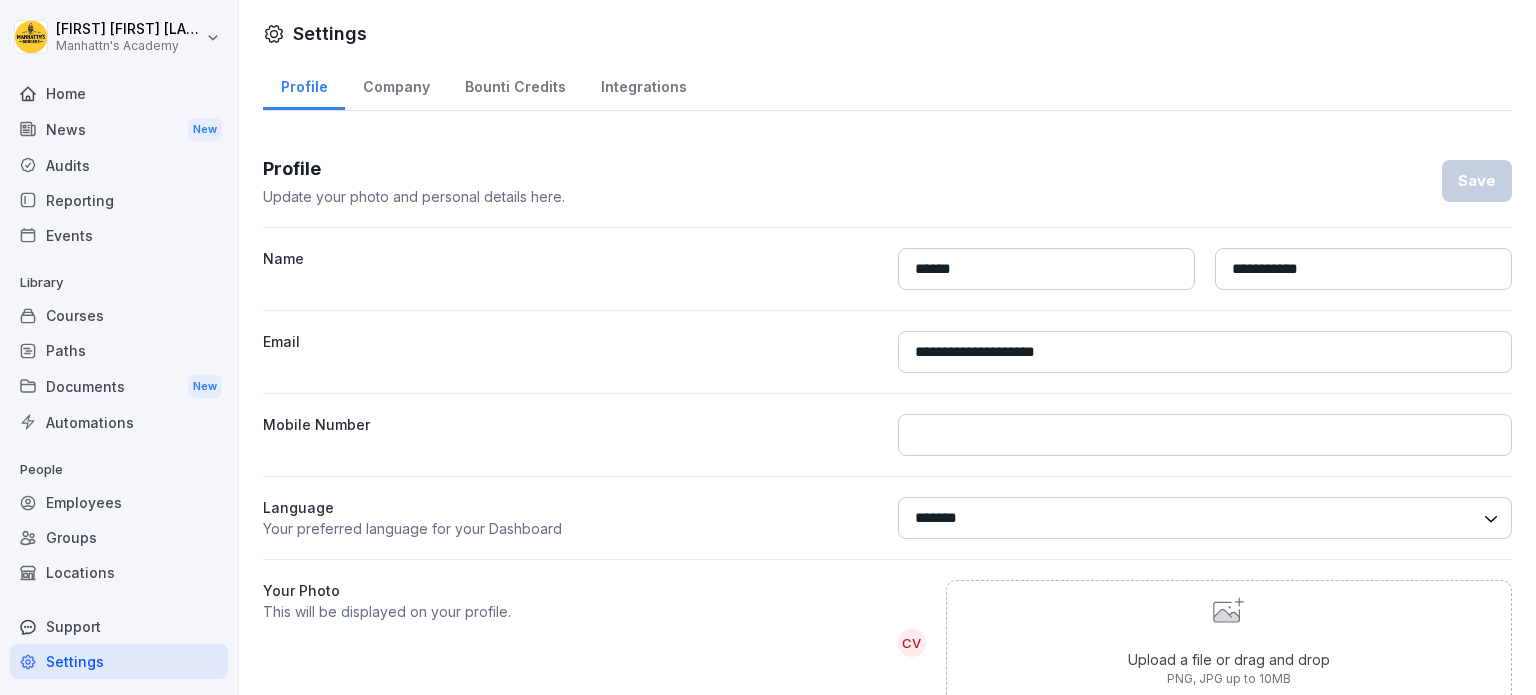 click on "Company" at bounding box center (396, 84) 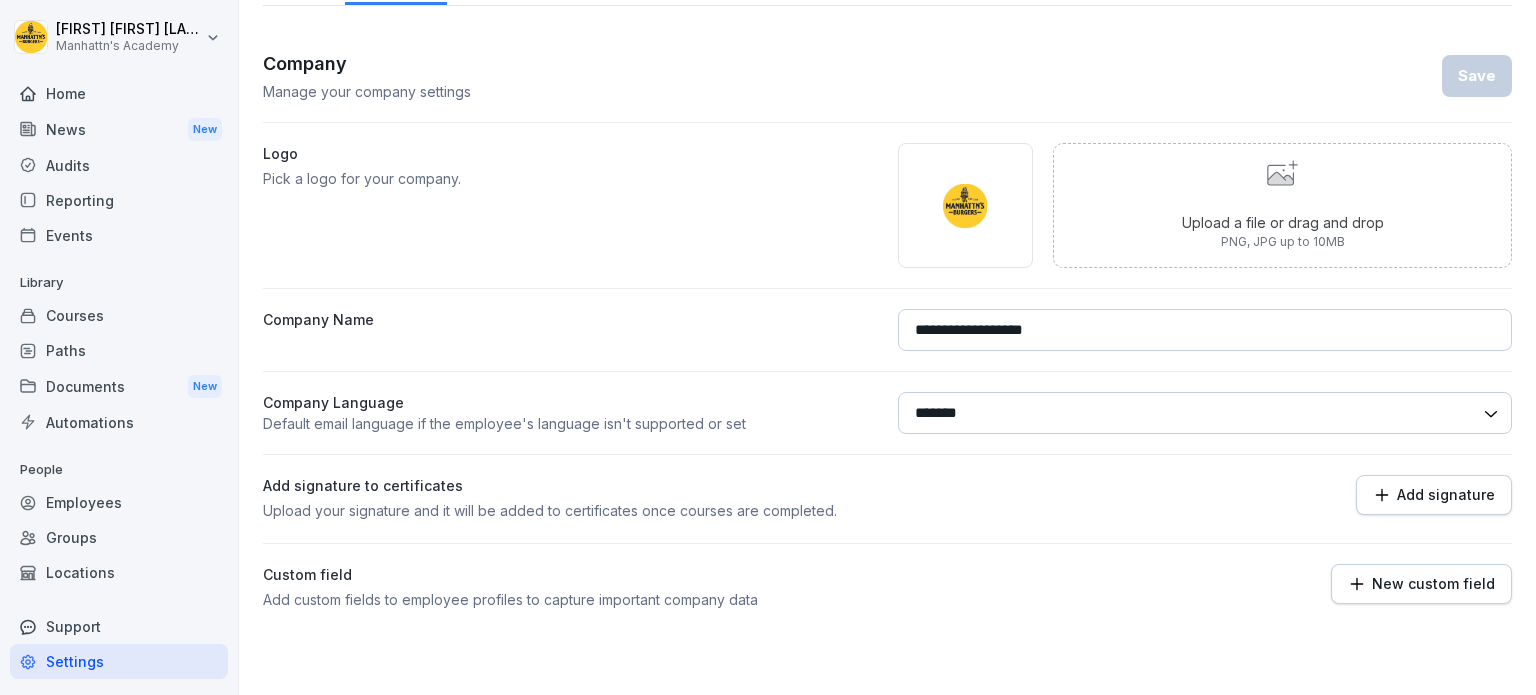 scroll, scrollTop: 117, scrollLeft: 0, axis: vertical 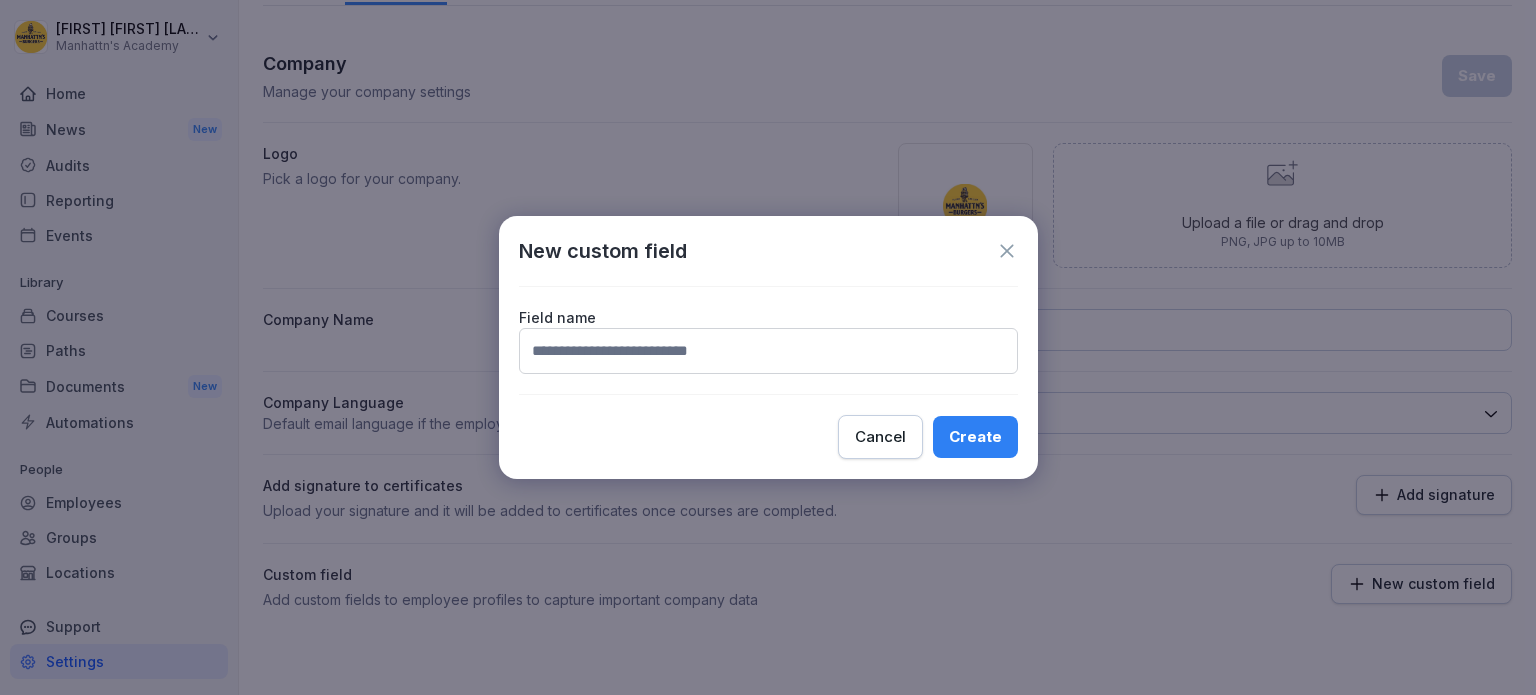 click 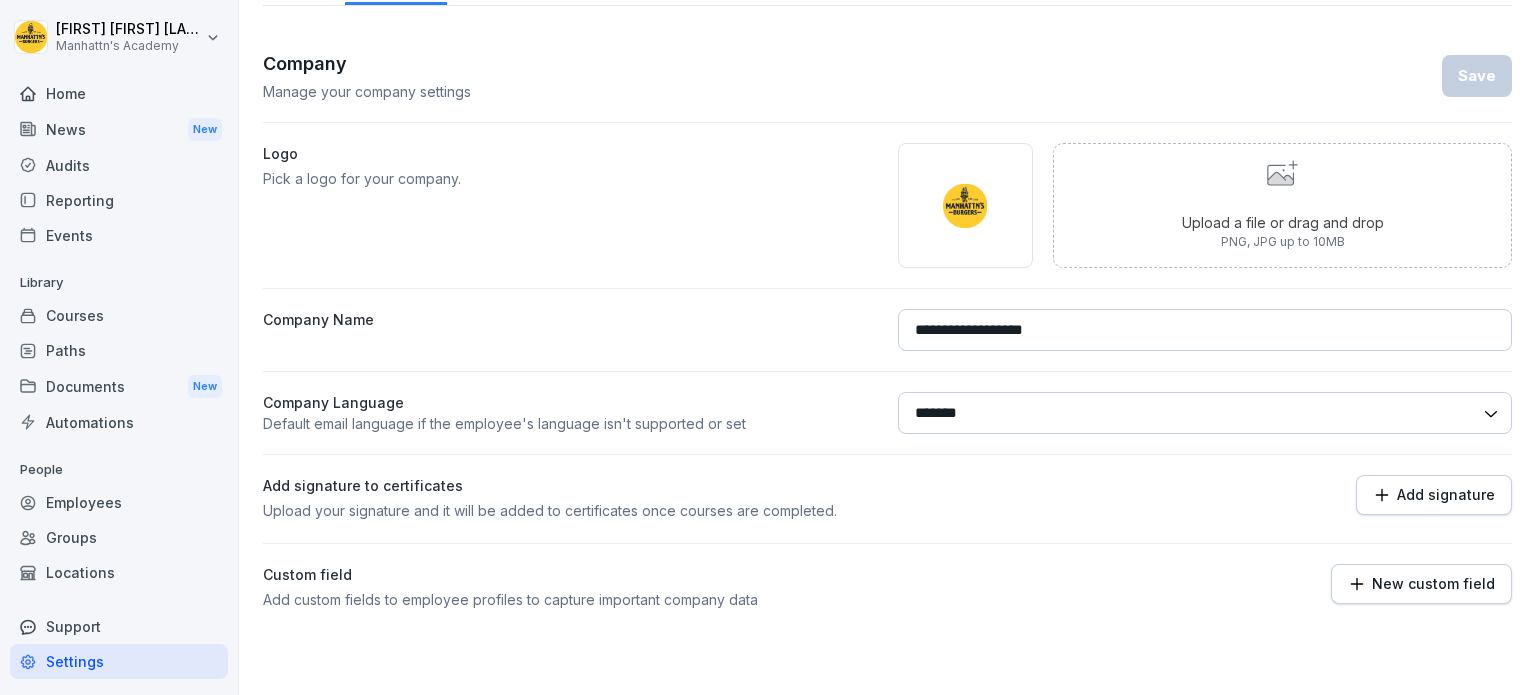 click on "Manage your company settings" at bounding box center (367, 91) 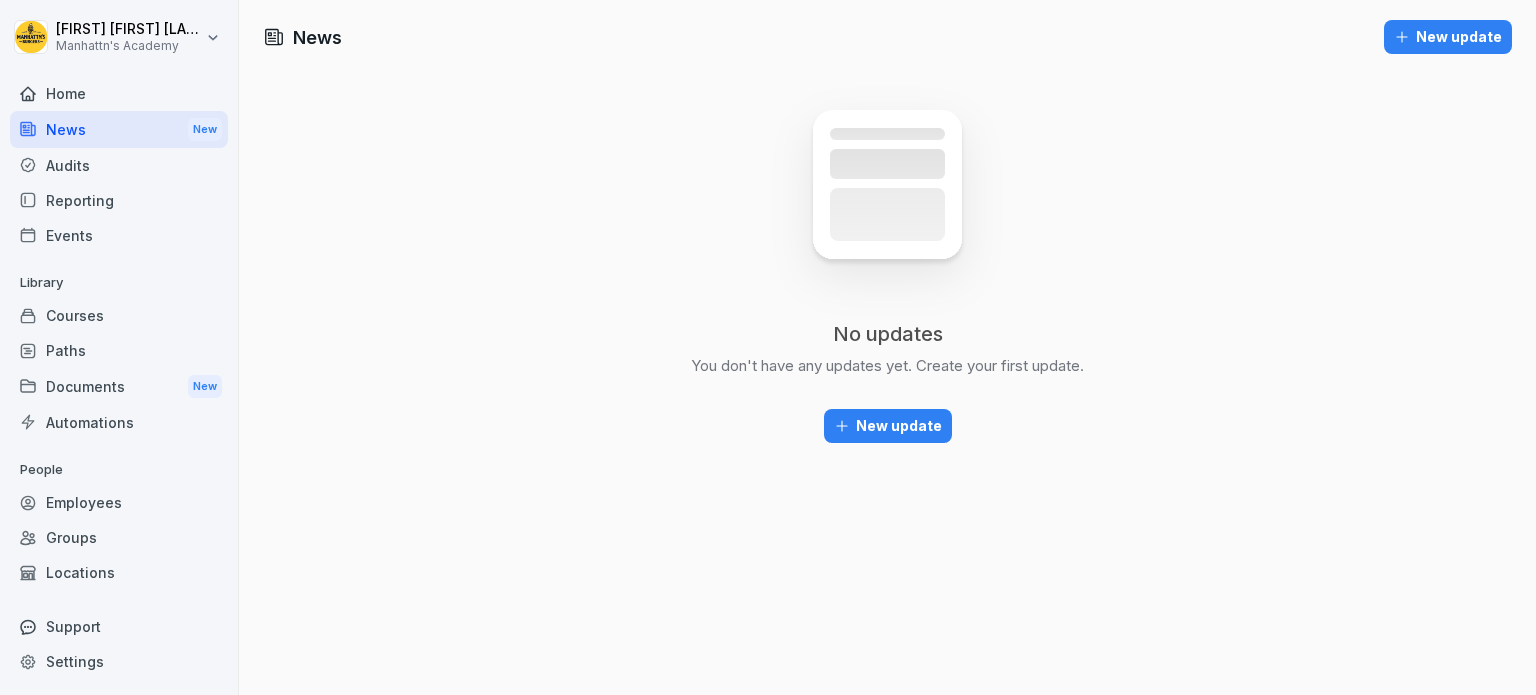 scroll, scrollTop: 0, scrollLeft: 0, axis: both 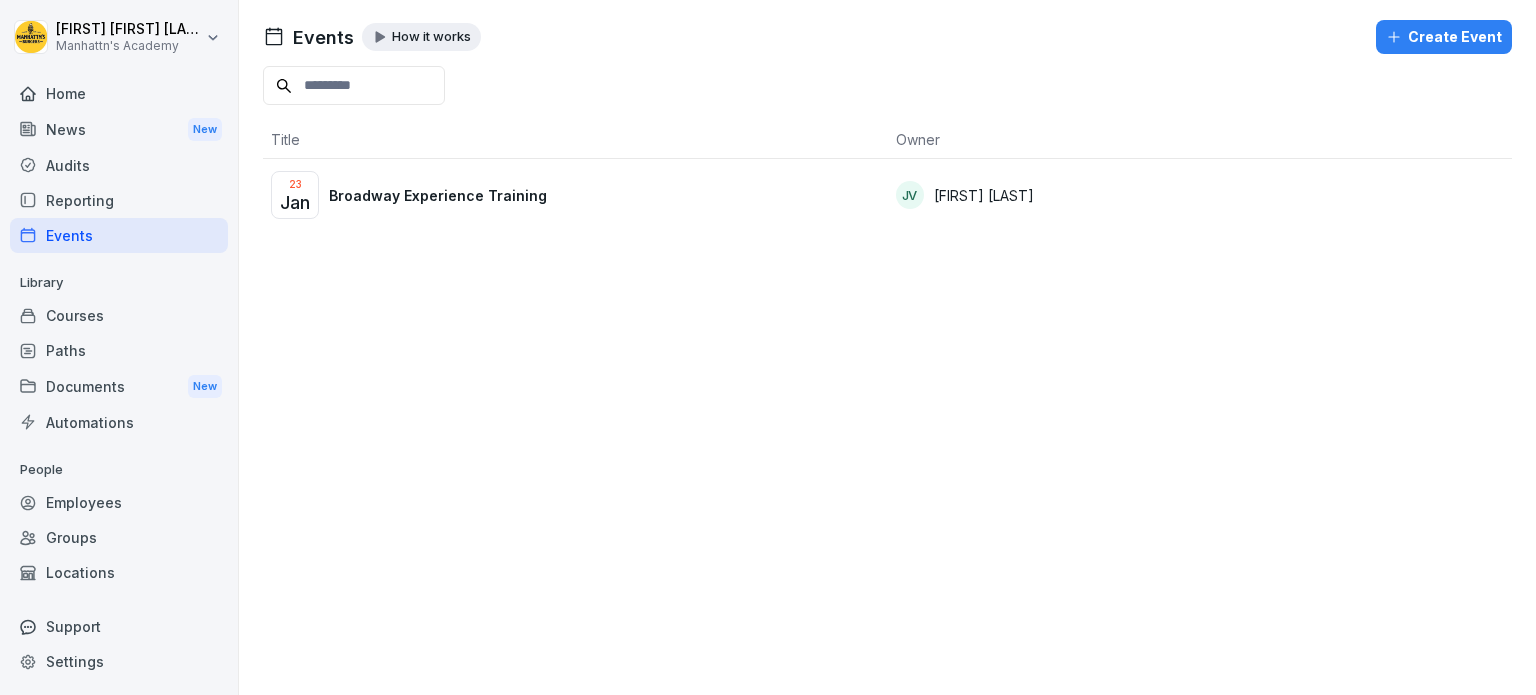 click on "Create Event" at bounding box center [1444, 37] 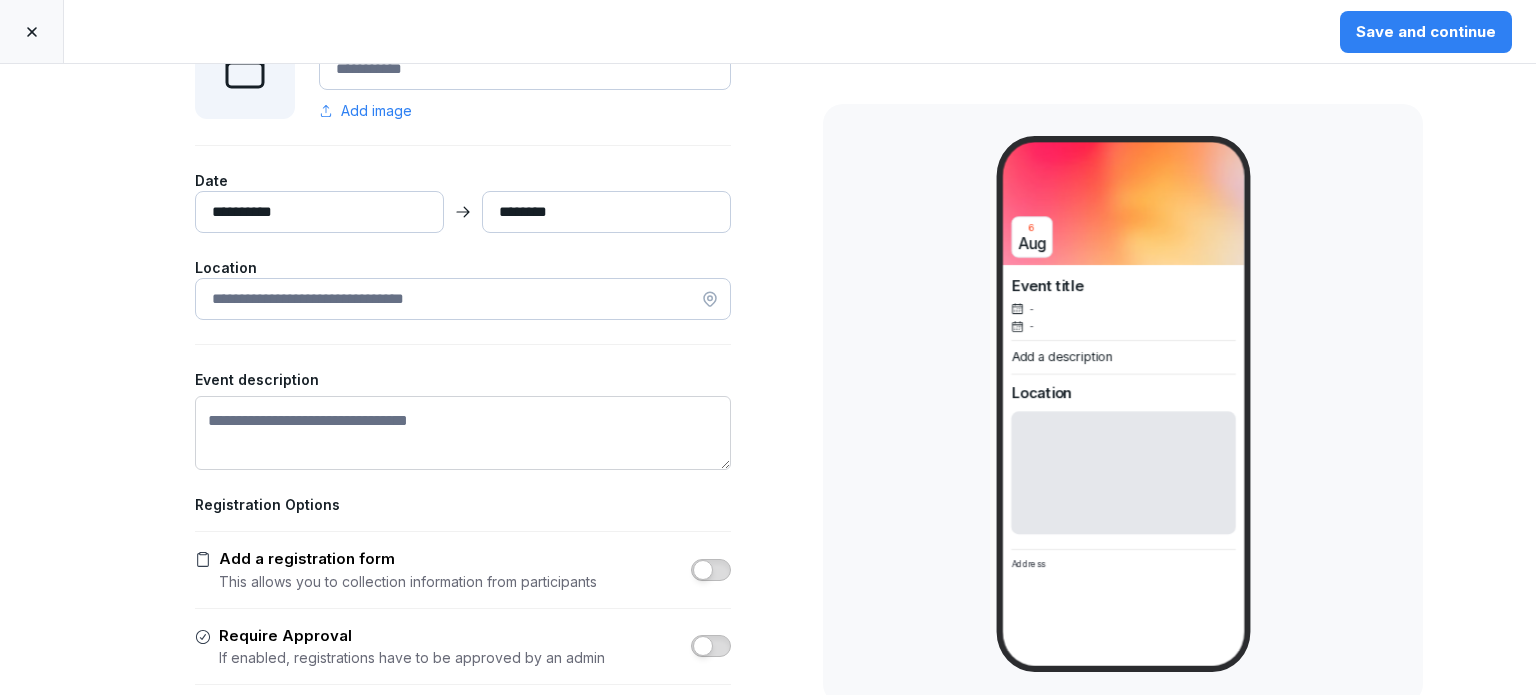 scroll, scrollTop: 0, scrollLeft: 0, axis: both 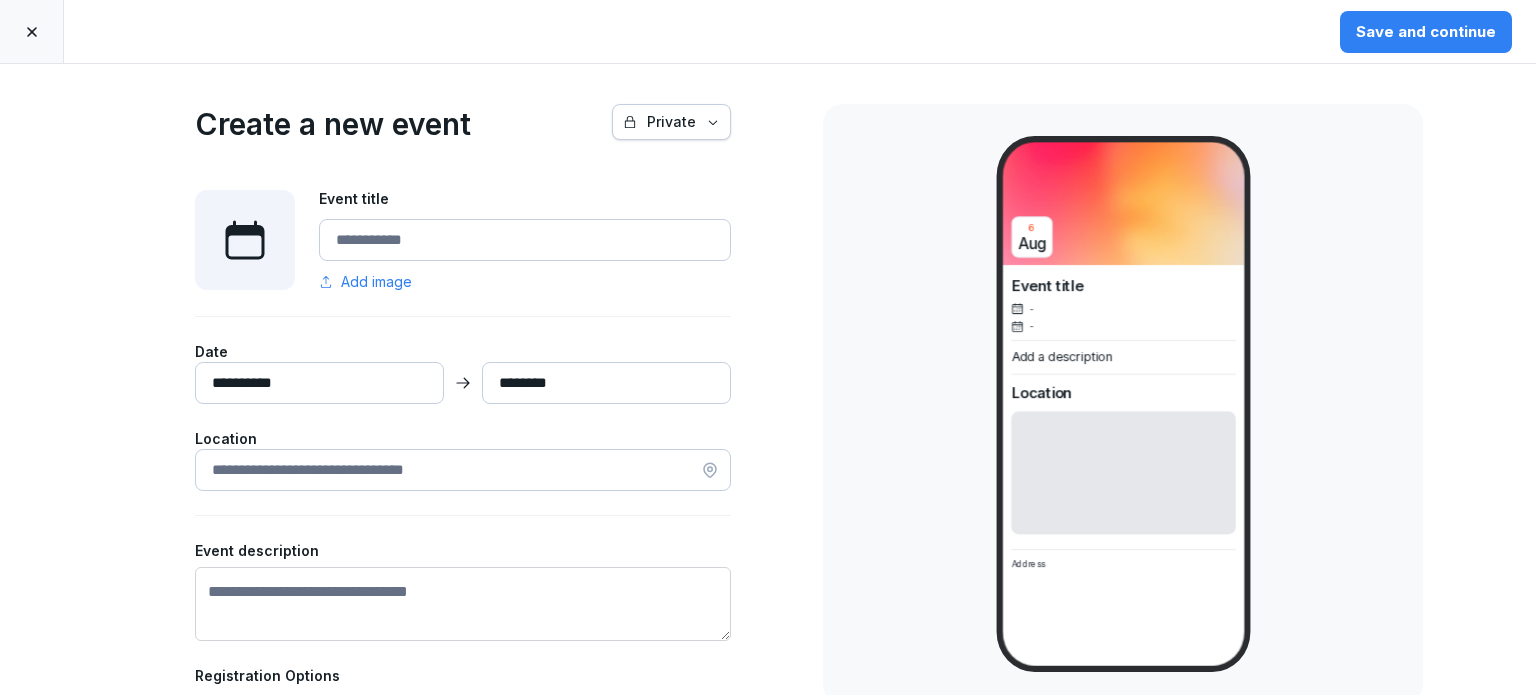 click on "Private" at bounding box center (671, 122) 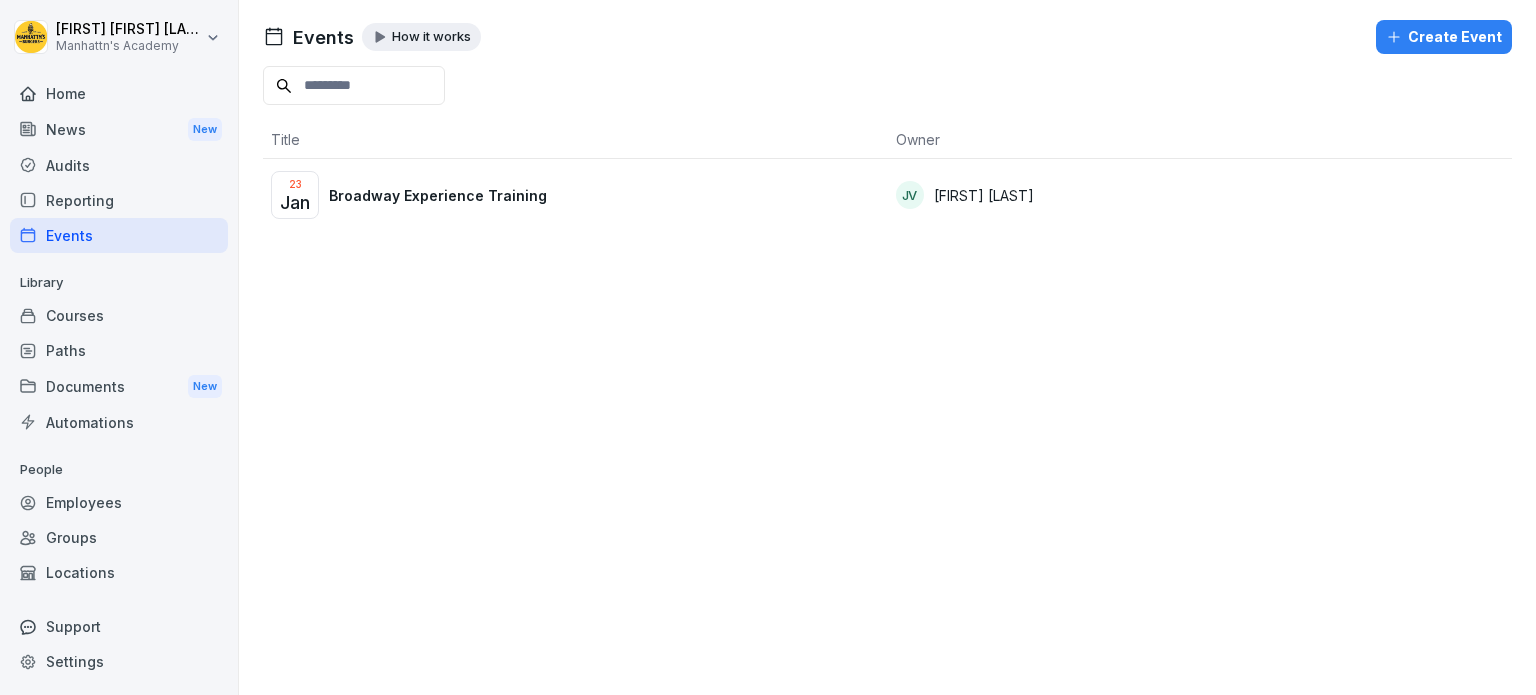 click on "News New" at bounding box center (119, 129) 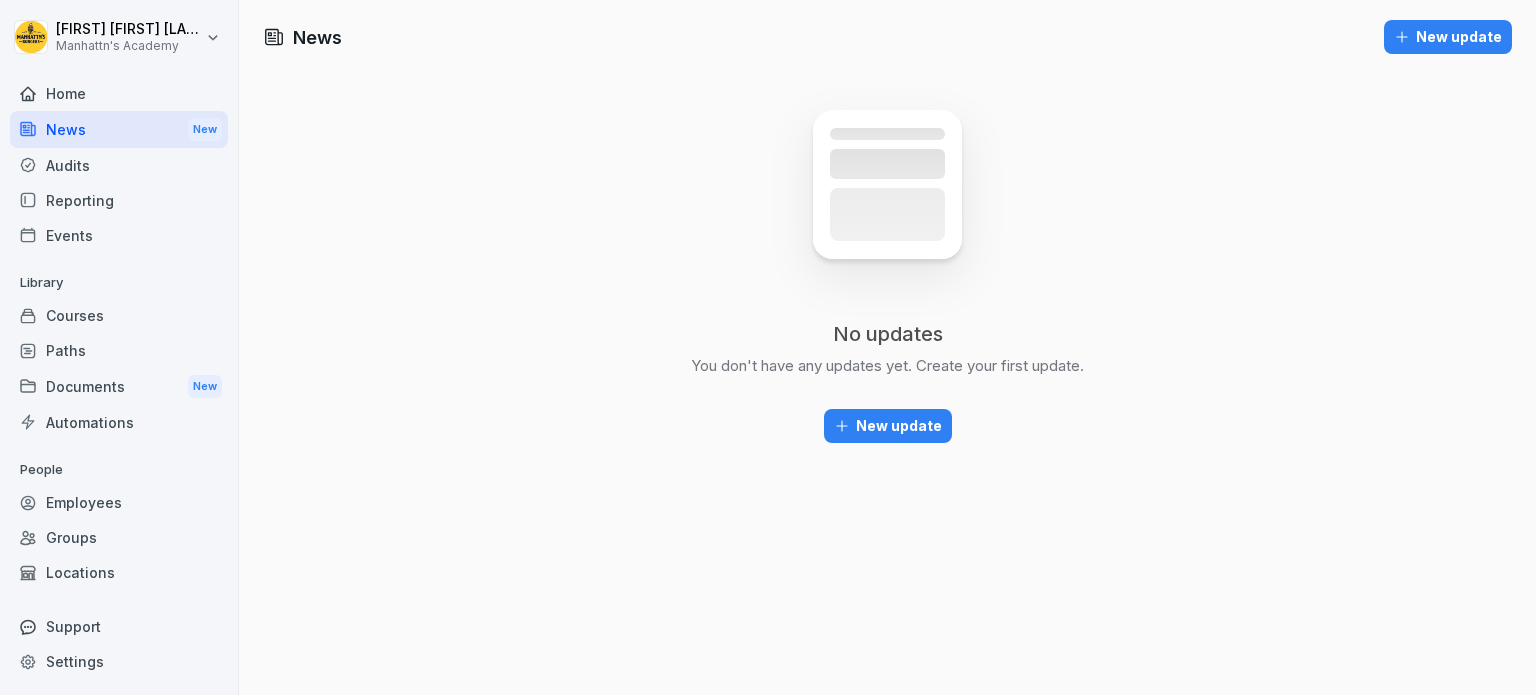 click on "New update" at bounding box center (1448, 37) 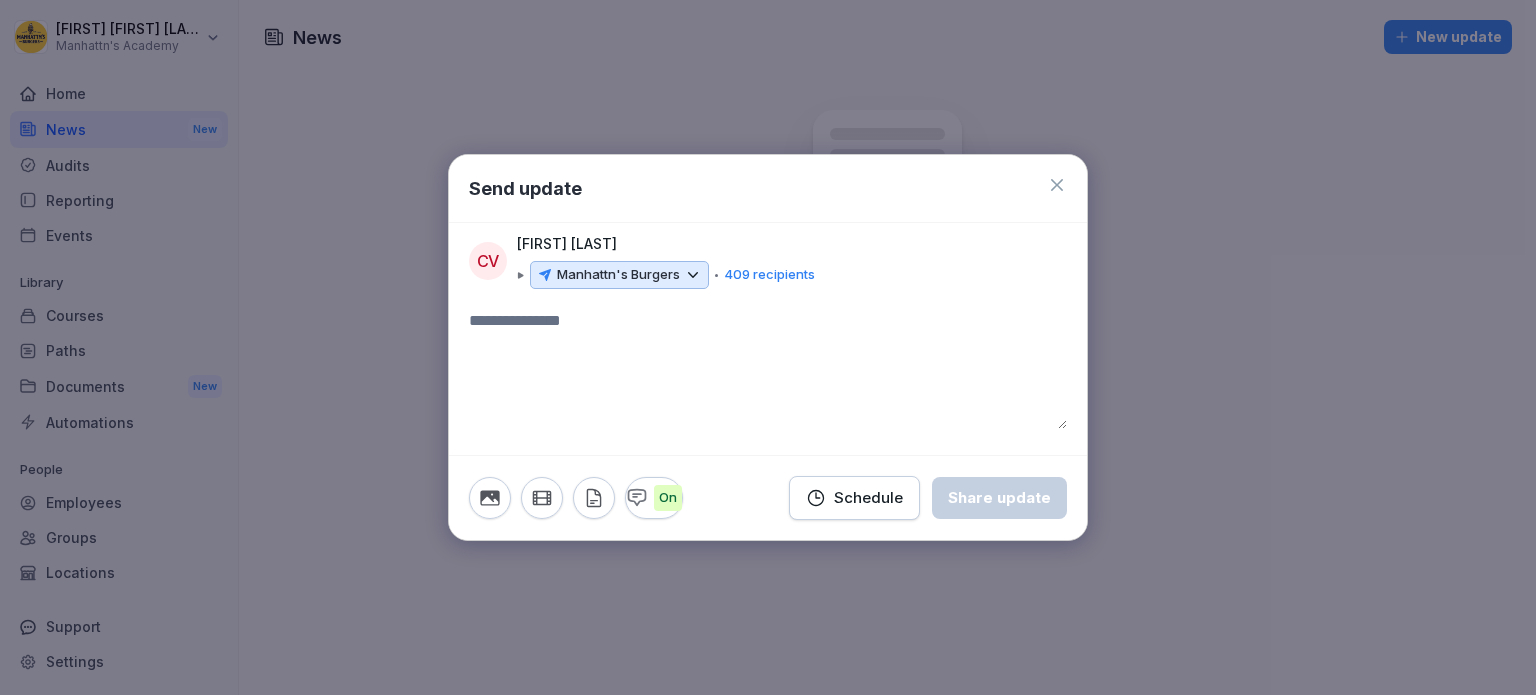 click on "Manhattn's Burgers" at bounding box center [618, 275] 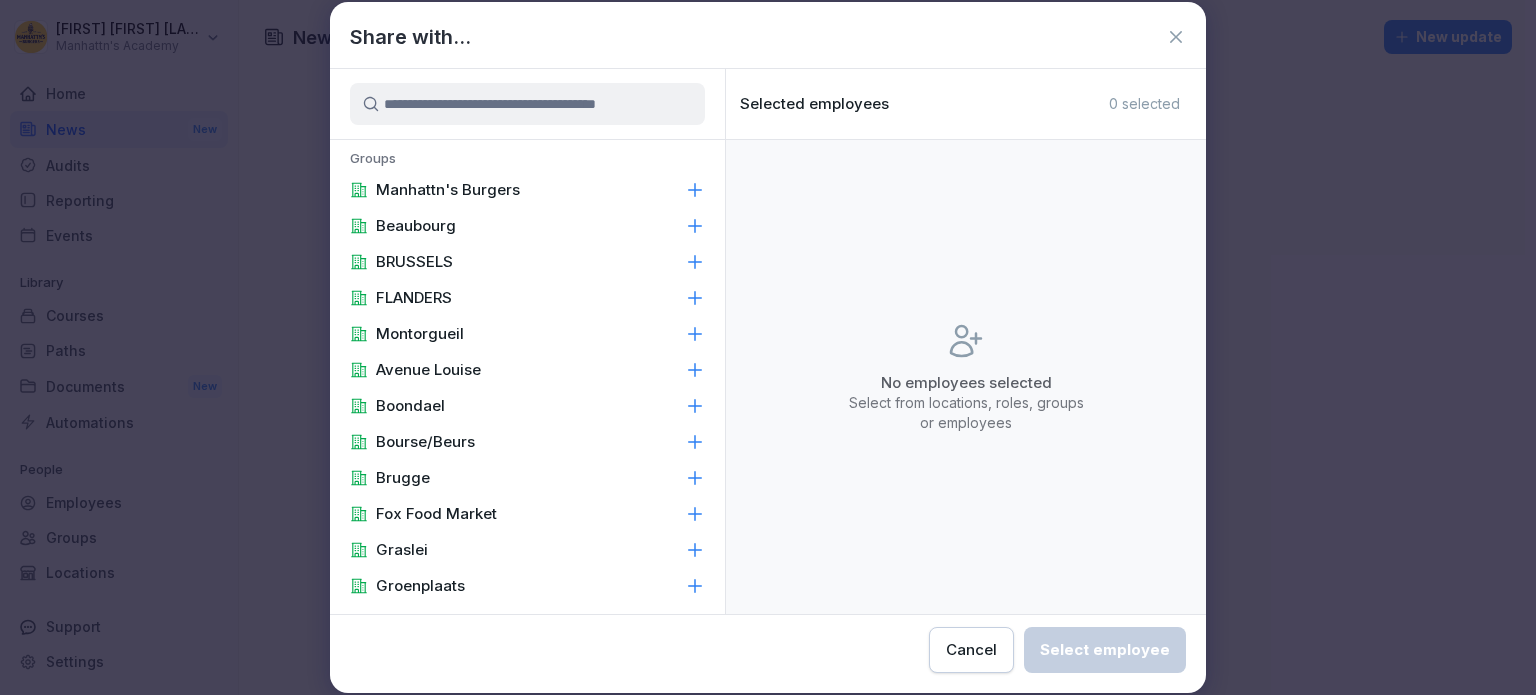 click 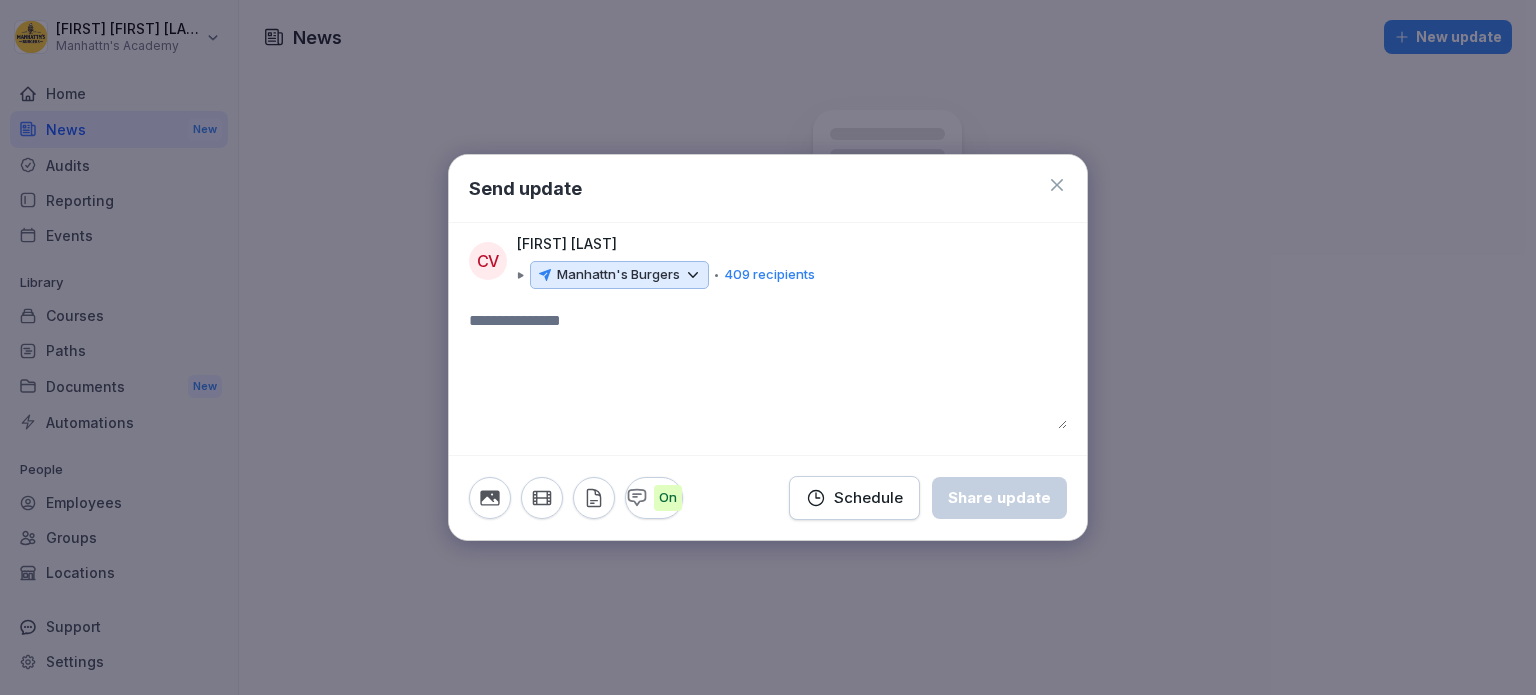 click on "Manhattn's Burgers" at bounding box center (618, 275) 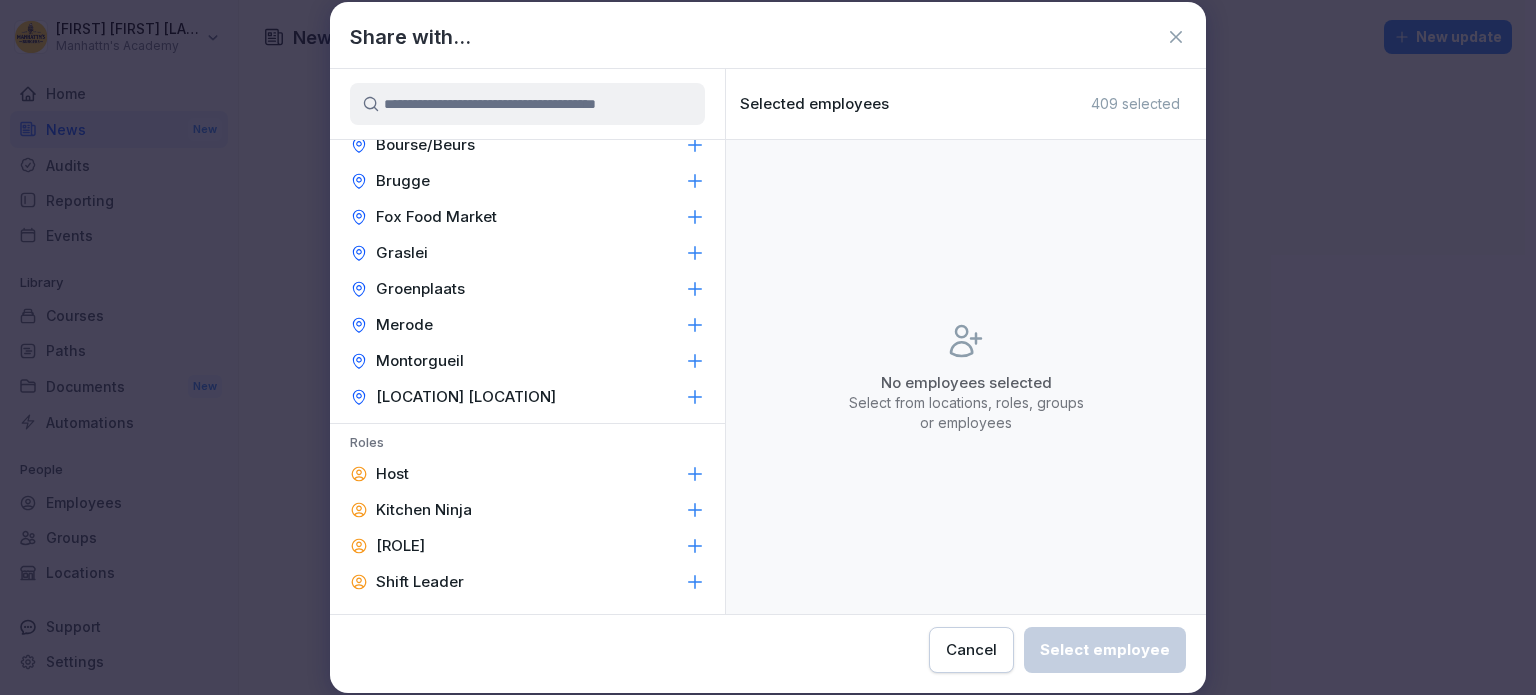 scroll, scrollTop: 703, scrollLeft: 0, axis: vertical 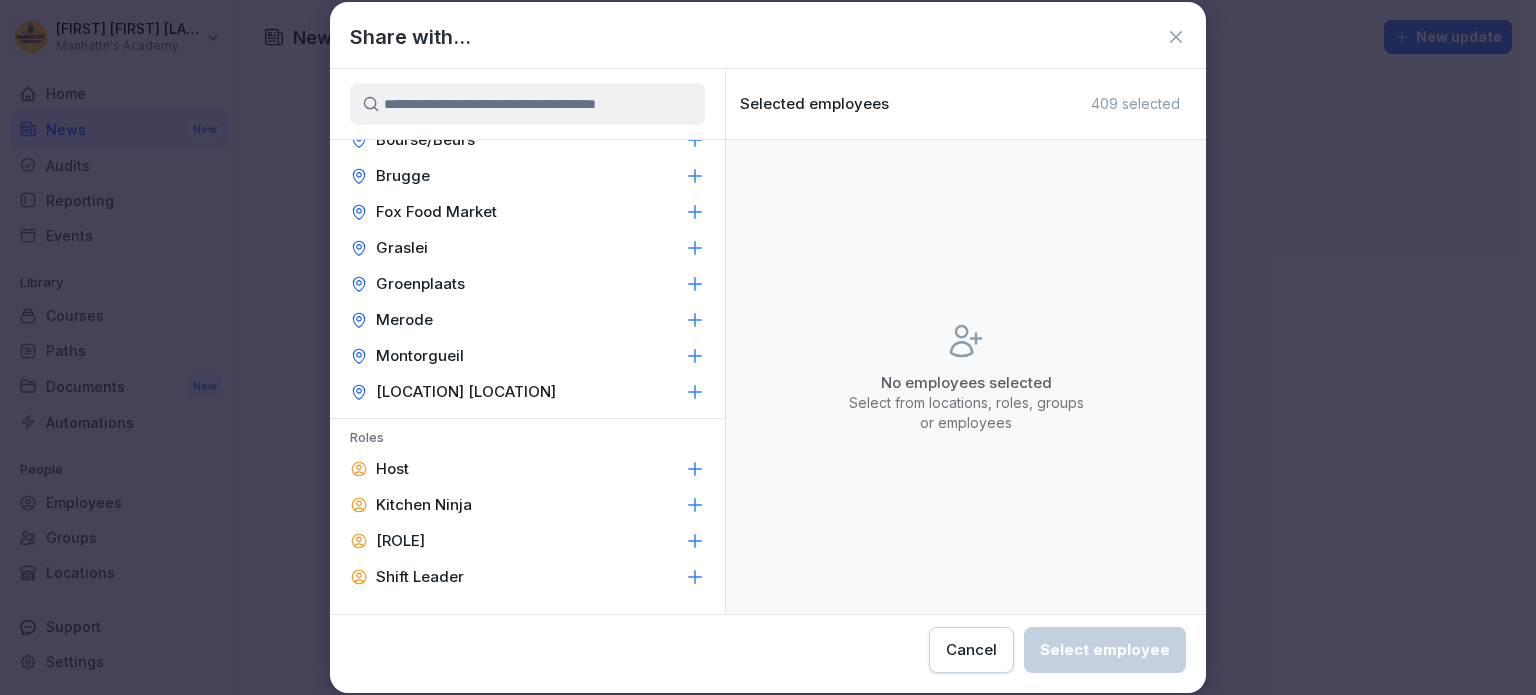 click 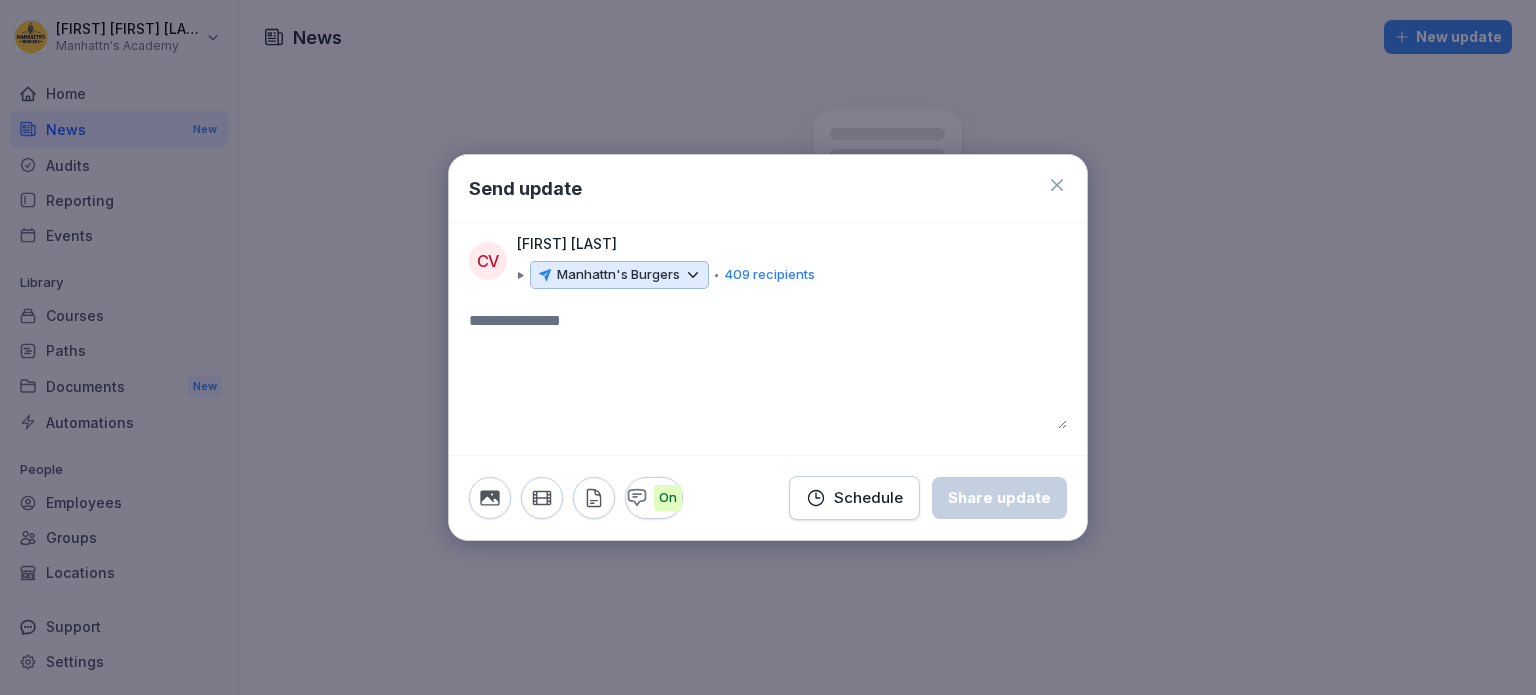click at bounding box center (768, 347) 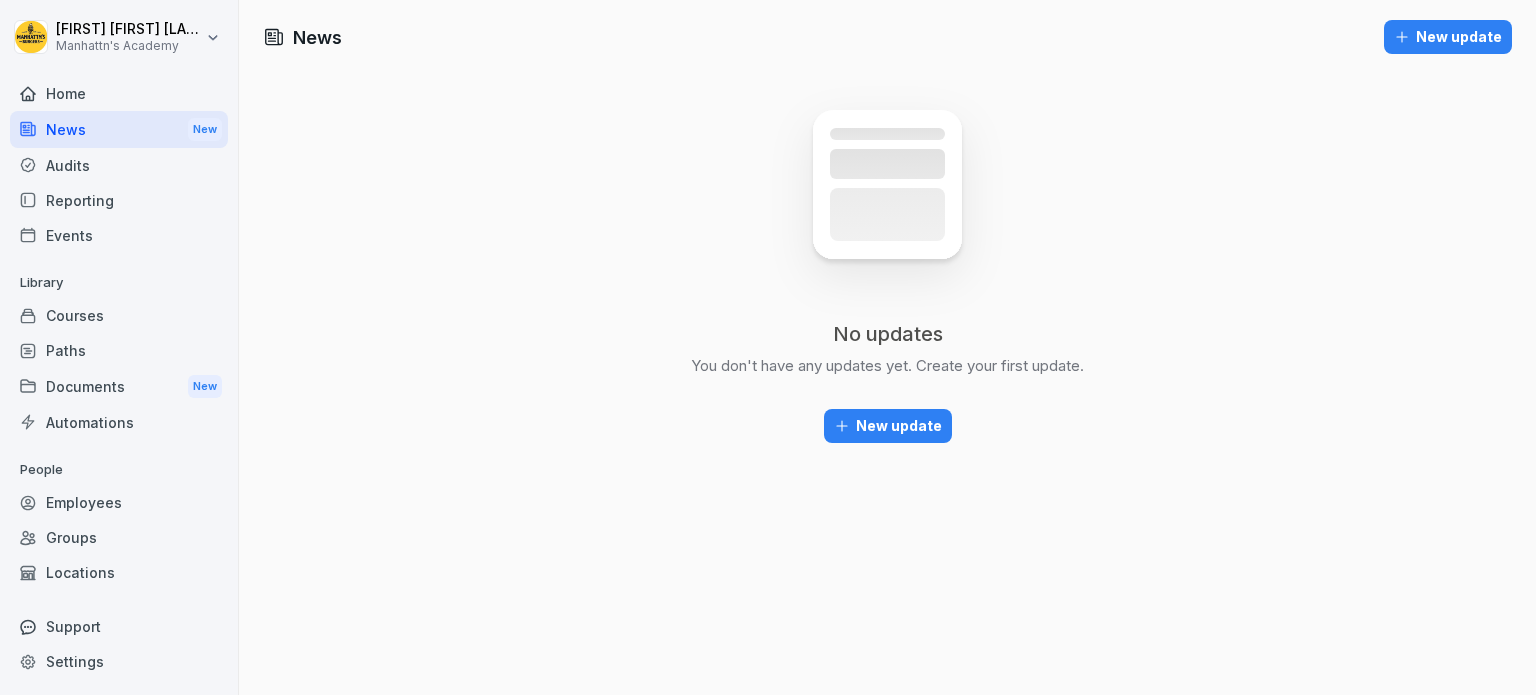 click on "Employees" at bounding box center (119, 502) 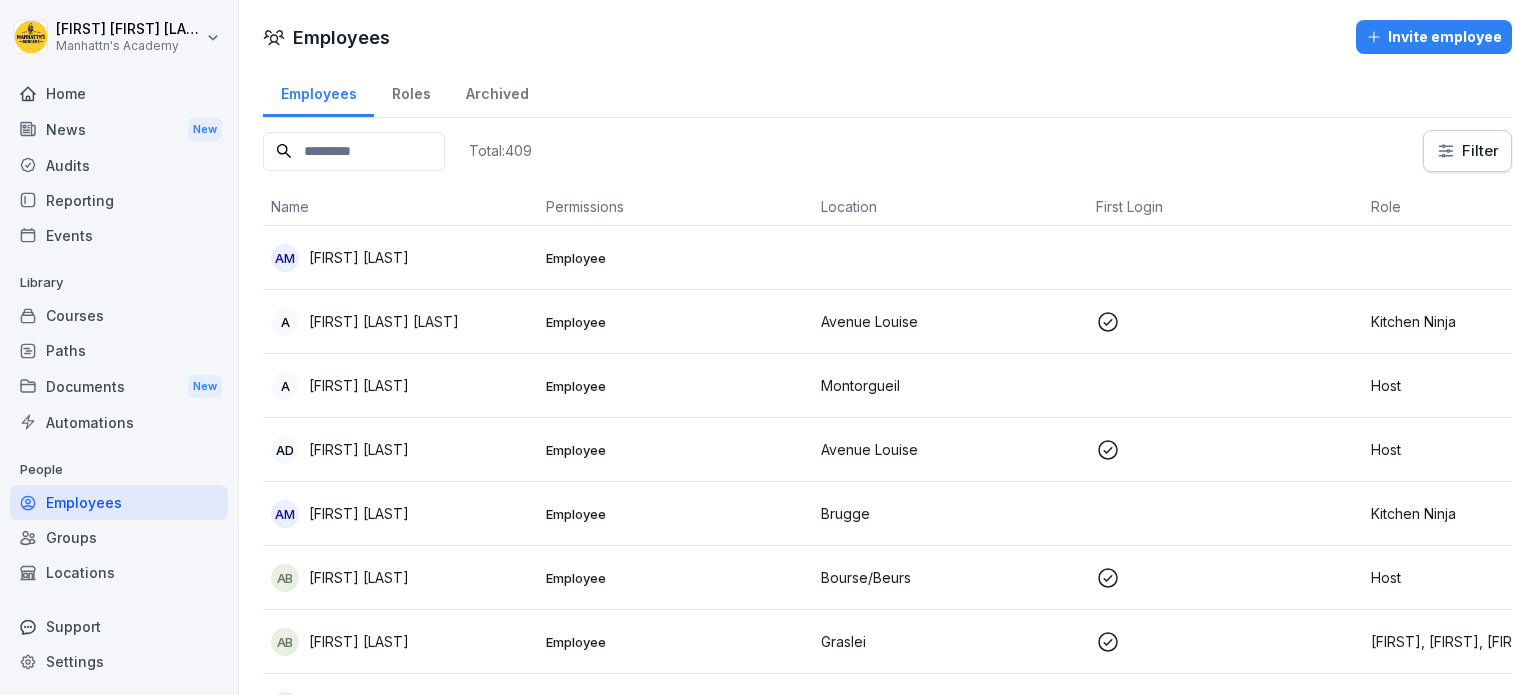 click on "Roles" at bounding box center [411, 91] 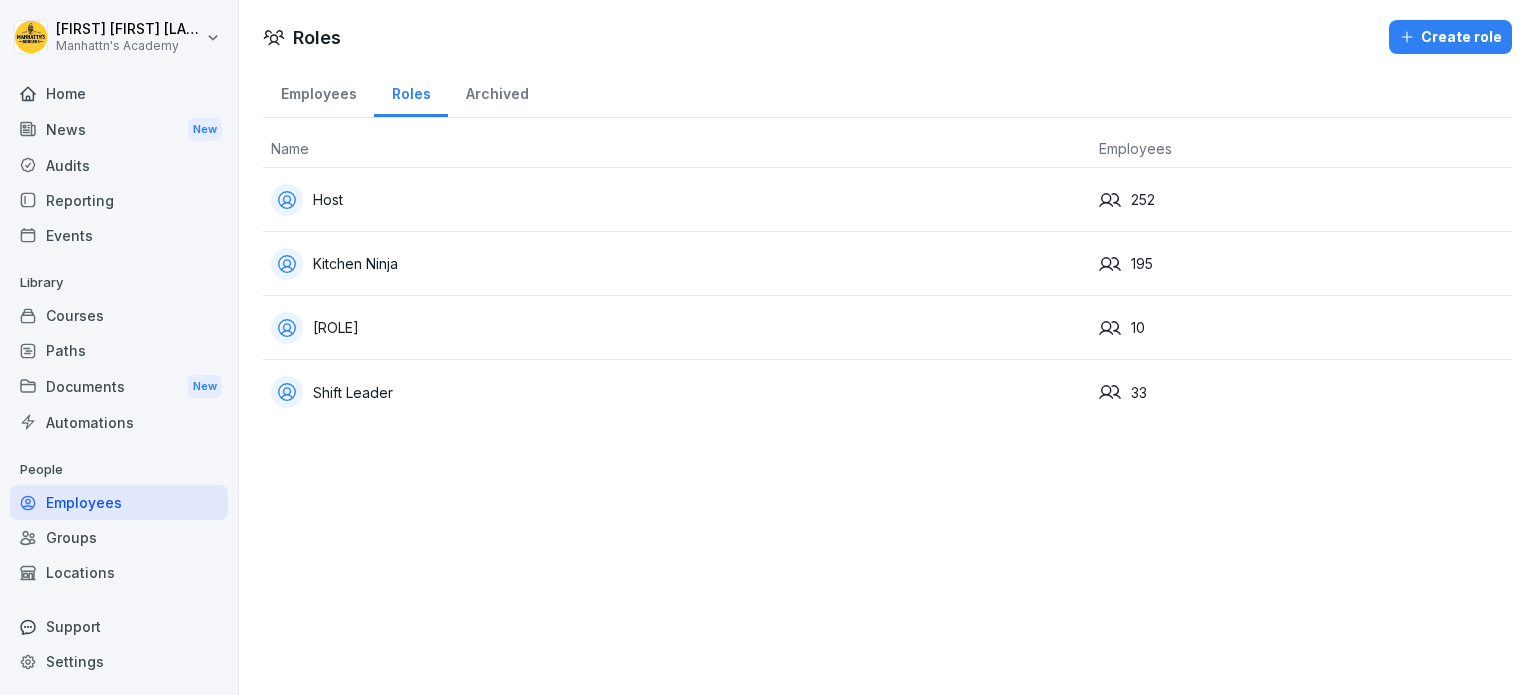 click on "[ROLE]" at bounding box center (677, 328) 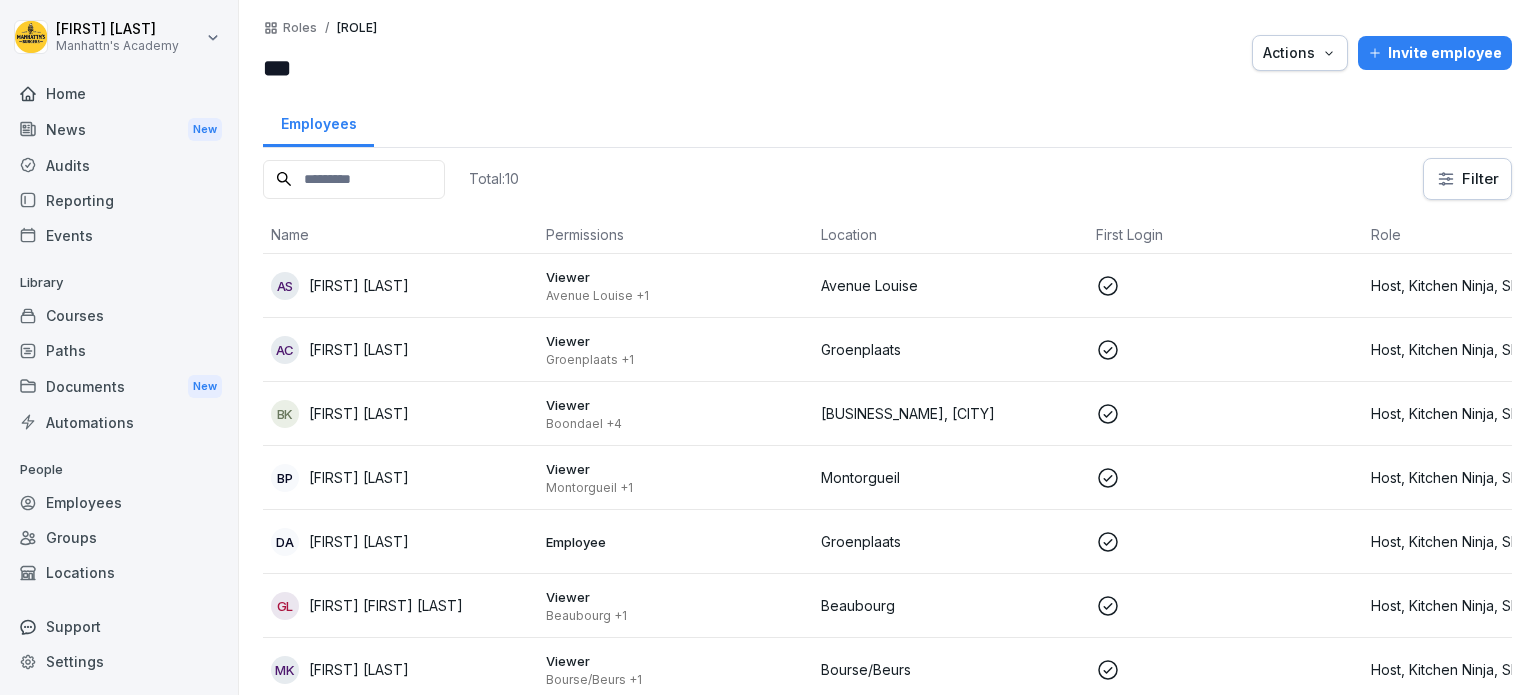 scroll, scrollTop: 0, scrollLeft: 0, axis: both 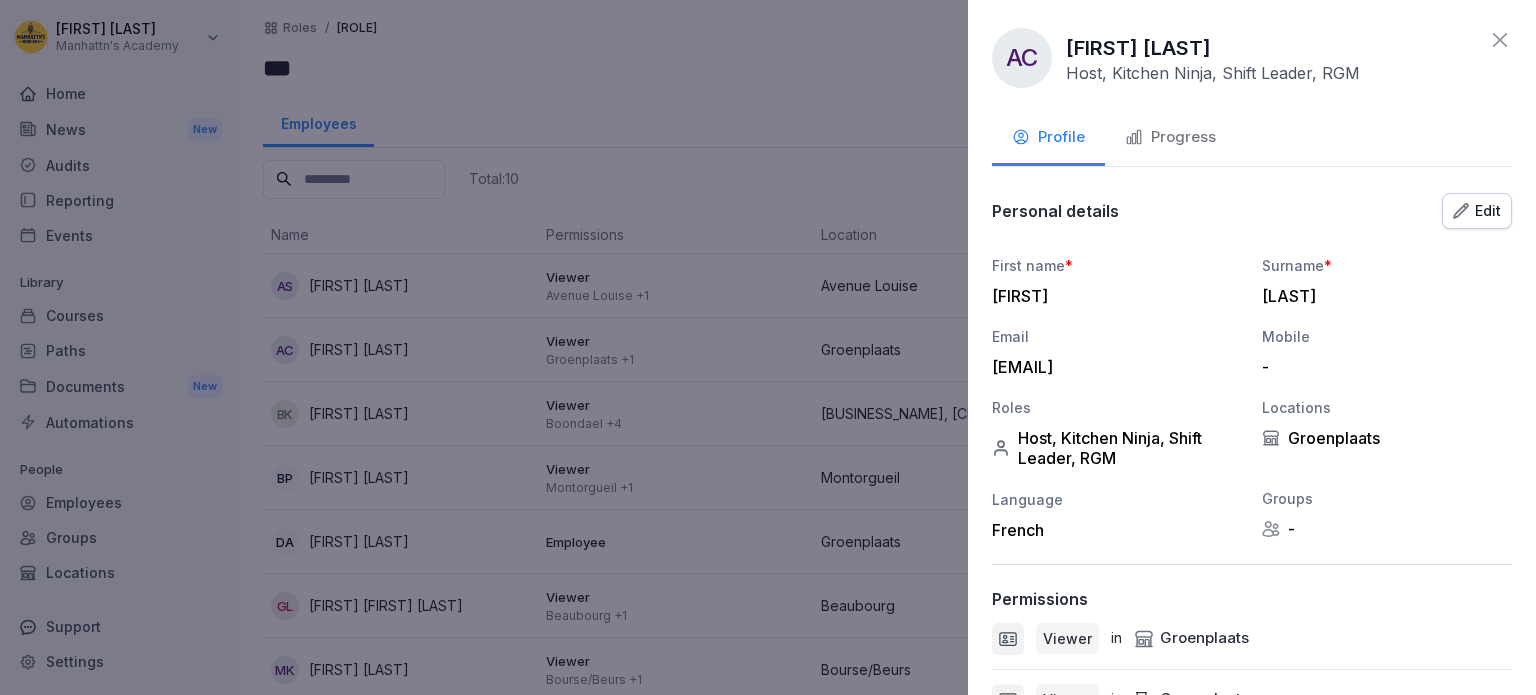 click on "Progress" at bounding box center (1170, 137) 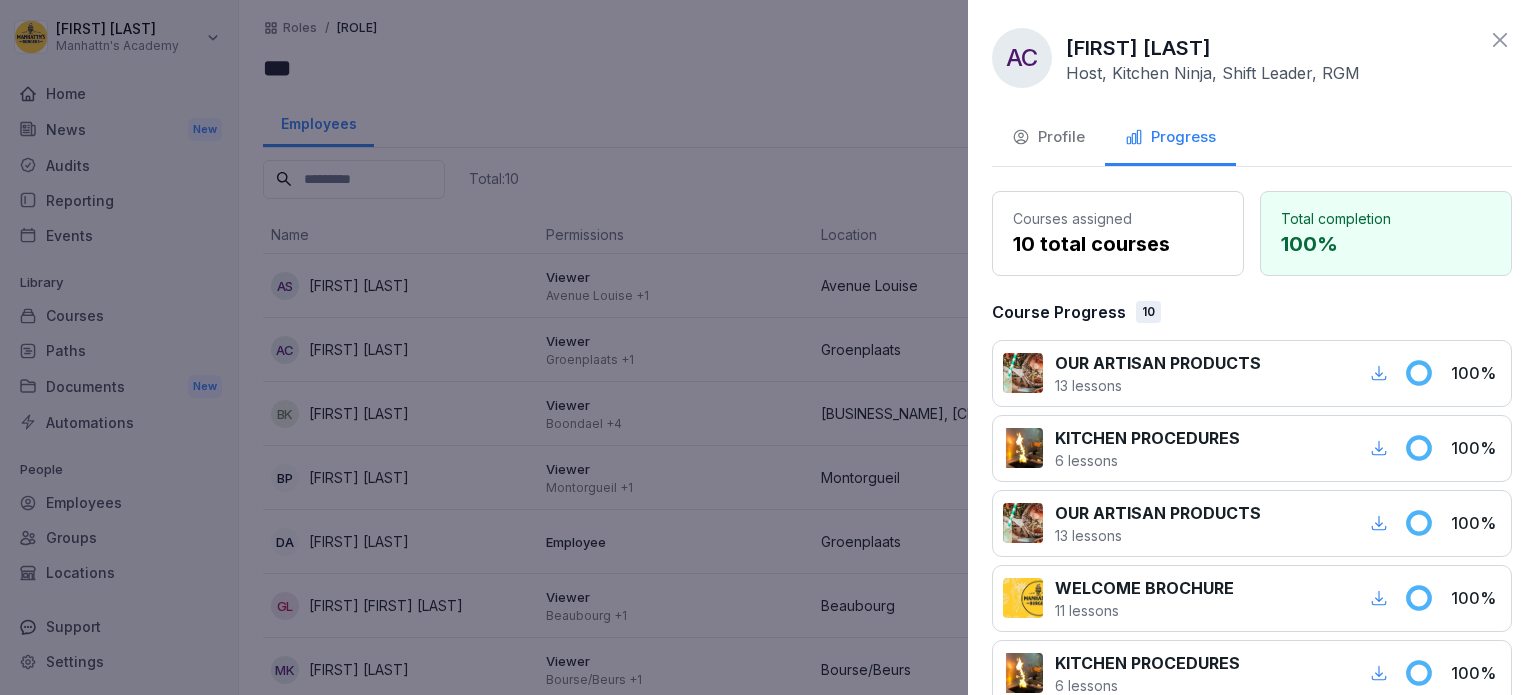 click on "Profile" at bounding box center [1048, 137] 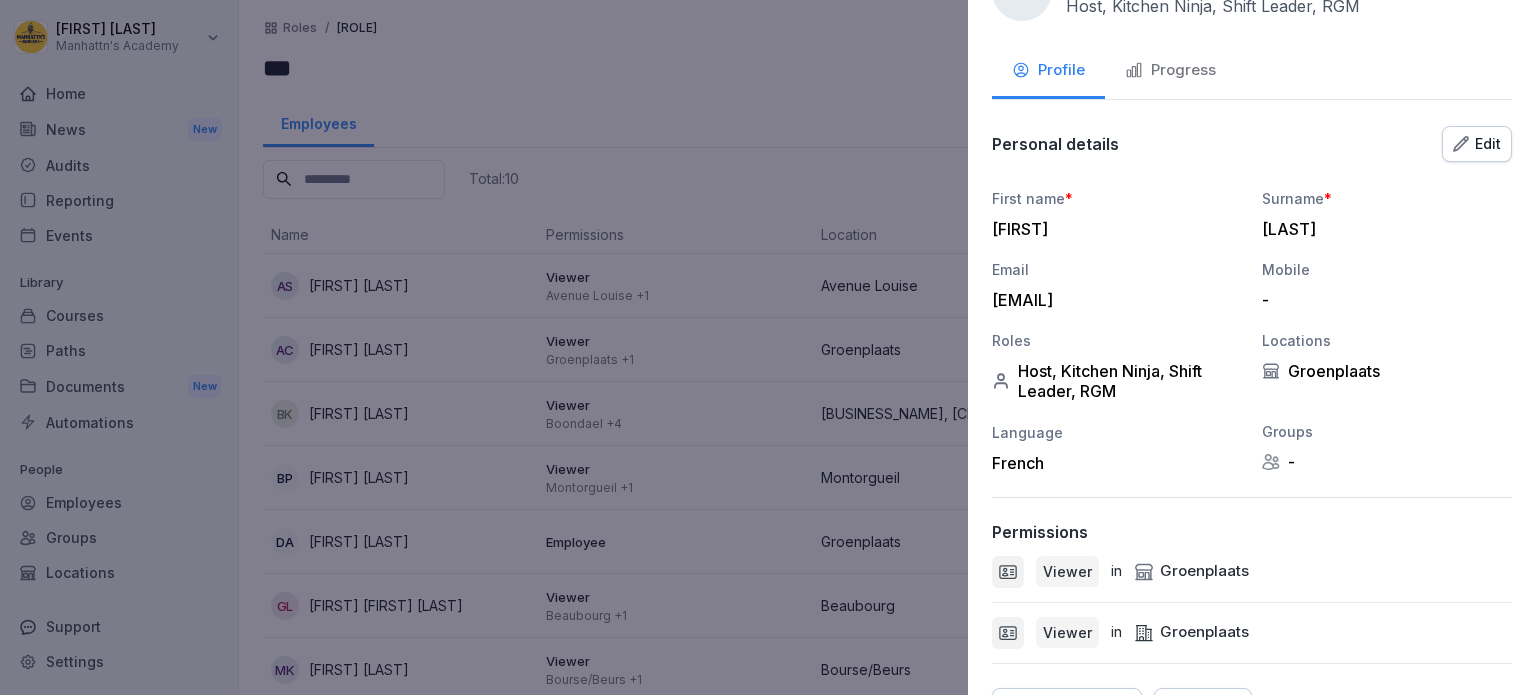 scroll, scrollTop: 0, scrollLeft: 0, axis: both 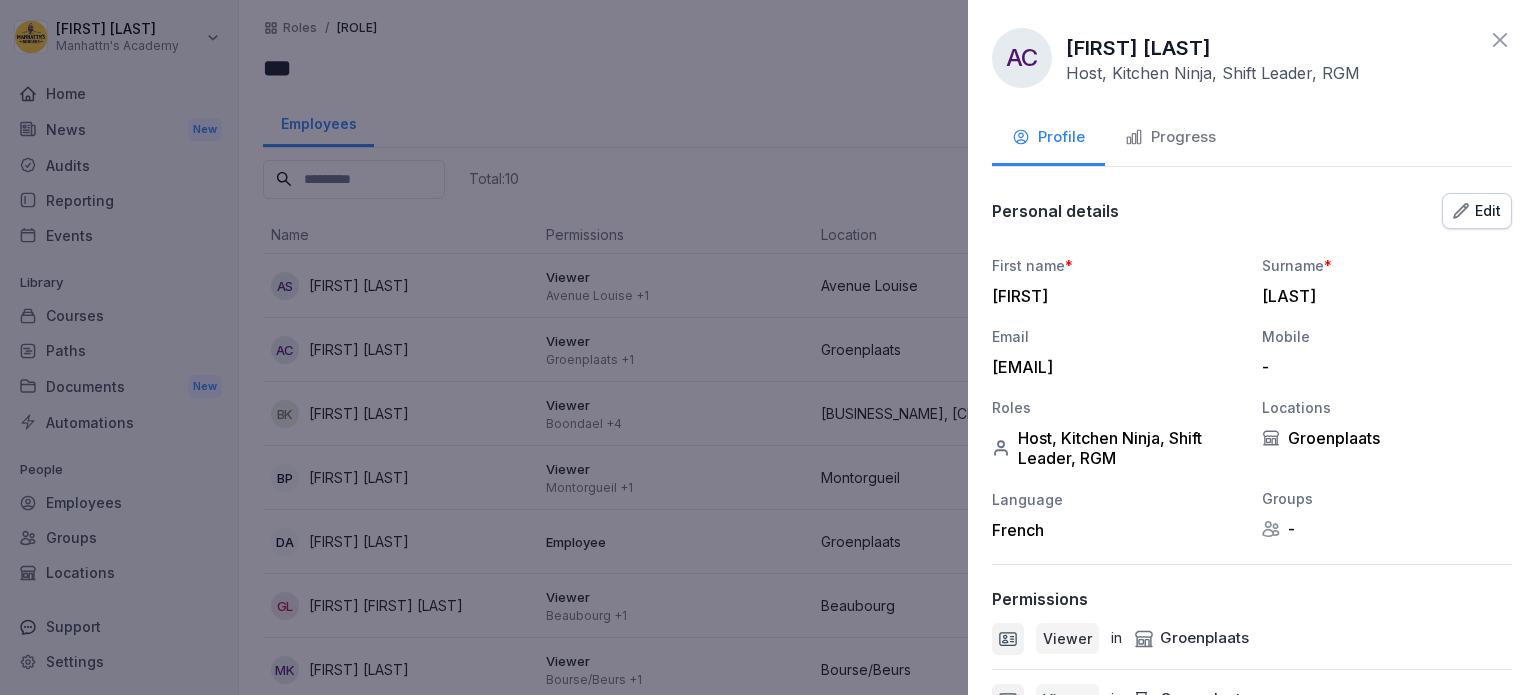 click on "Progress" at bounding box center [1170, 137] 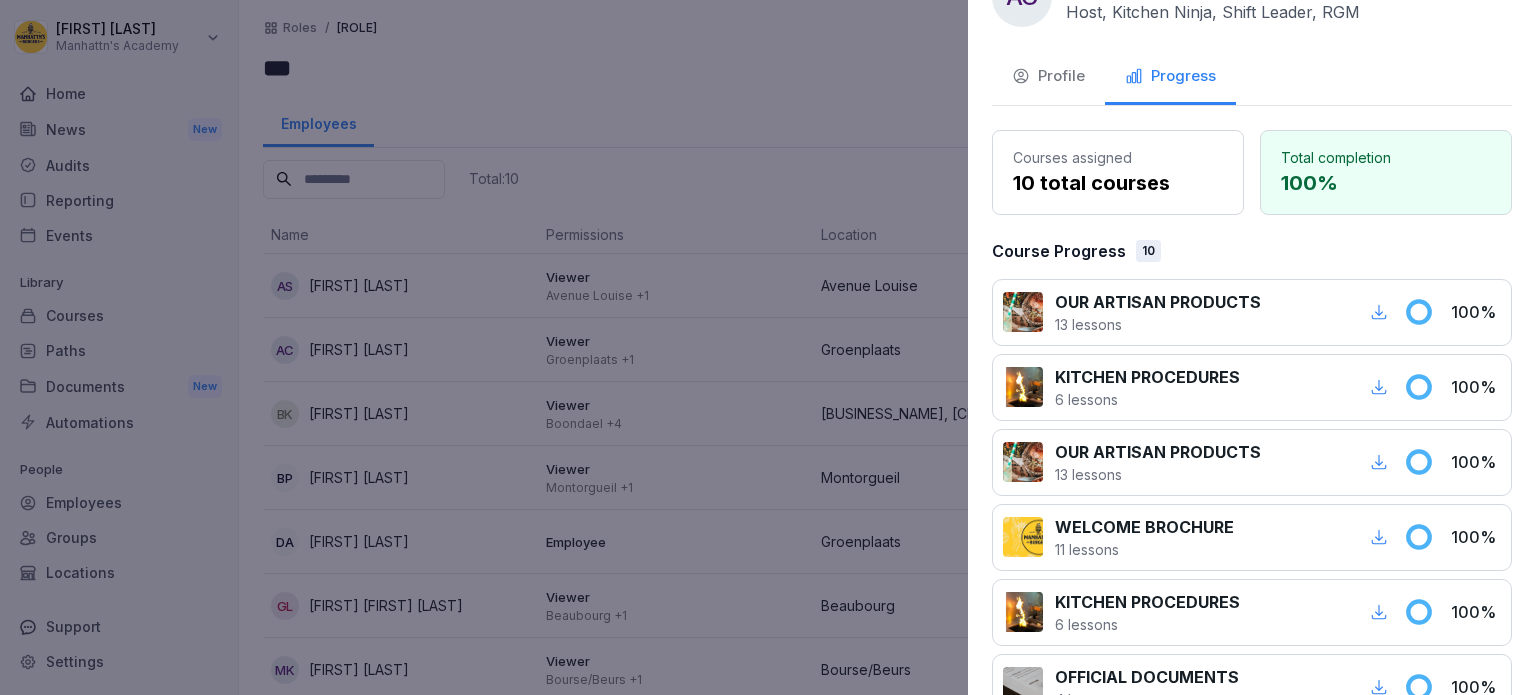 scroll, scrollTop: 14, scrollLeft: 0, axis: vertical 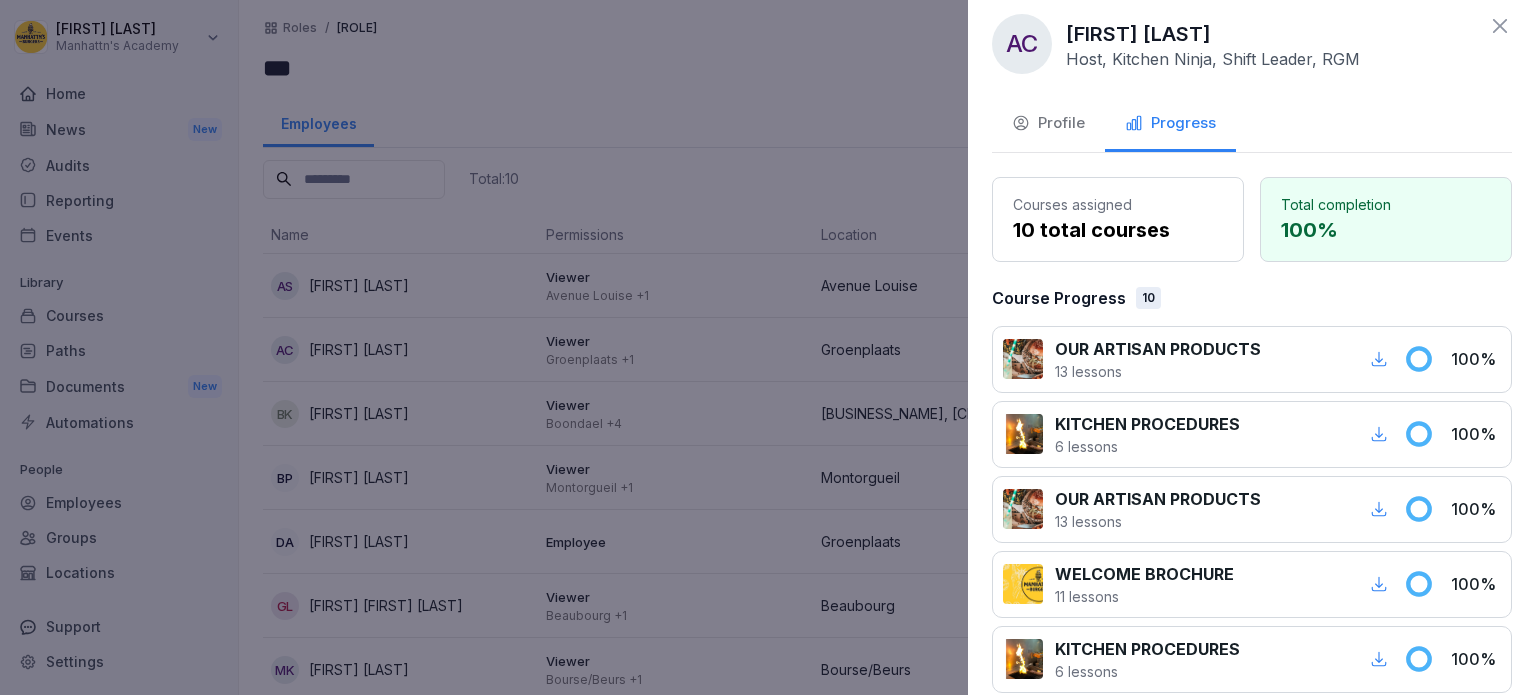 click on "Profile" at bounding box center [1048, 123] 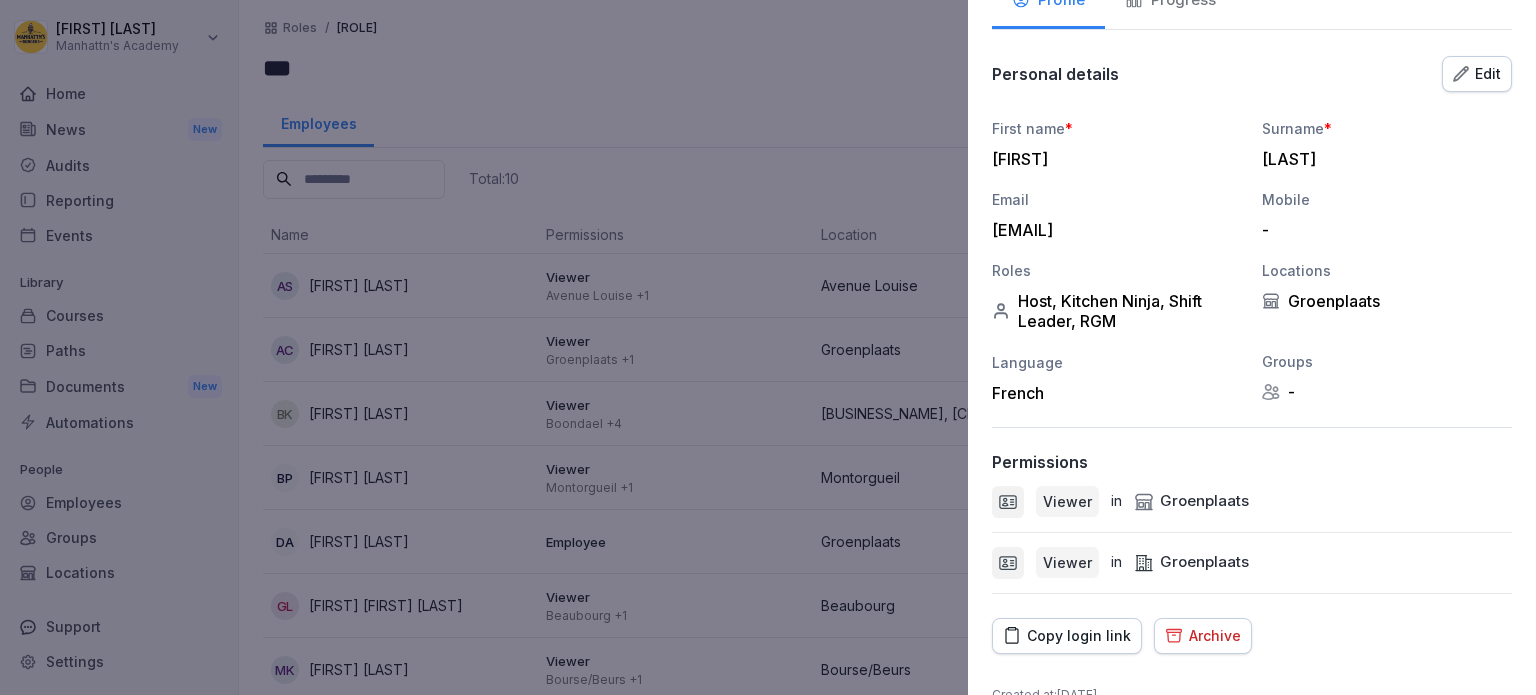 scroll, scrollTop: 171, scrollLeft: 0, axis: vertical 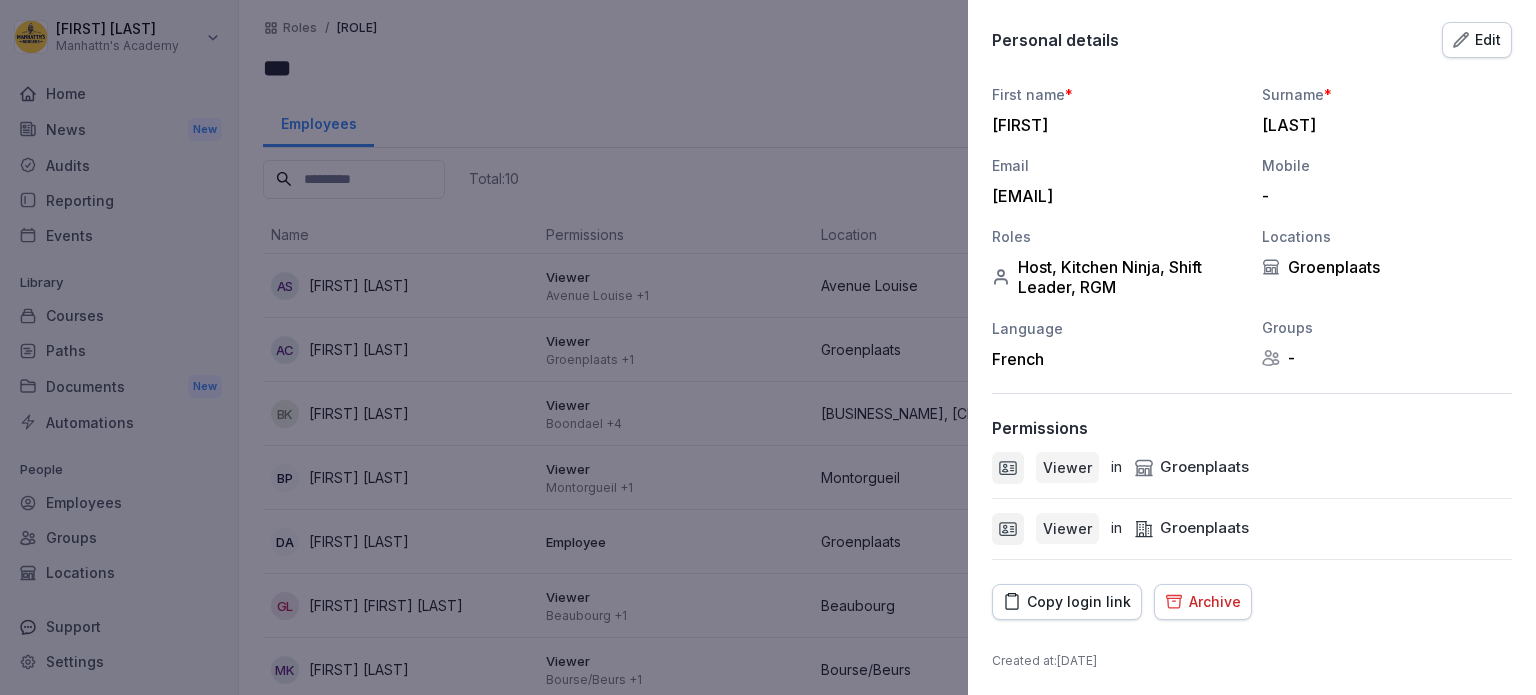 click on "Archive" at bounding box center (1203, 602) 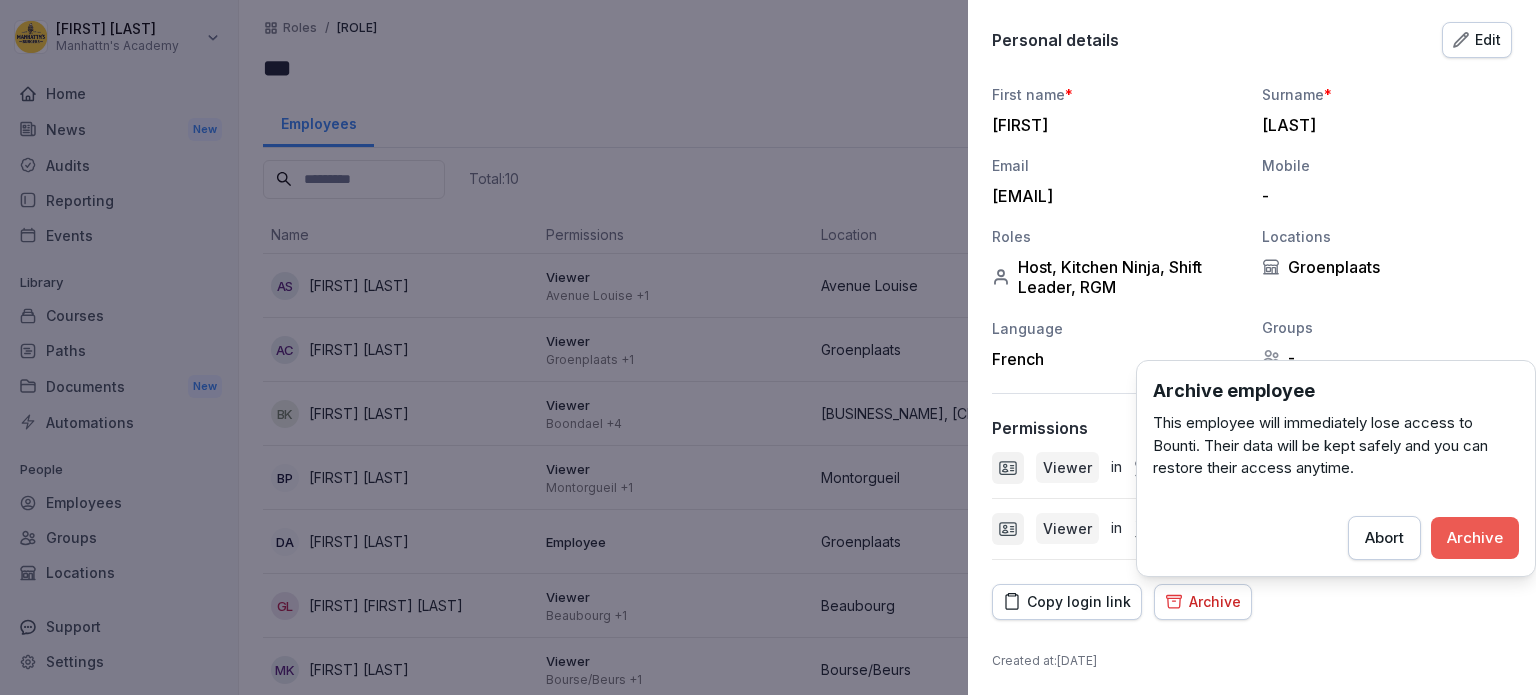 click on "Archive" at bounding box center [1475, 538] 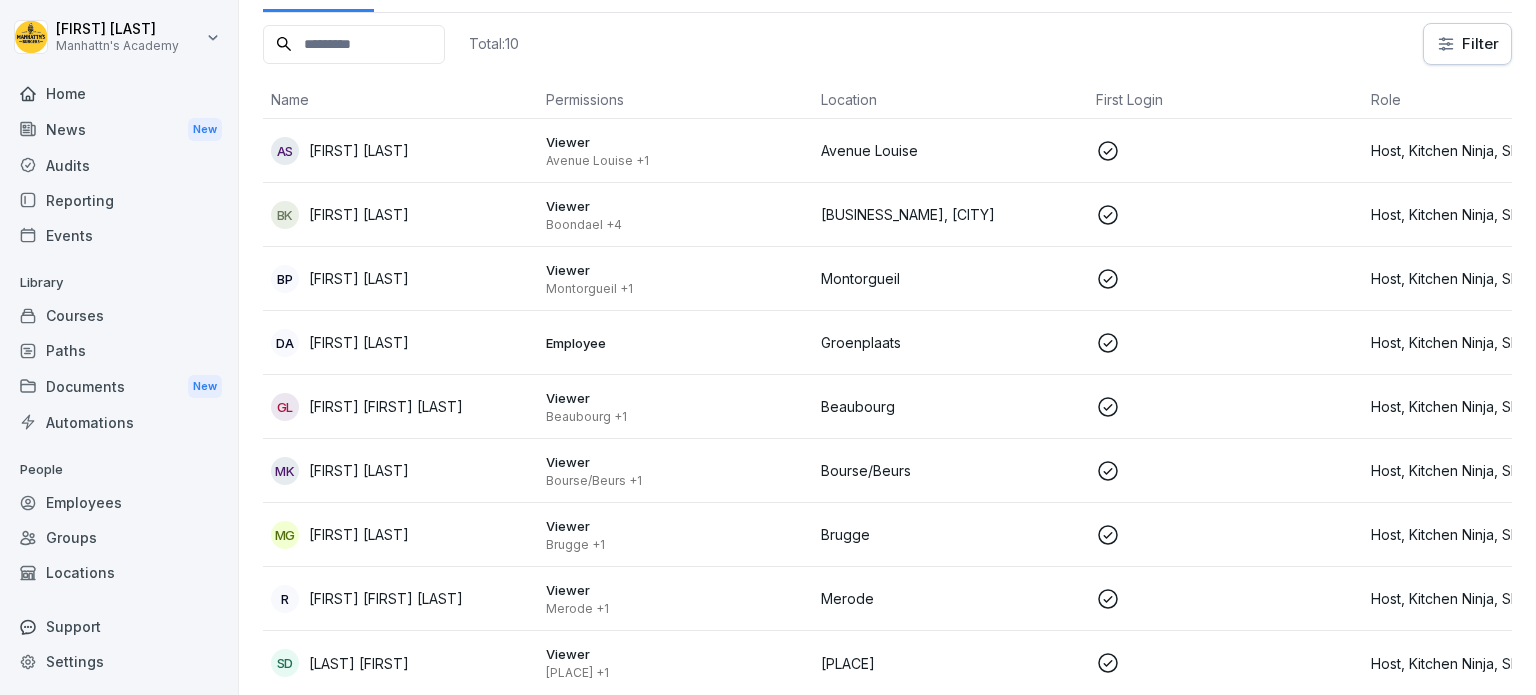 scroll, scrollTop: 164, scrollLeft: 0, axis: vertical 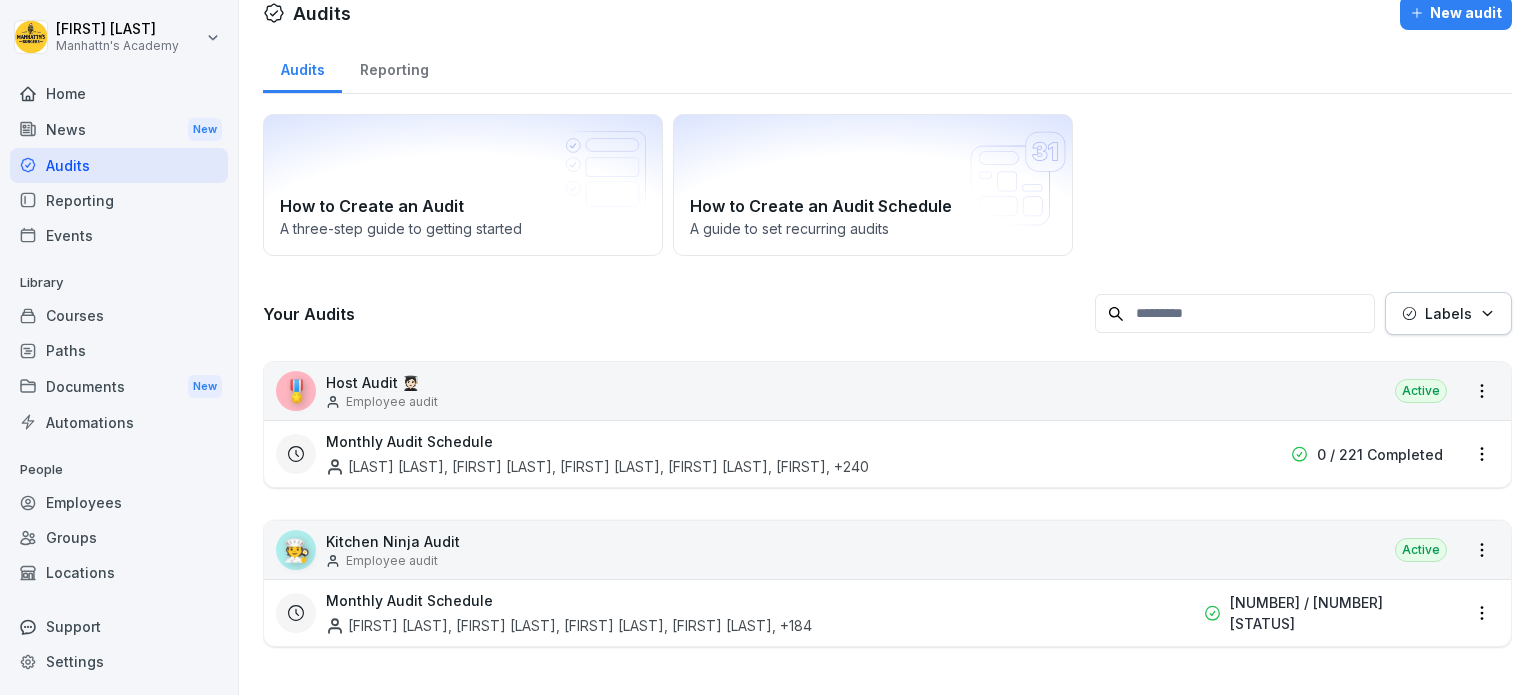 click on "Host Audit 🧑🏻‍🎓" at bounding box center [382, 382] 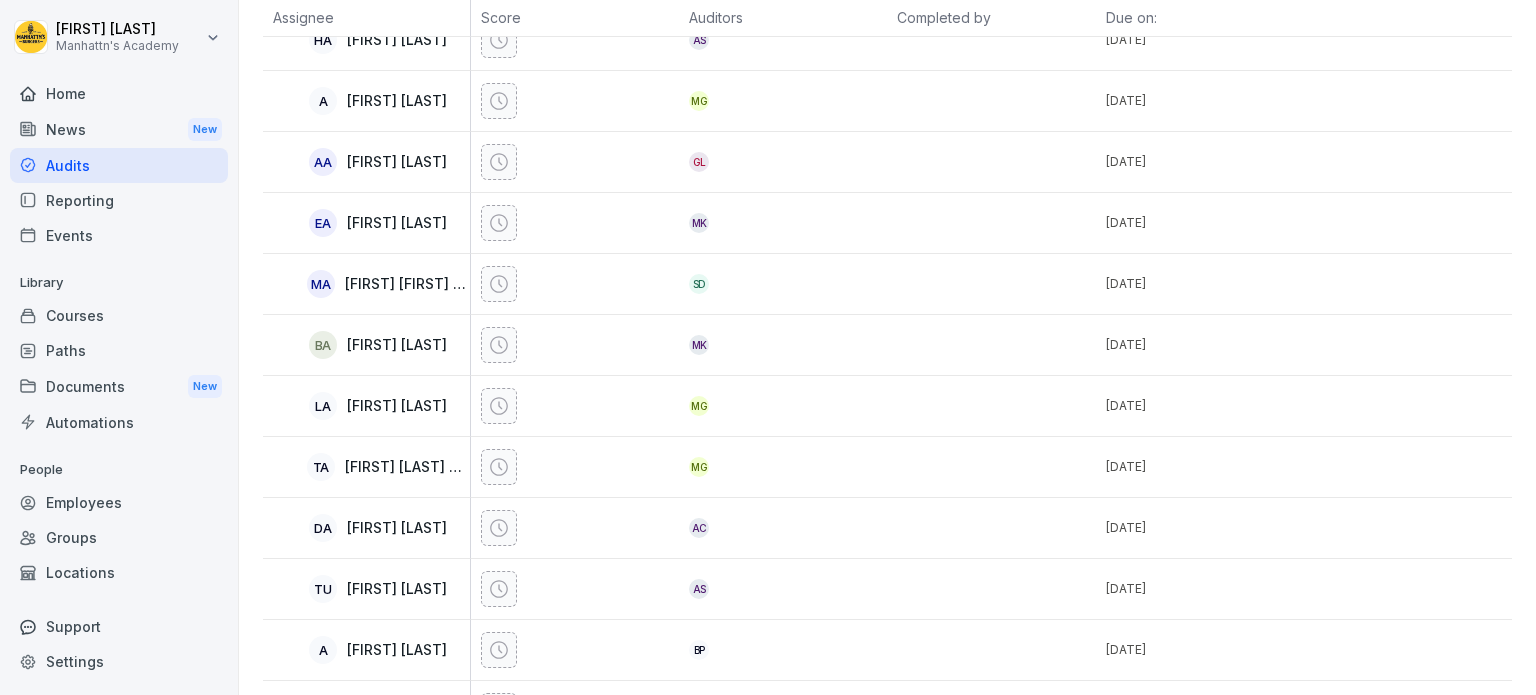scroll, scrollTop: 0, scrollLeft: 0, axis: both 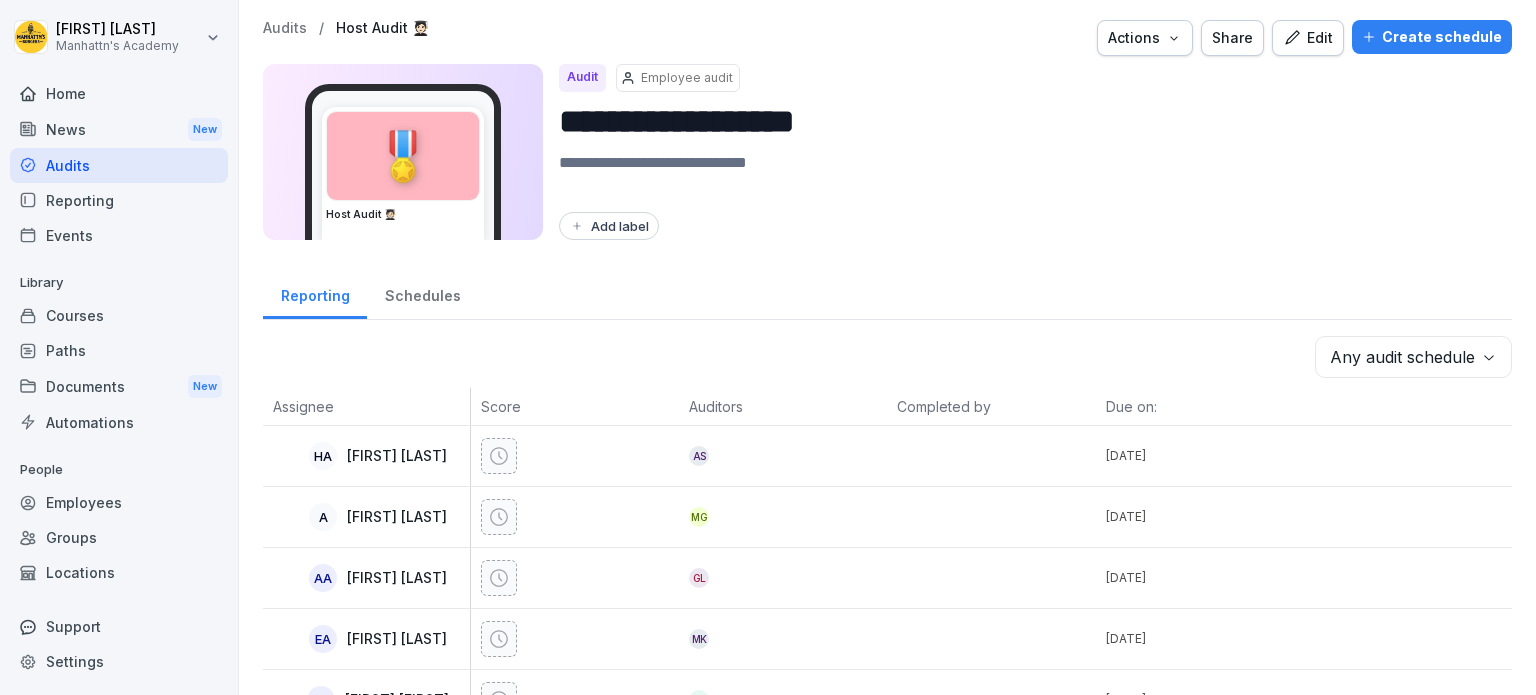 click on "Edit" at bounding box center [1308, 38] 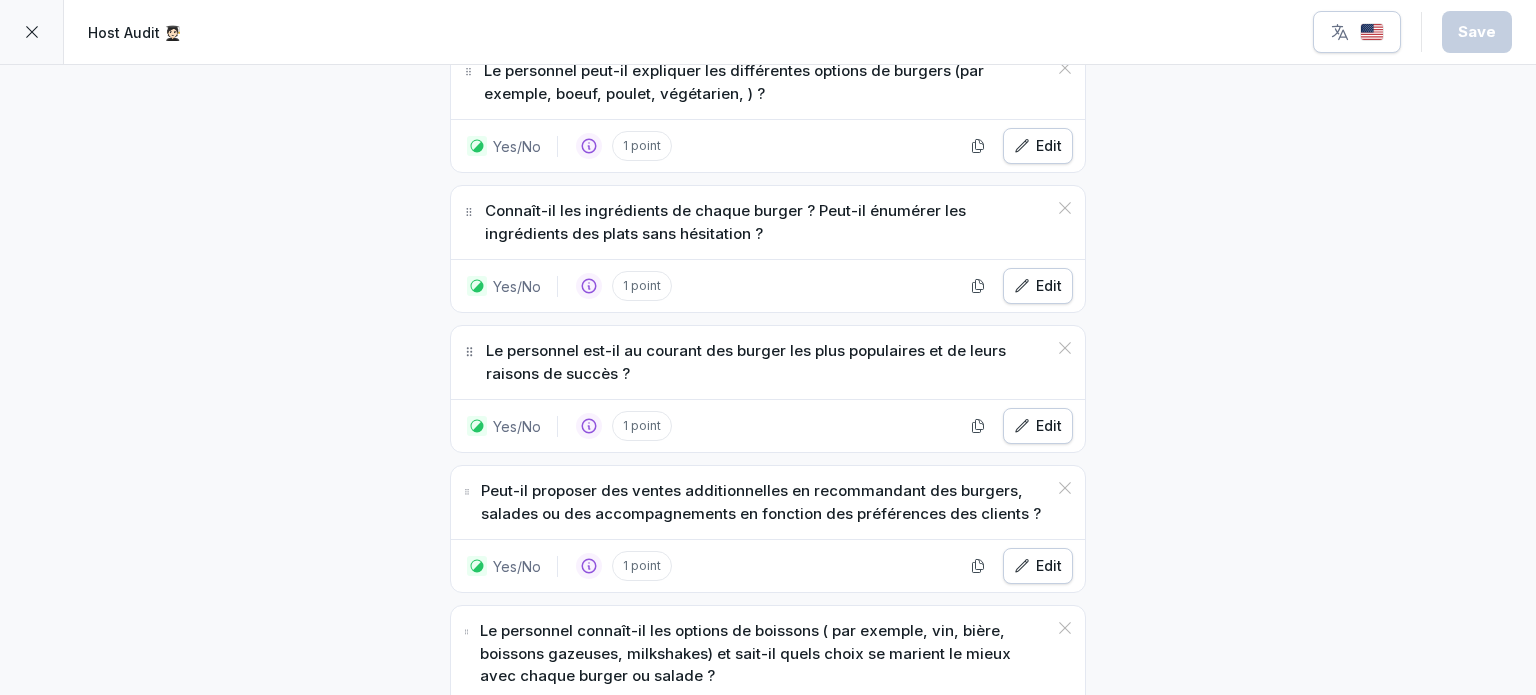 scroll, scrollTop: 800, scrollLeft: 0, axis: vertical 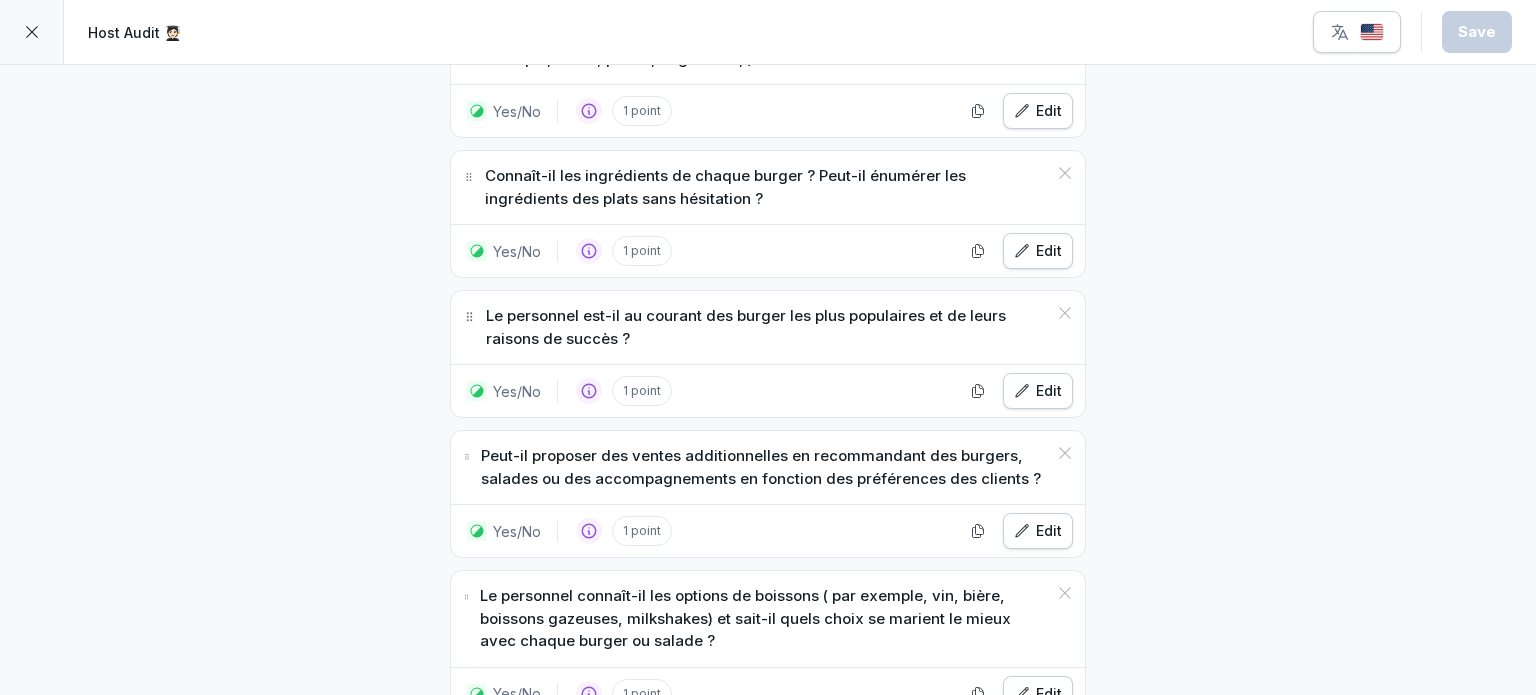 click at bounding box center (32, 32) 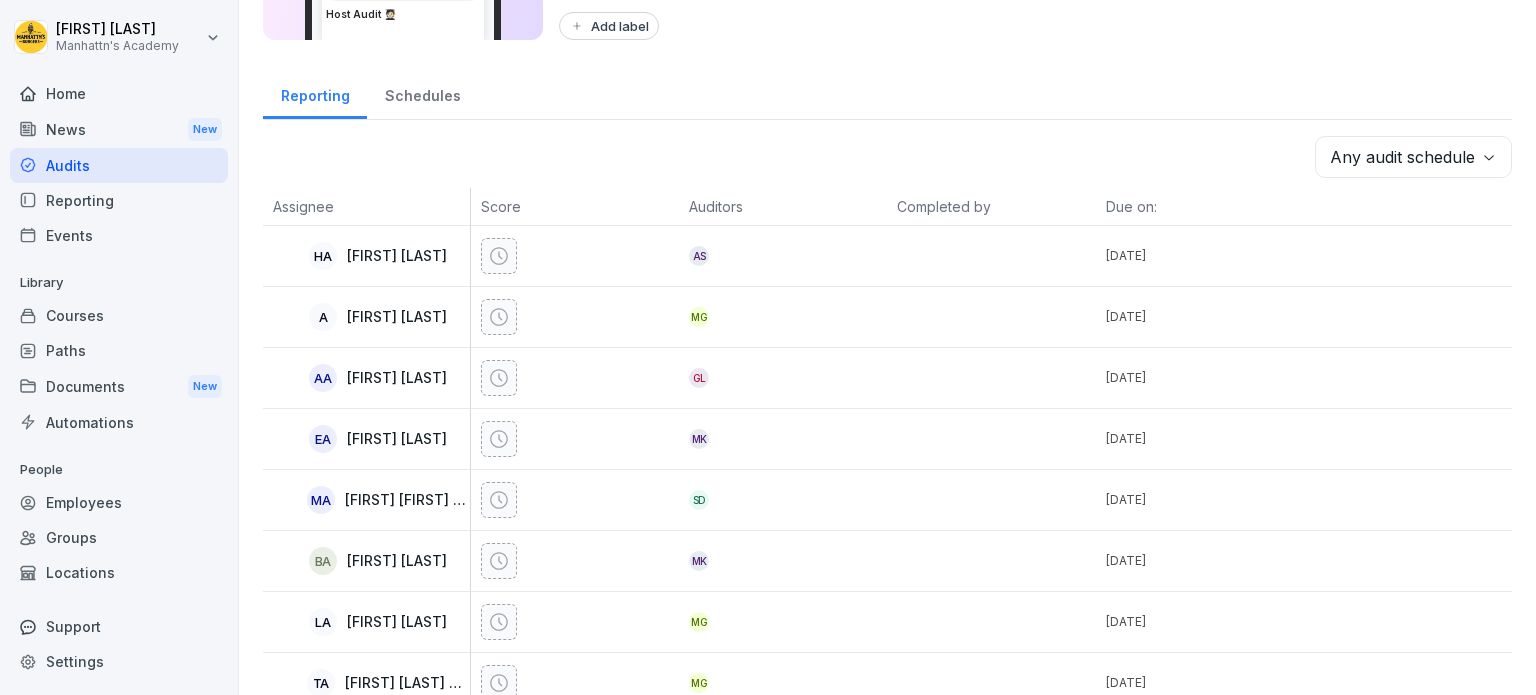 scroll, scrollTop: 0, scrollLeft: 0, axis: both 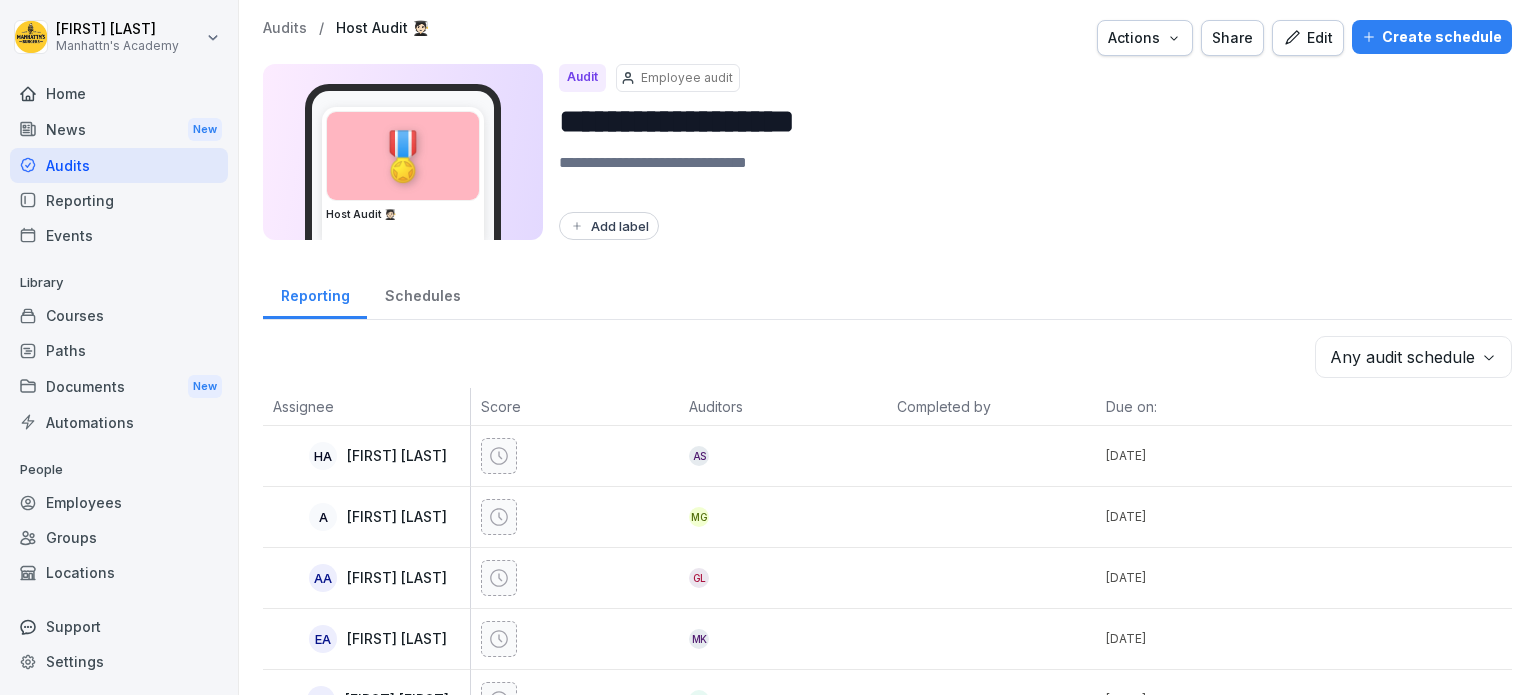 click on "Audits" at bounding box center [285, 28] 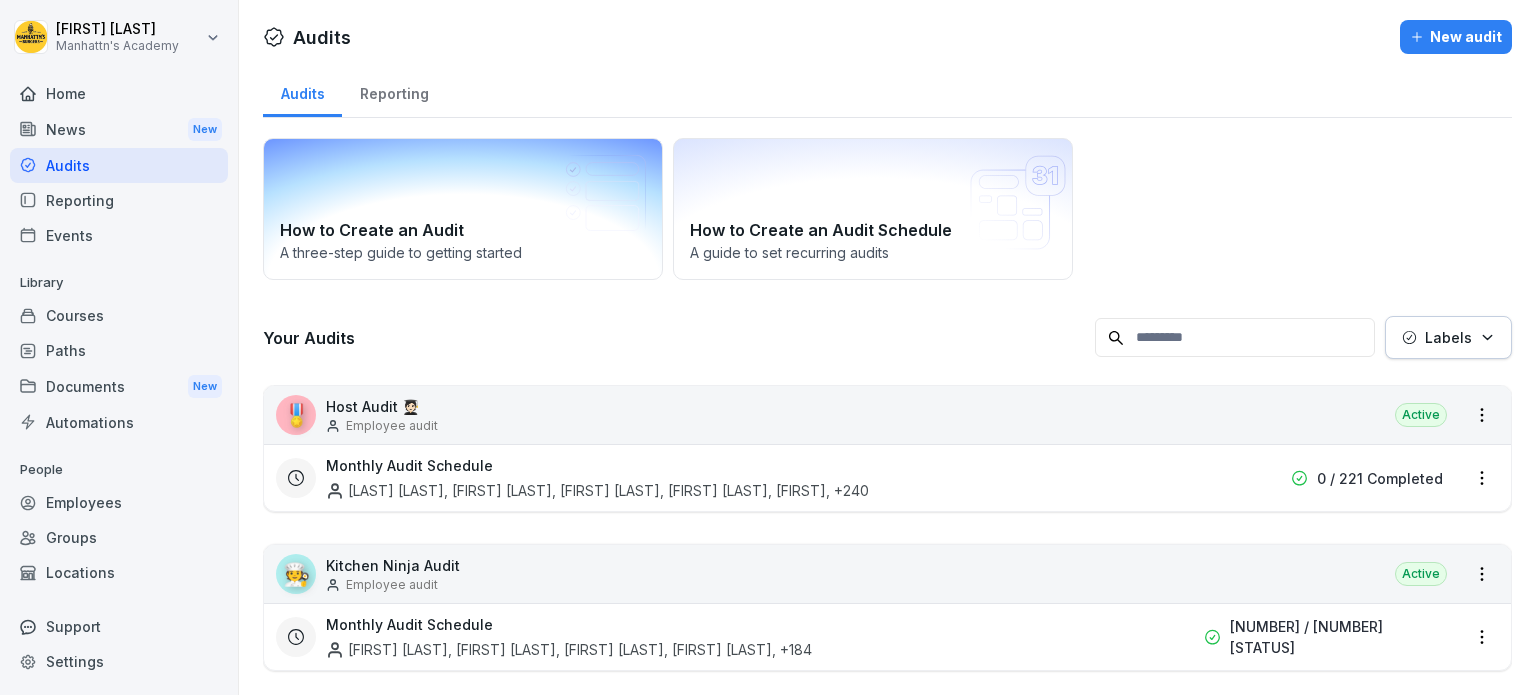 scroll, scrollTop: 36, scrollLeft: 0, axis: vertical 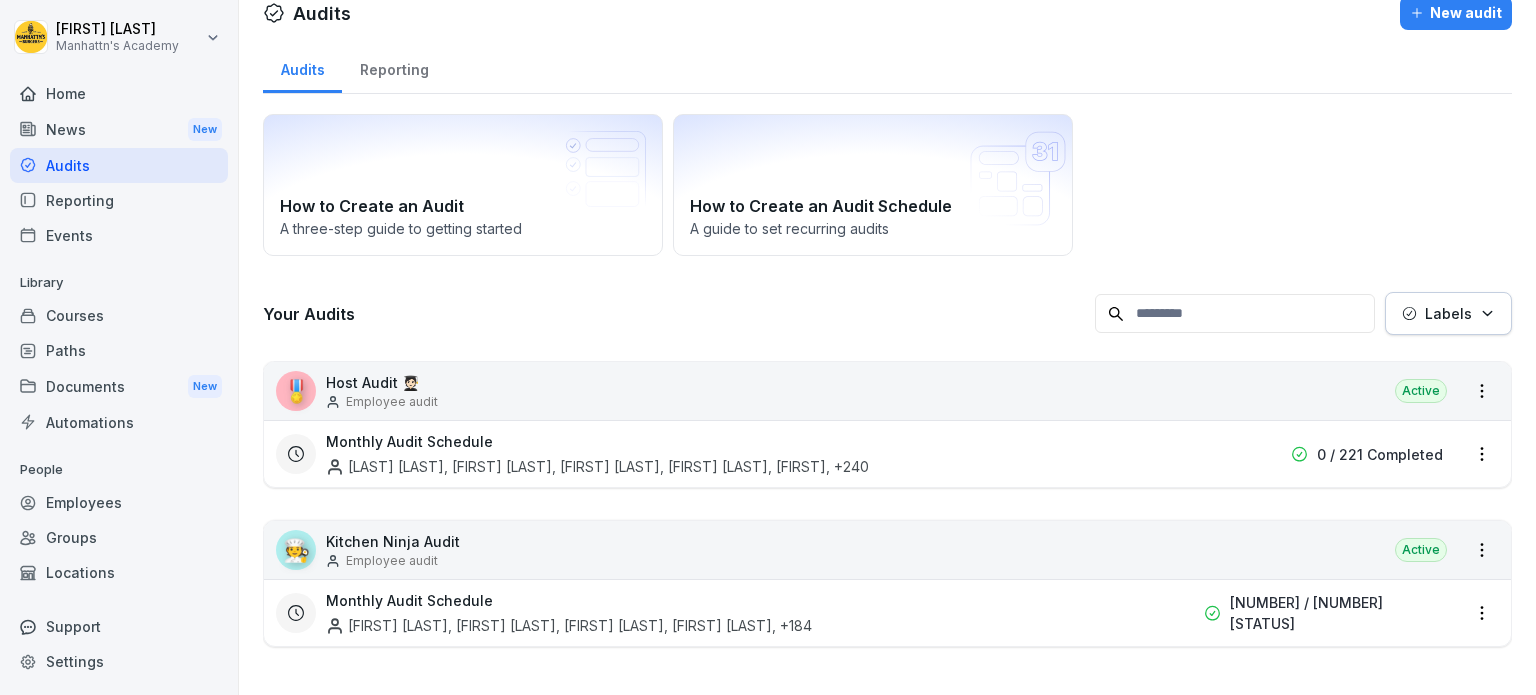 click on "🧑‍🍳 Kitchen Ninja Audit Employee audit Active" at bounding box center [887, 550] 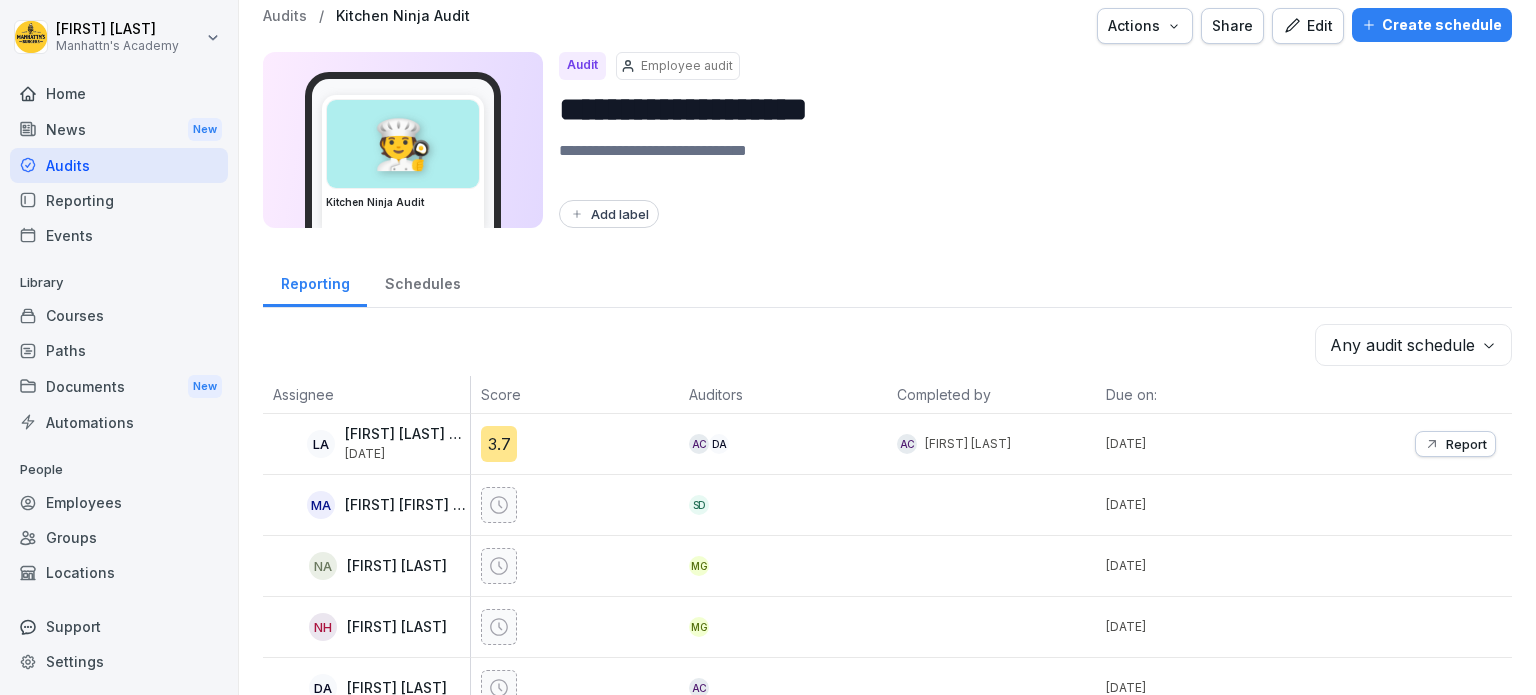 scroll, scrollTop: 0, scrollLeft: 0, axis: both 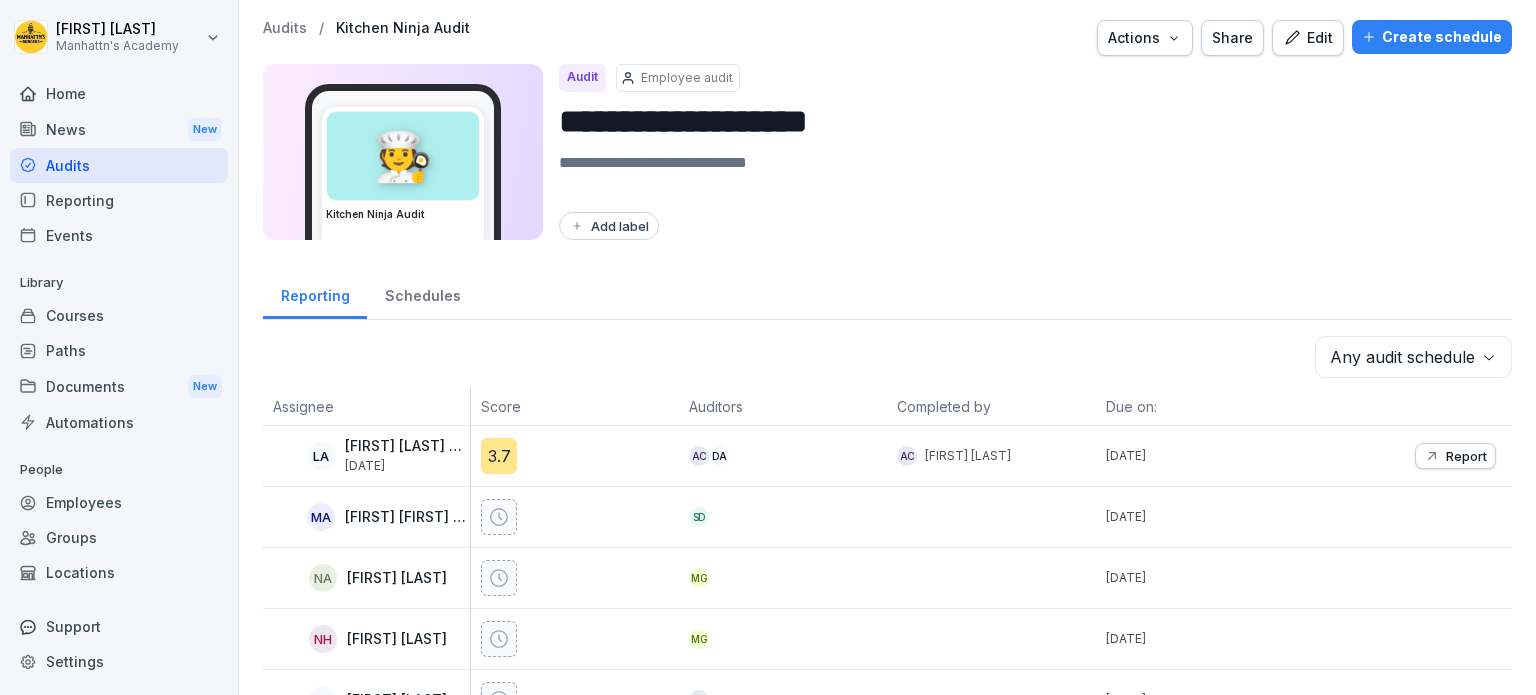click on "Reporting" at bounding box center (315, 293) 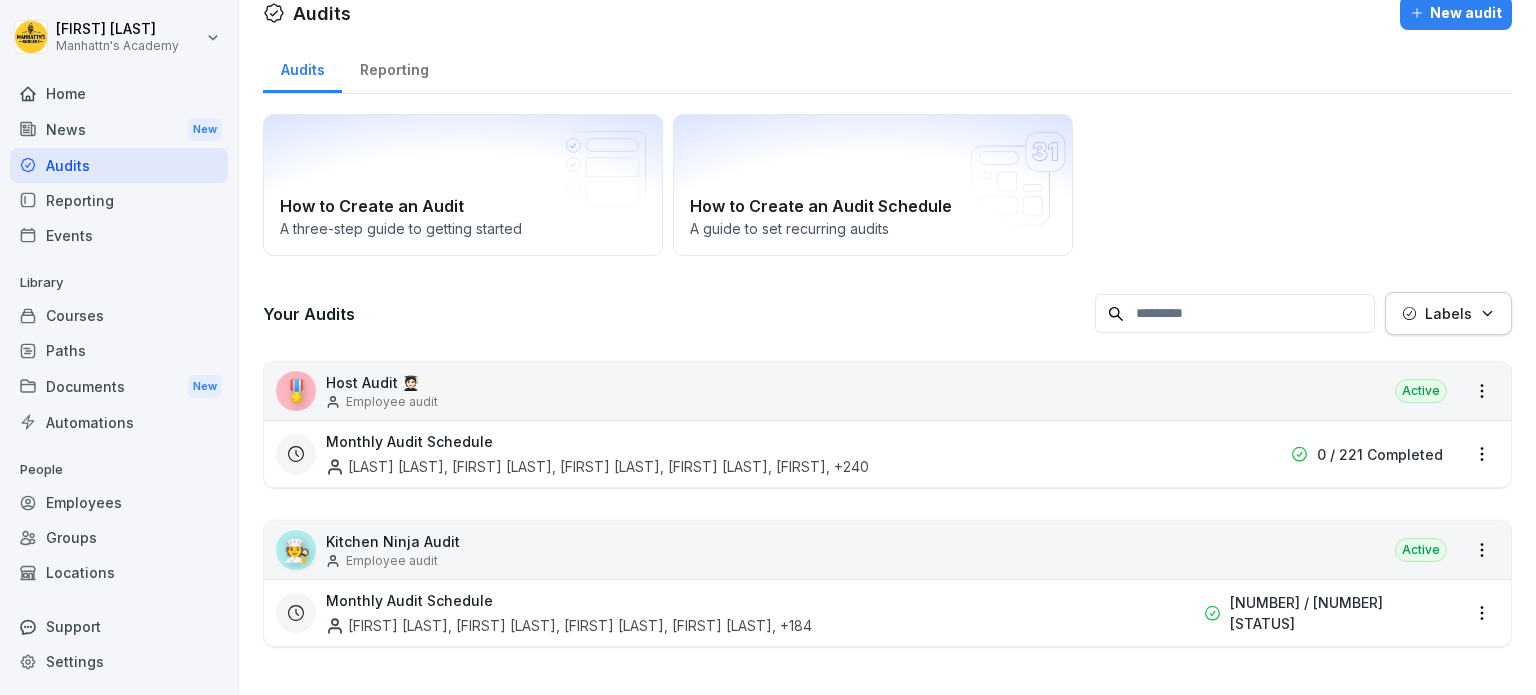 scroll, scrollTop: 36, scrollLeft: 0, axis: vertical 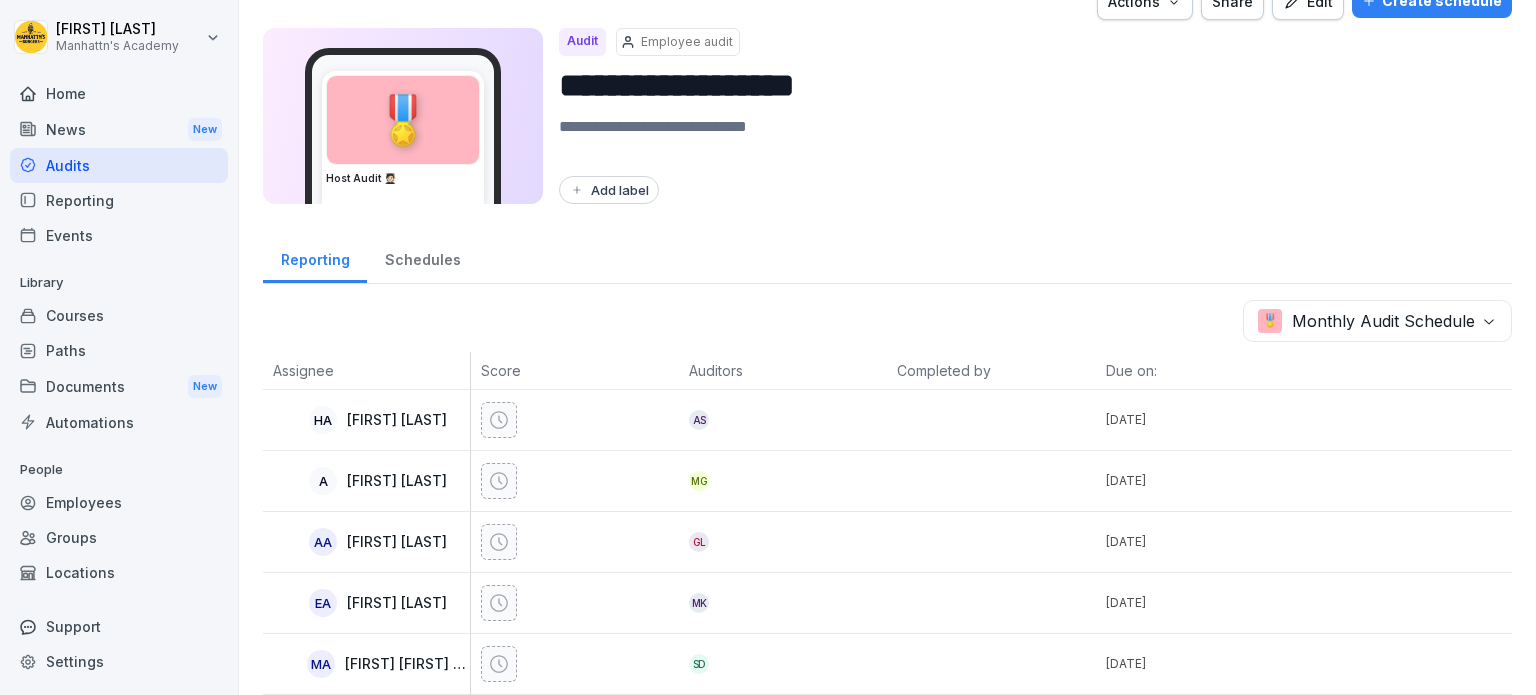 click on "Schedules" at bounding box center [422, 257] 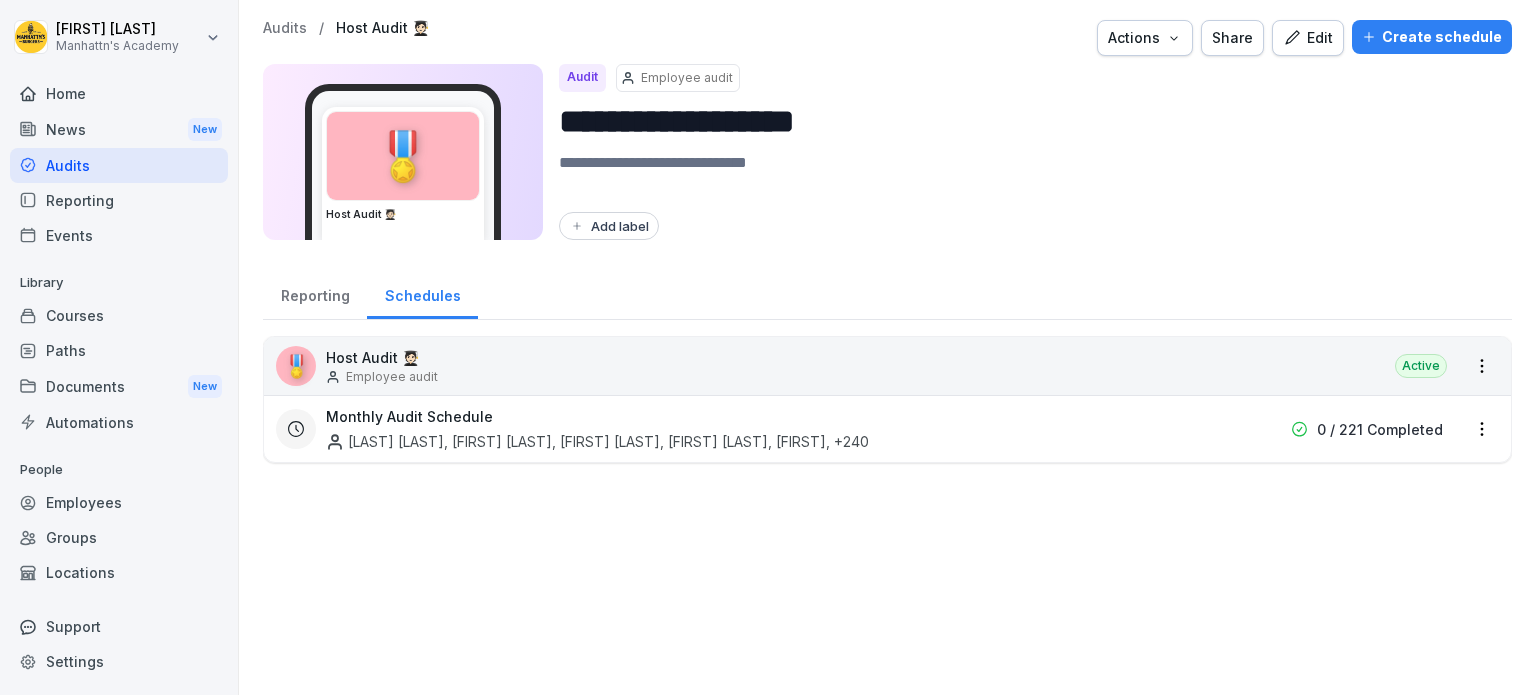 scroll, scrollTop: 0, scrollLeft: 0, axis: both 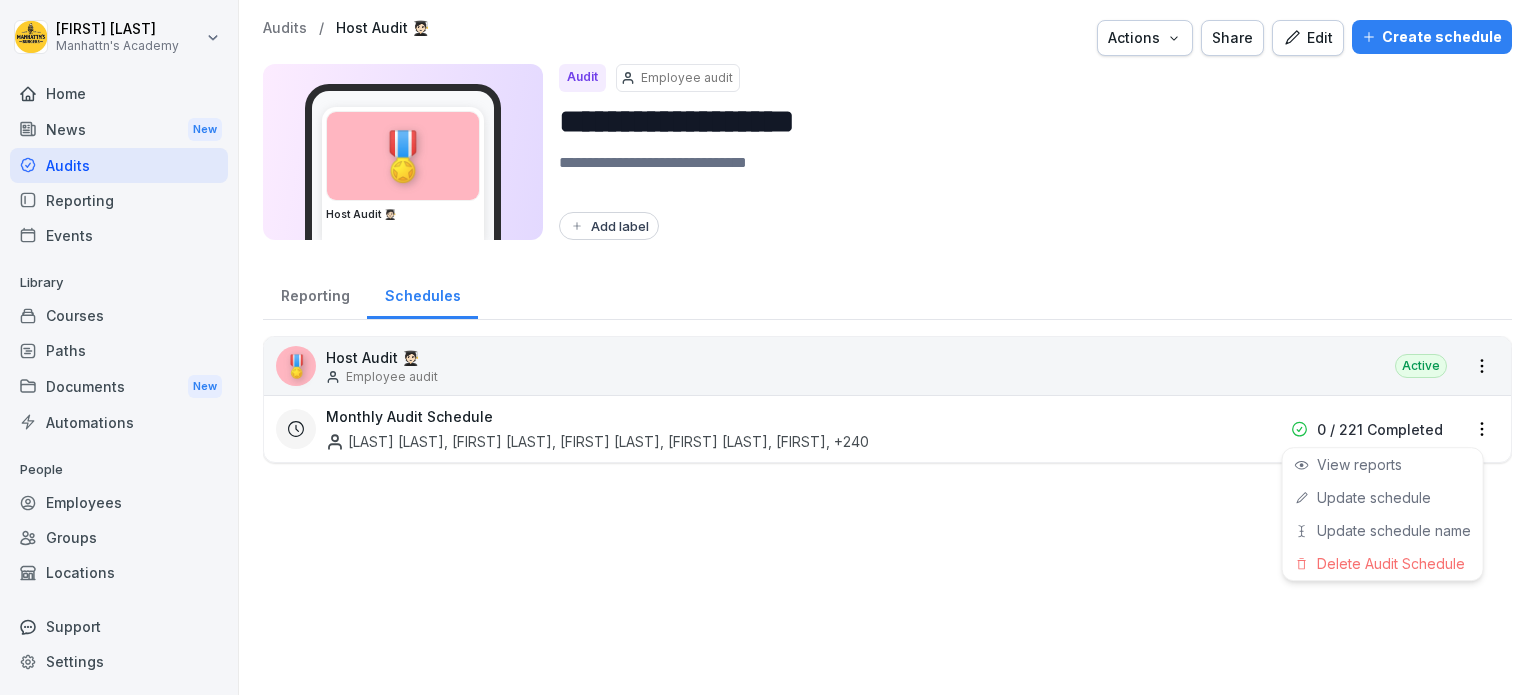 click on "**********" at bounding box center (768, 347) 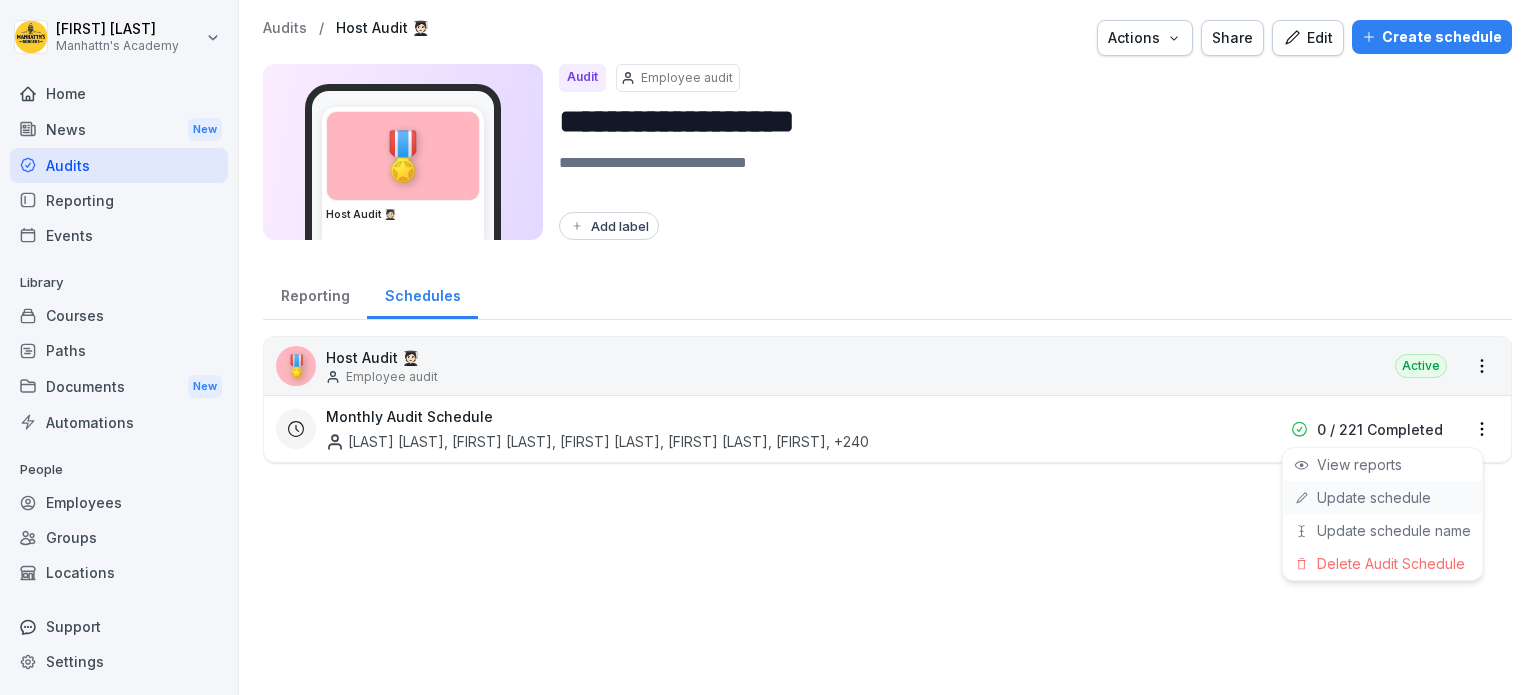 click on "Update schedule" at bounding box center (0, 0) 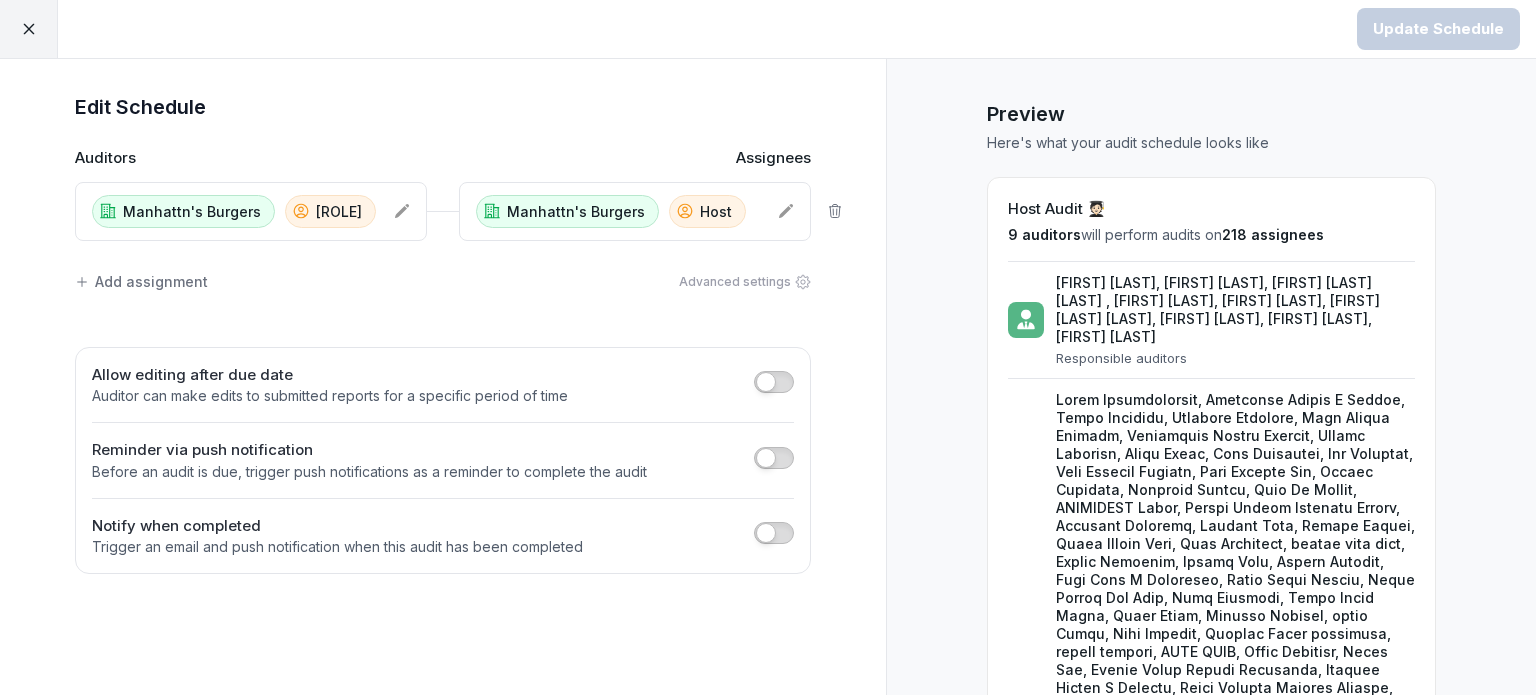 click 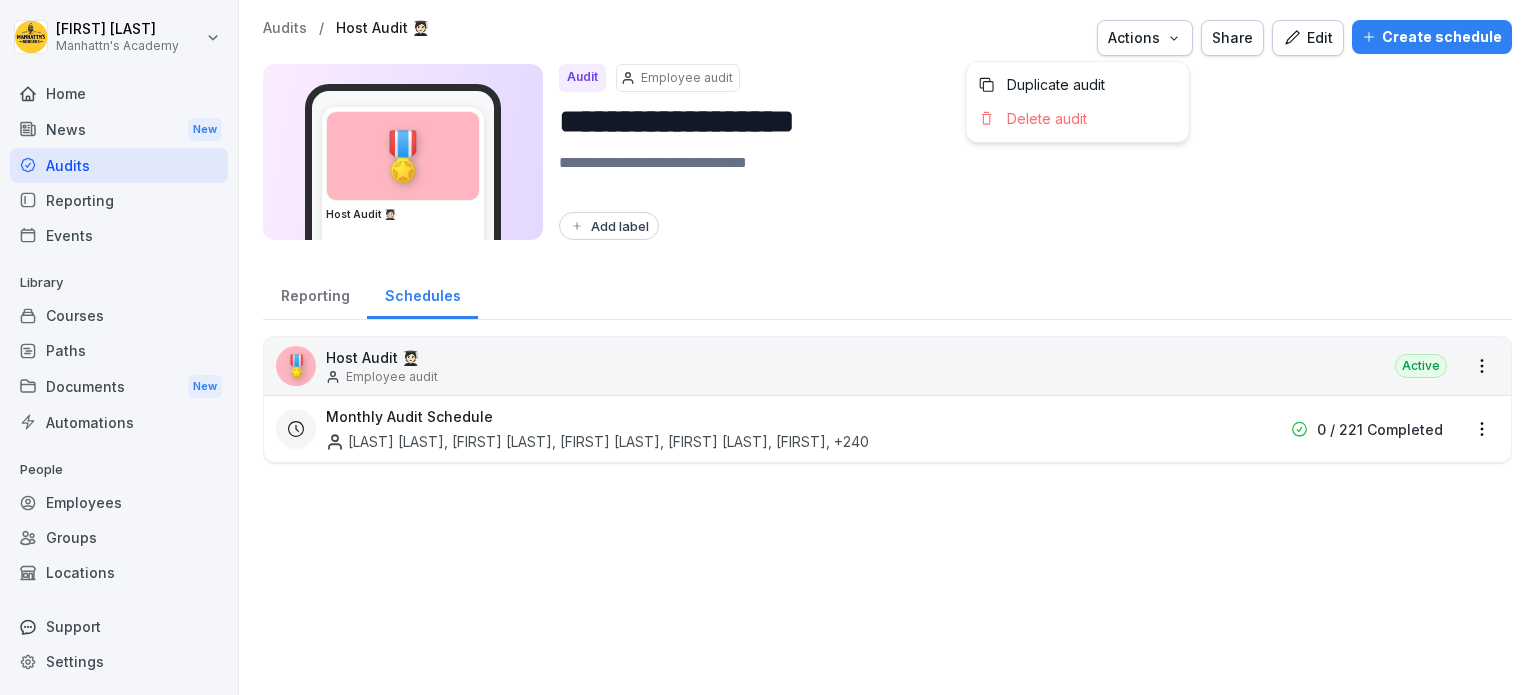 click on "Actions" at bounding box center (1145, 38) 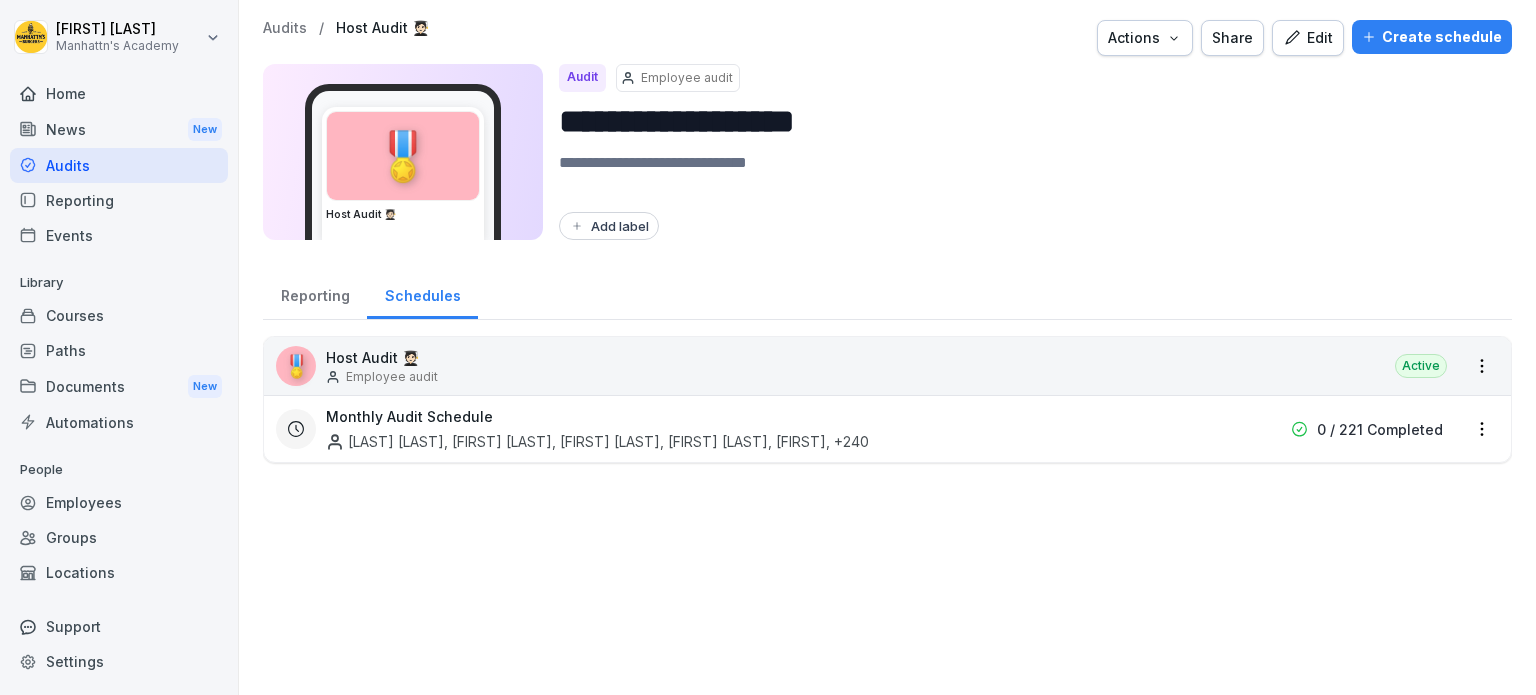 click on "**********" at bounding box center [768, 347] 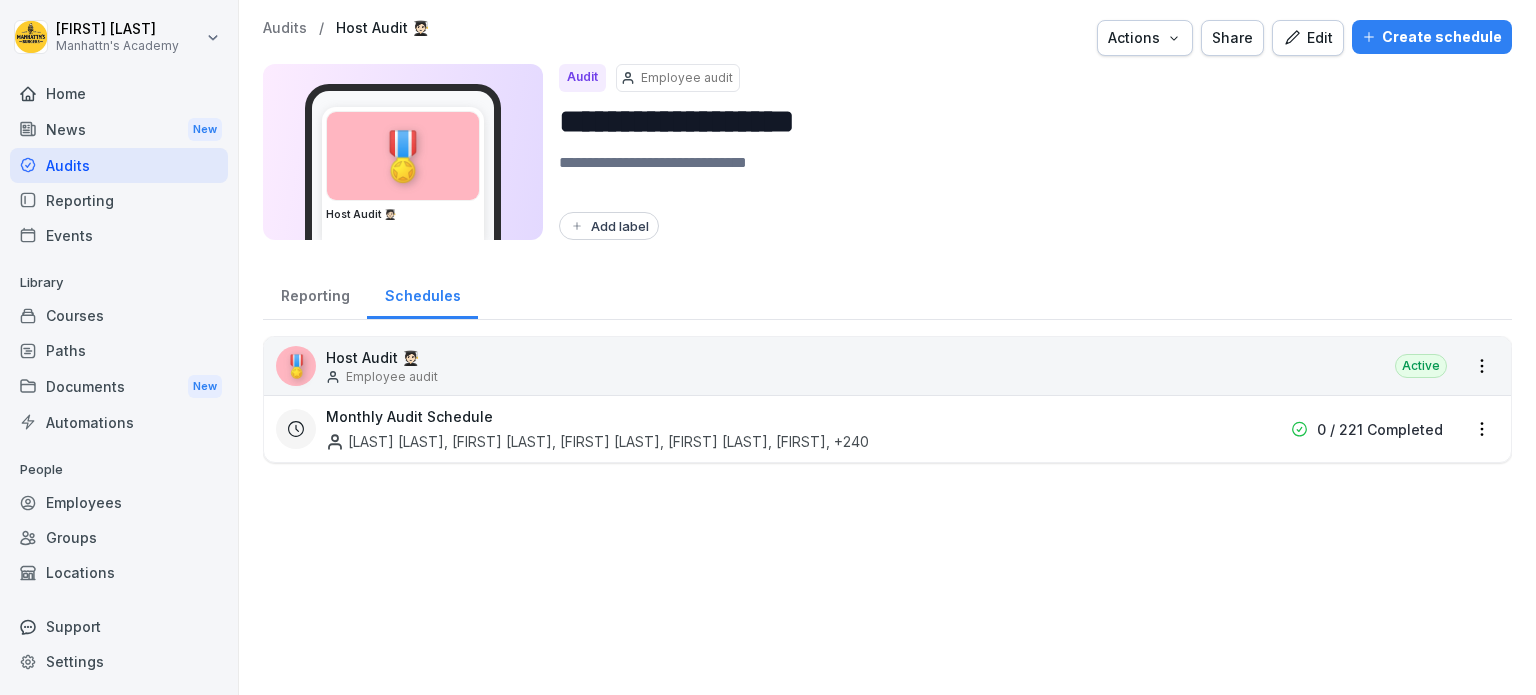 click on "Audits" at bounding box center (285, 28) 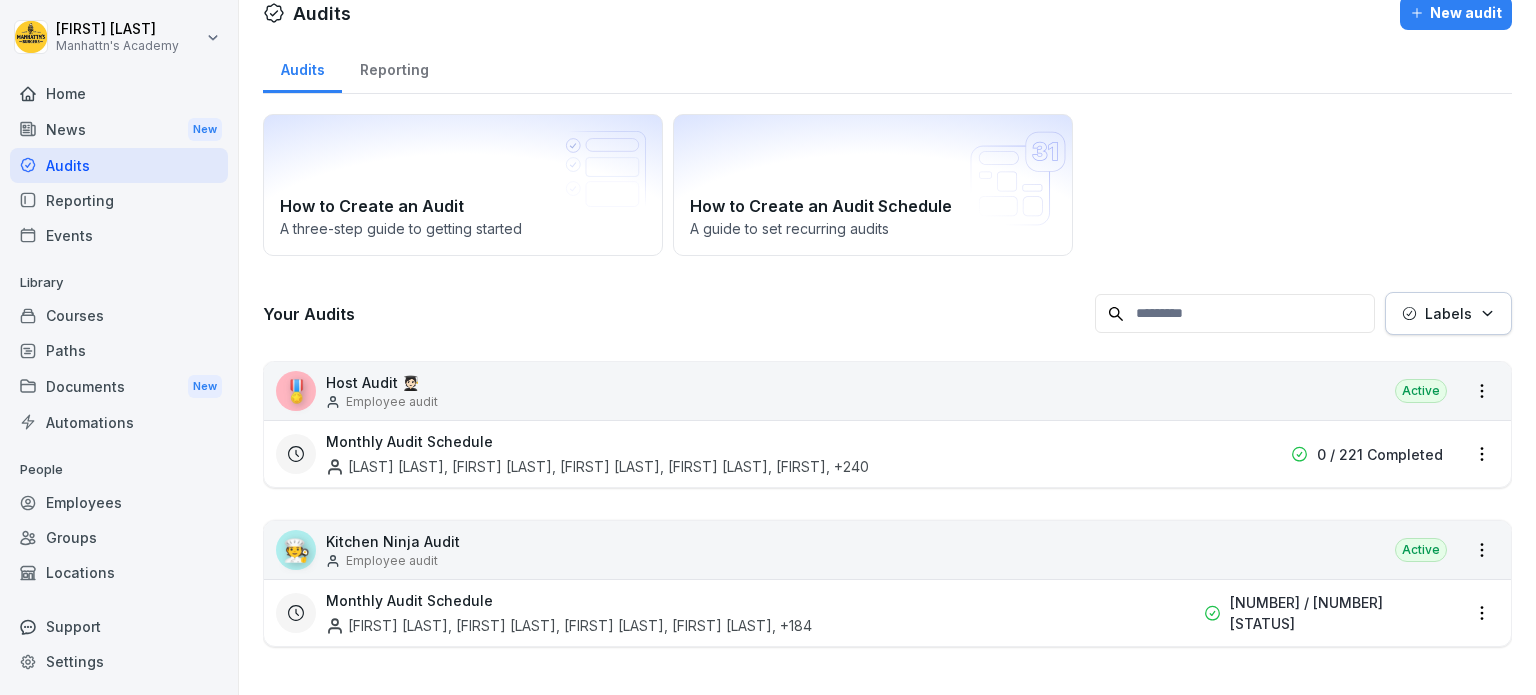 scroll, scrollTop: 36, scrollLeft: 0, axis: vertical 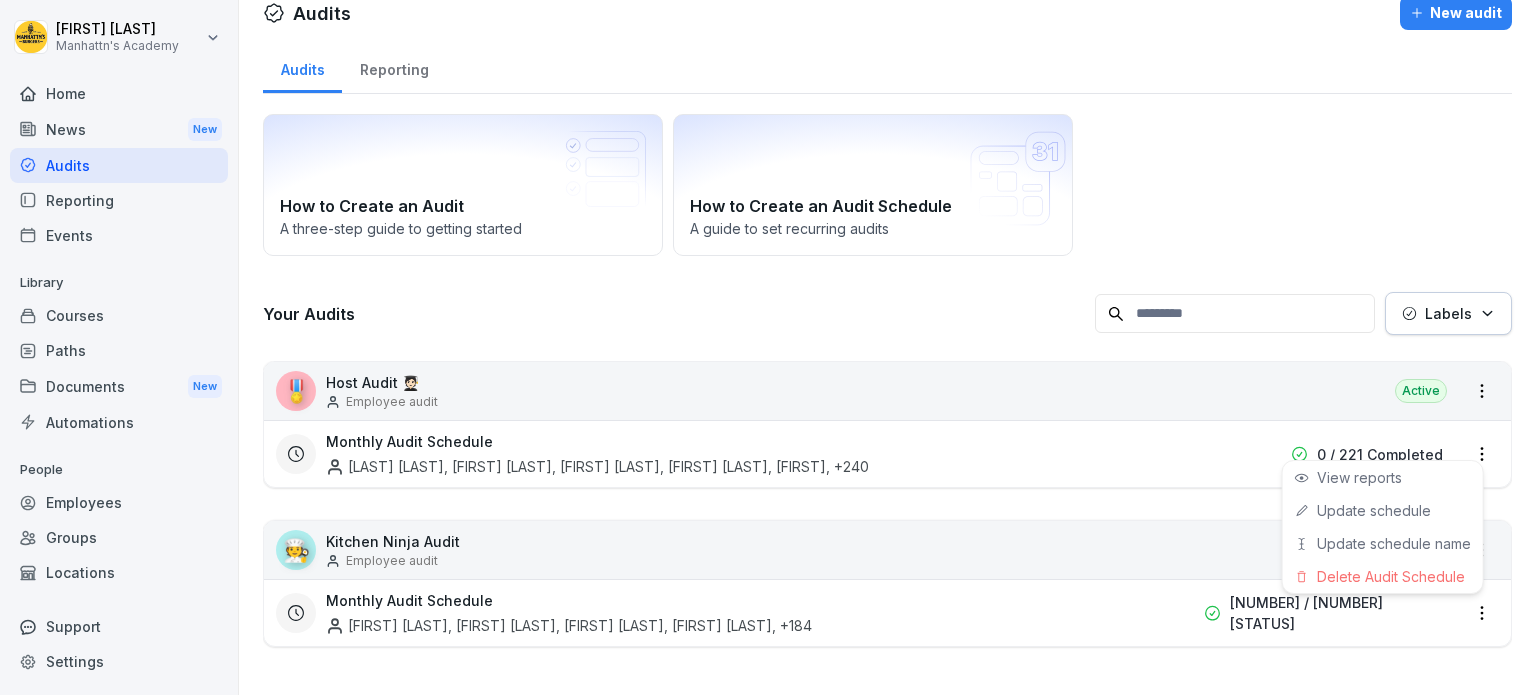 click on "[FIRST] [LAST] [INSTITUTION] Home News New Audits Reporting Events Library Courses Paths Documents New Automations People Employees Groups Locations Support Settings Audits New audit Audits Reporting How to Create an Audit A three-step guide to getting started How to Create an Audit Schedule A guide to set recurring audits Your Audits Labels 🎖️ Host Audit 🧑🏻‍🎓 Employee audit Active Monthly Audit Schedule [LAST] [LAST], [FIRST] [LAST], [FIRST] [LAST], [FIRST] [LAST], [FIRST] , +[COUNTRY CODE] [PHONE] / [NUMBER] Completed 🧑‍🍳 Kitchen Ninja Audit Employee audit Active Monthly Audit Schedule [LAST] [LAST], [FIRST] [LAST], [FIRST] [LAST], [FIRST] [LAST] , +[COUNTRY CODE] [NUMBER] / [NUMBER] Completed View reports Update schedule Update schedule name Delete Audit Schedule" at bounding box center (768, 347) 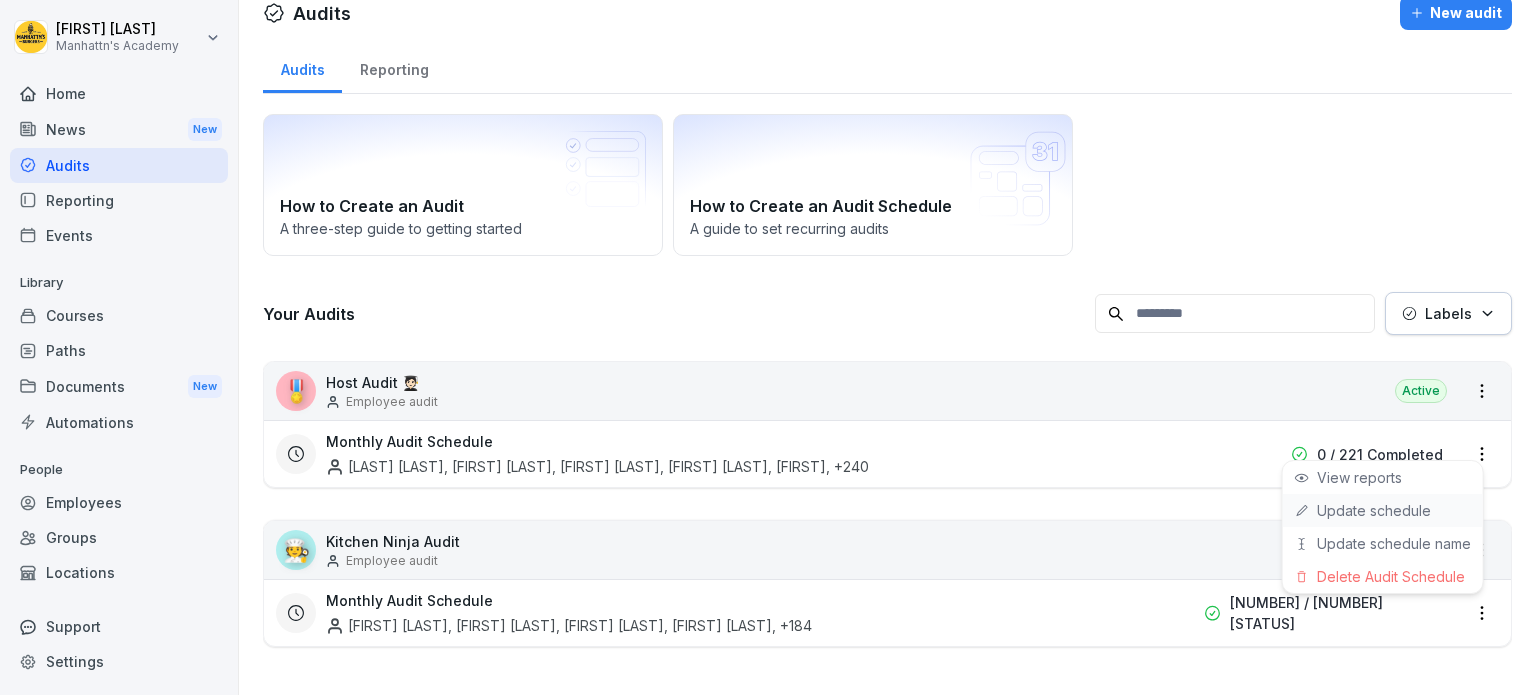 click on "Update schedule" at bounding box center (0, 0) 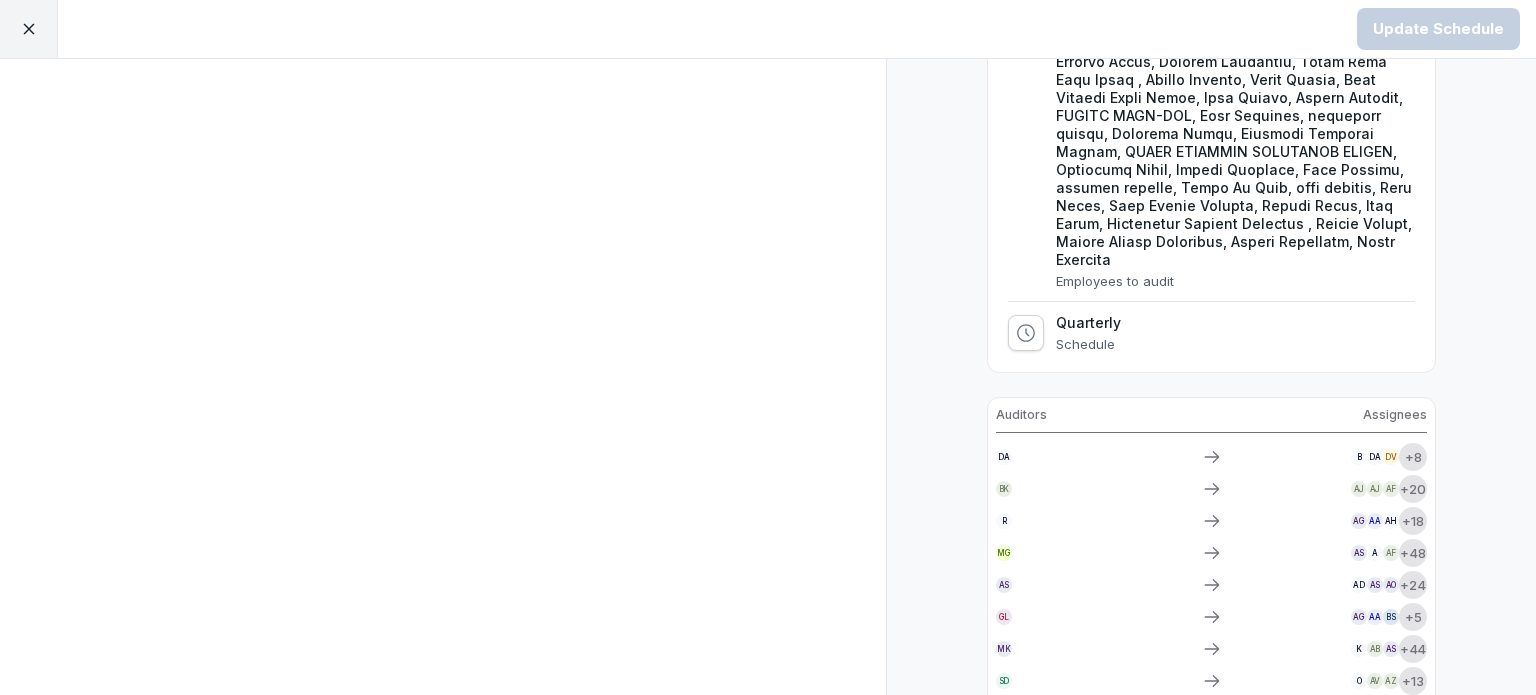 scroll, scrollTop: 1531, scrollLeft: 0, axis: vertical 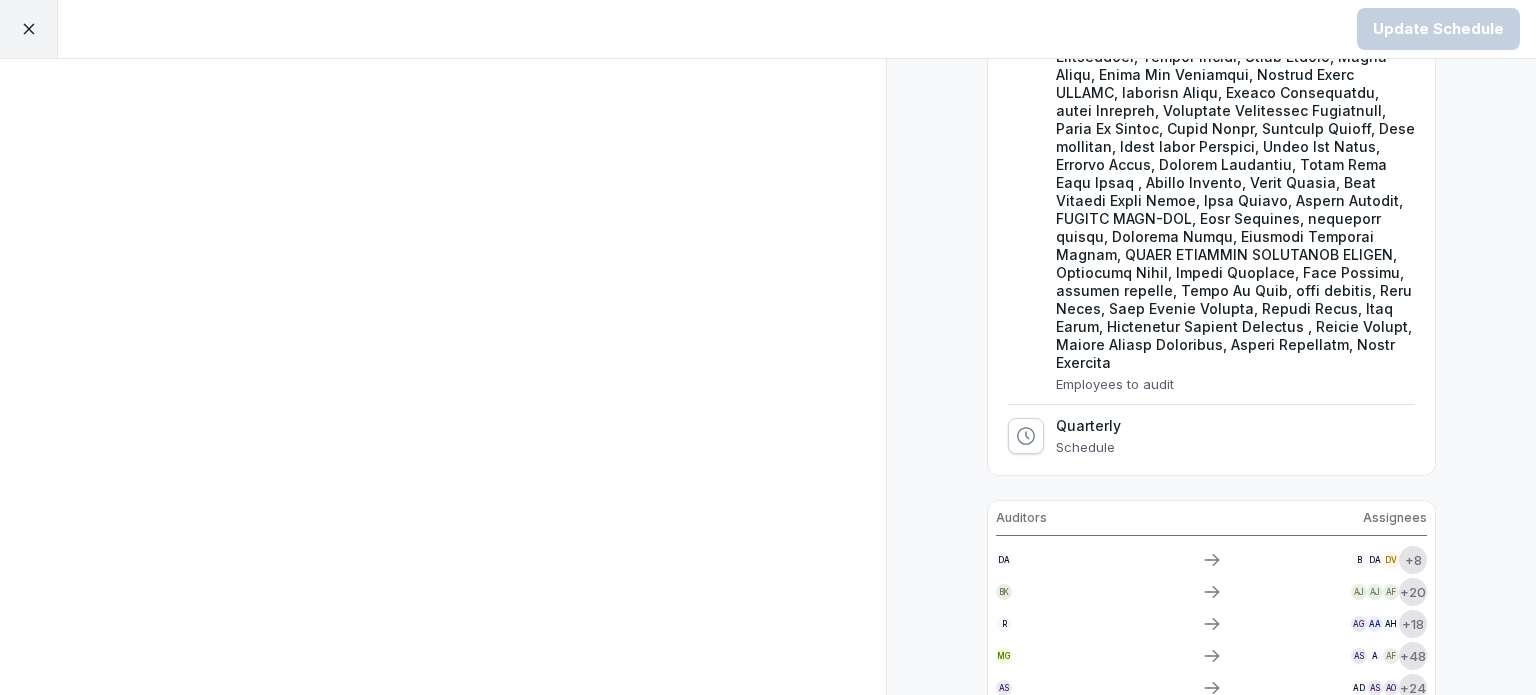 click on "Quarterly" at bounding box center (1088, 426) 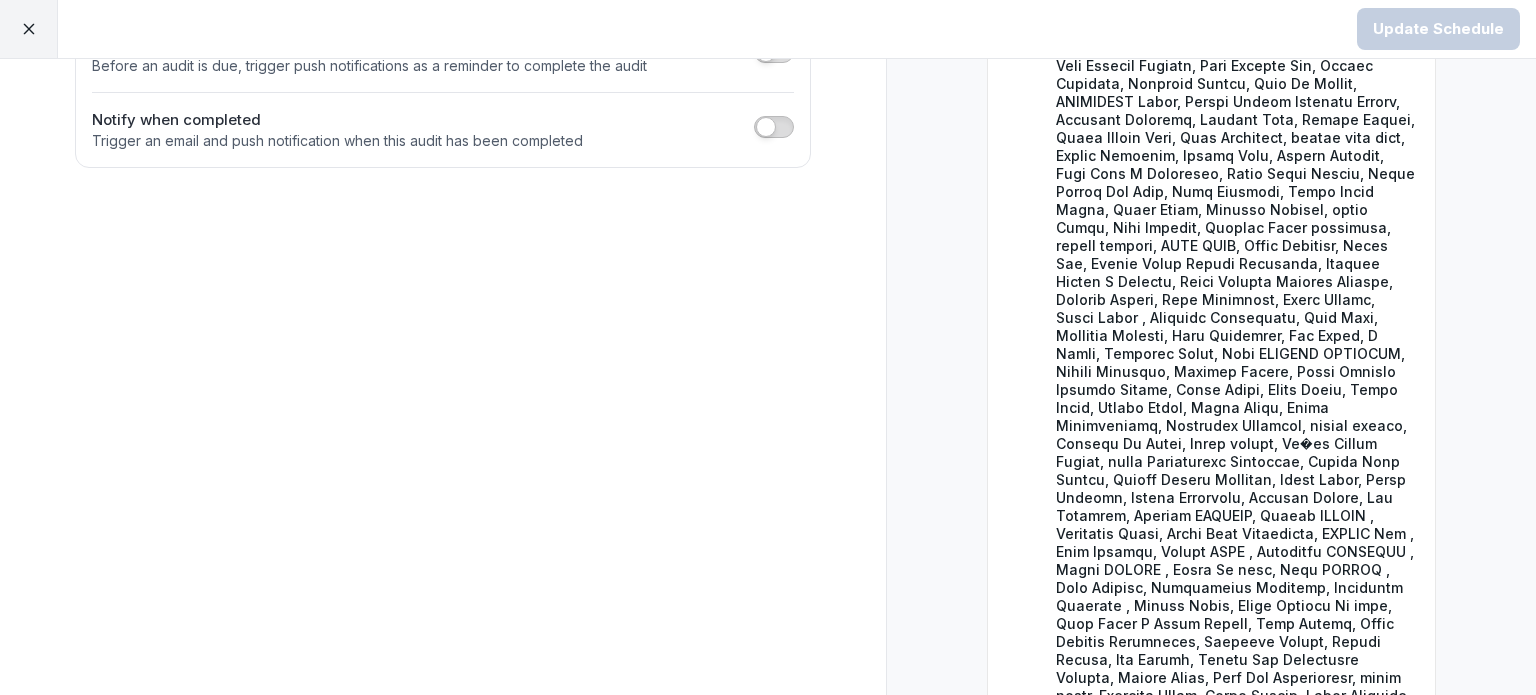 scroll, scrollTop: 0, scrollLeft: 0, axis: both 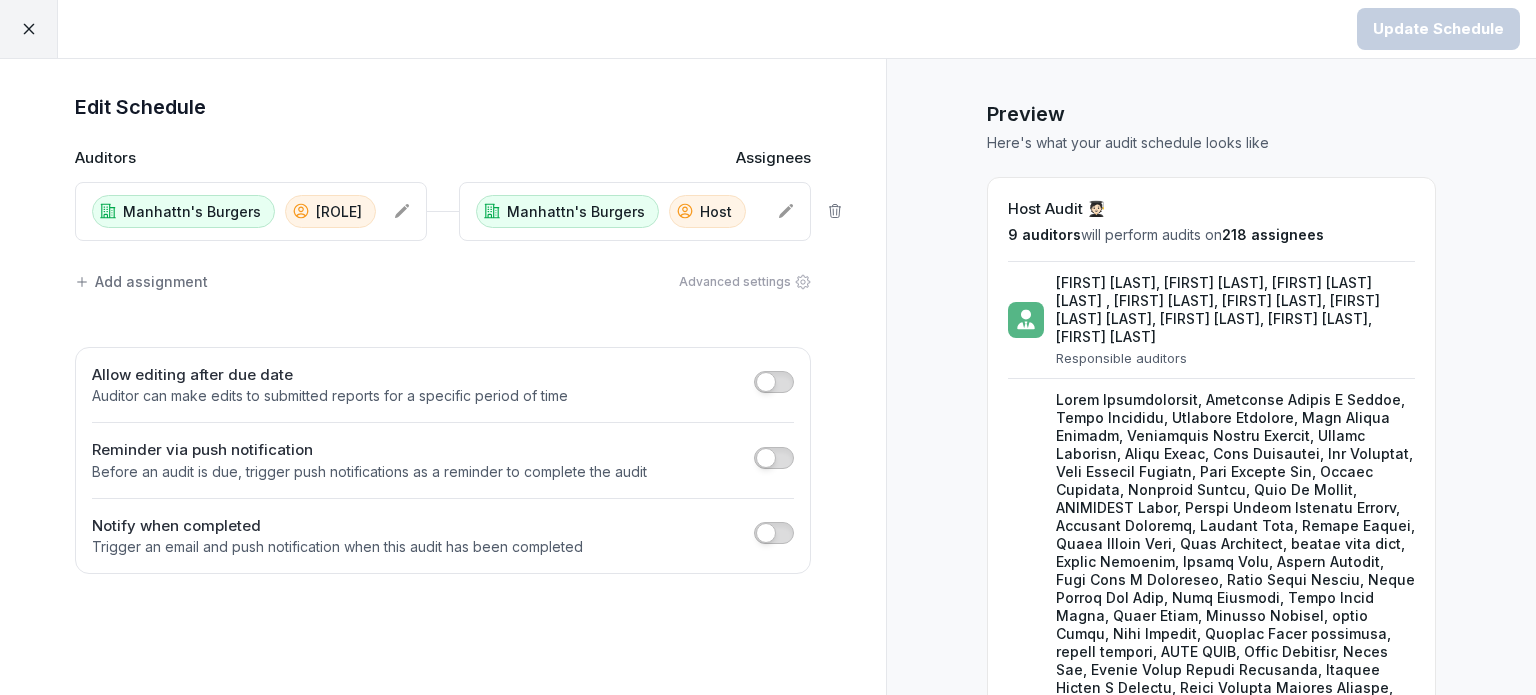 click on "Advanced settings" at bounding box center (745, 282) 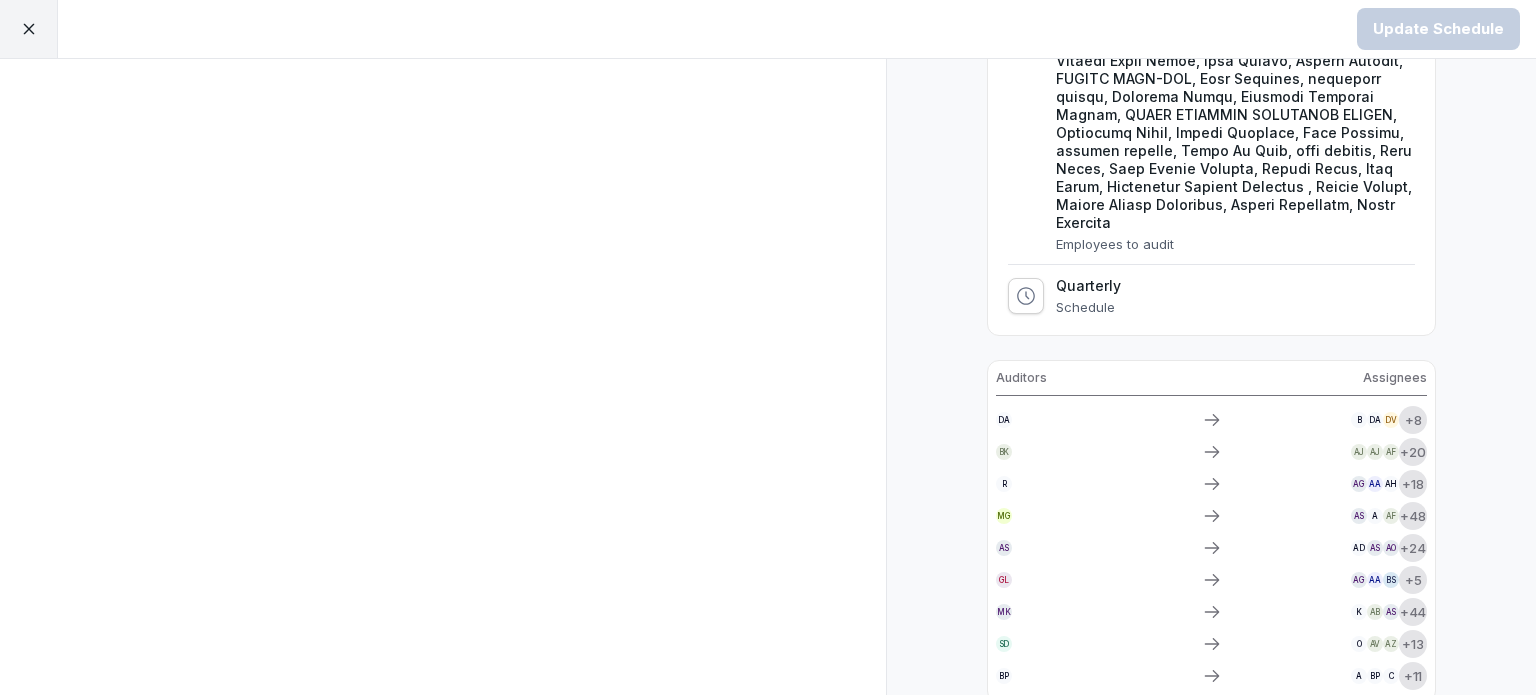 scroll, scrollTop: 1731, scrollLeft: 0, axis: vertical 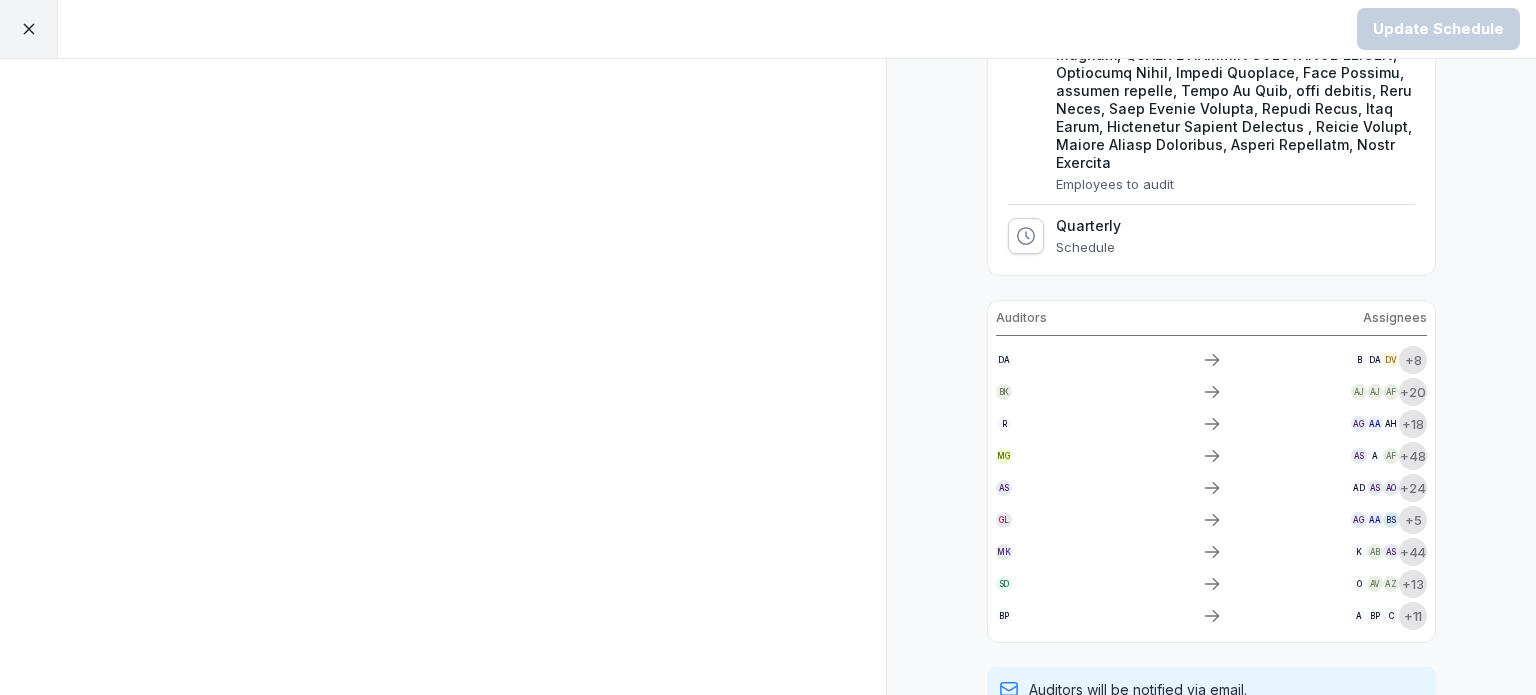 click 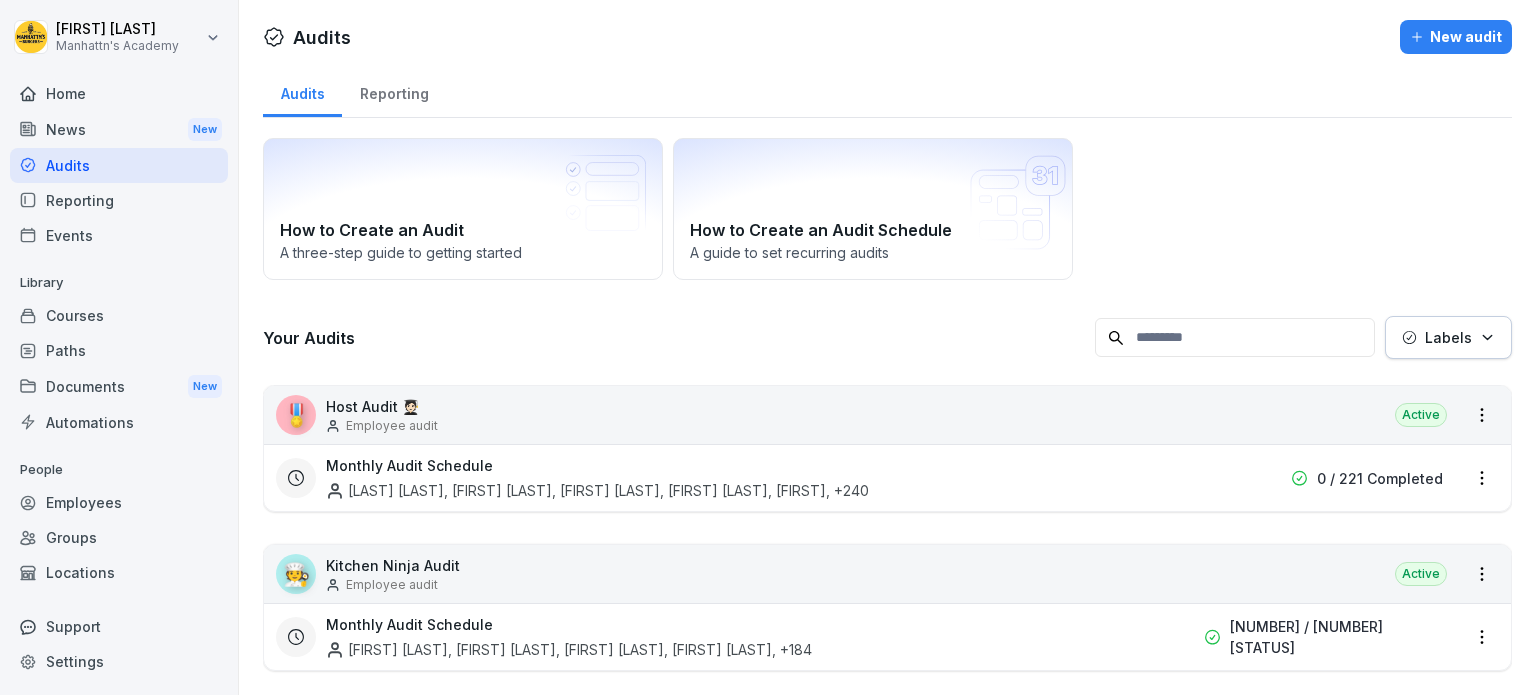 click 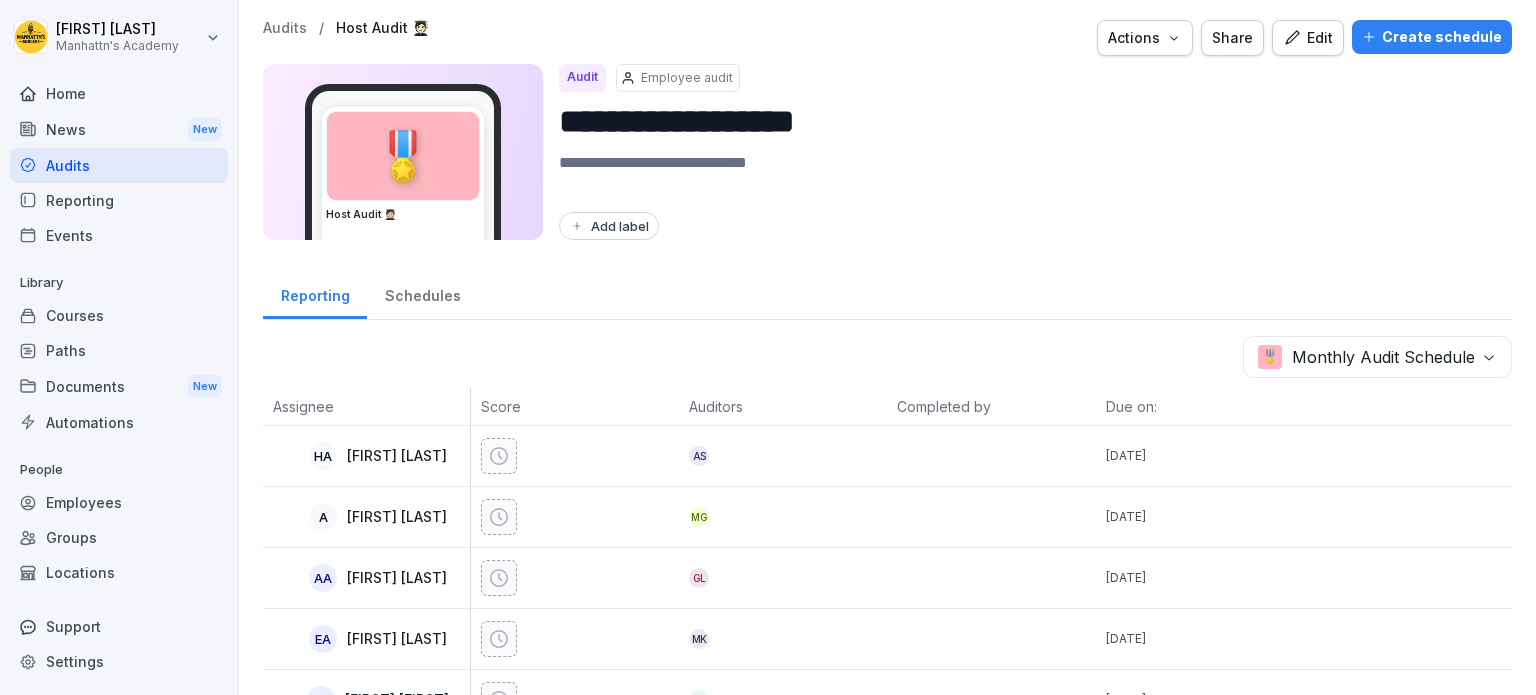 click on "**********" at bounding box center (768, 347) 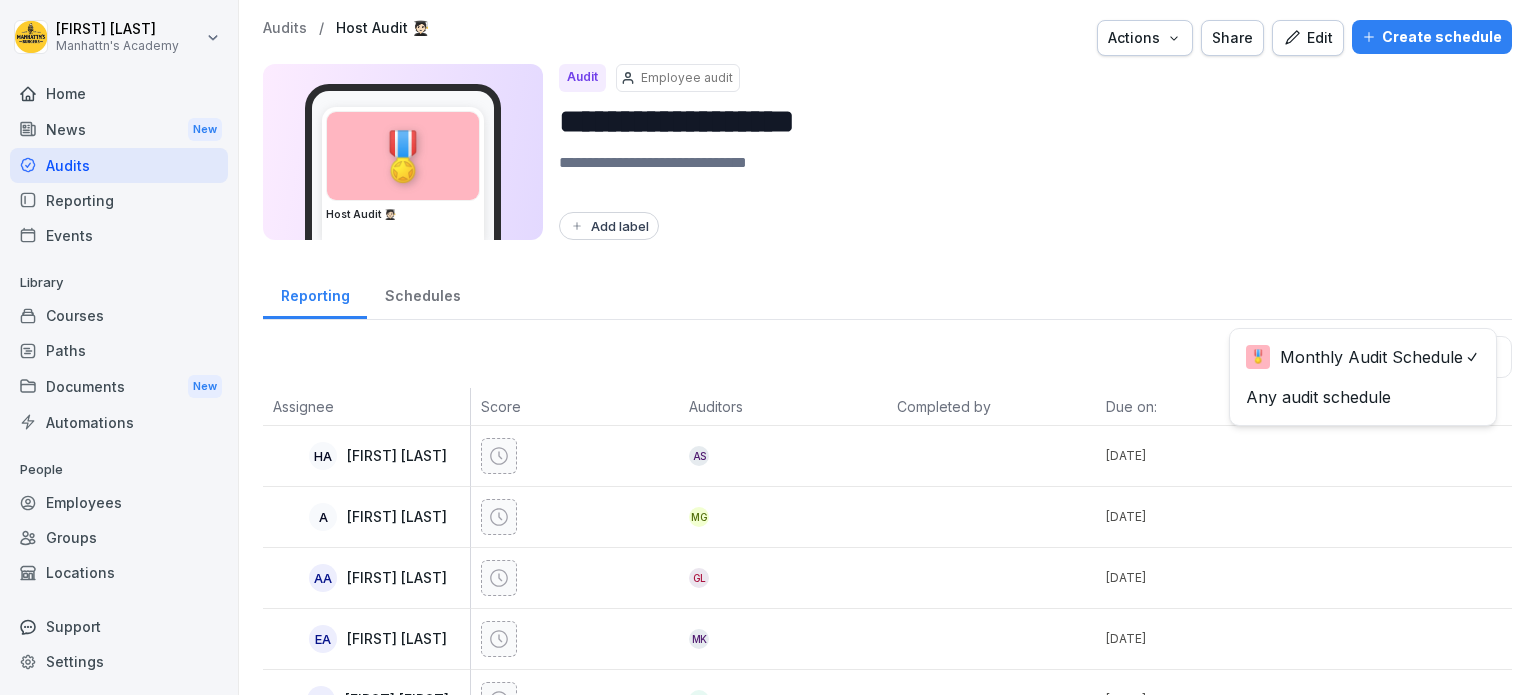 click on "**********" at bounding box center (768, 347) 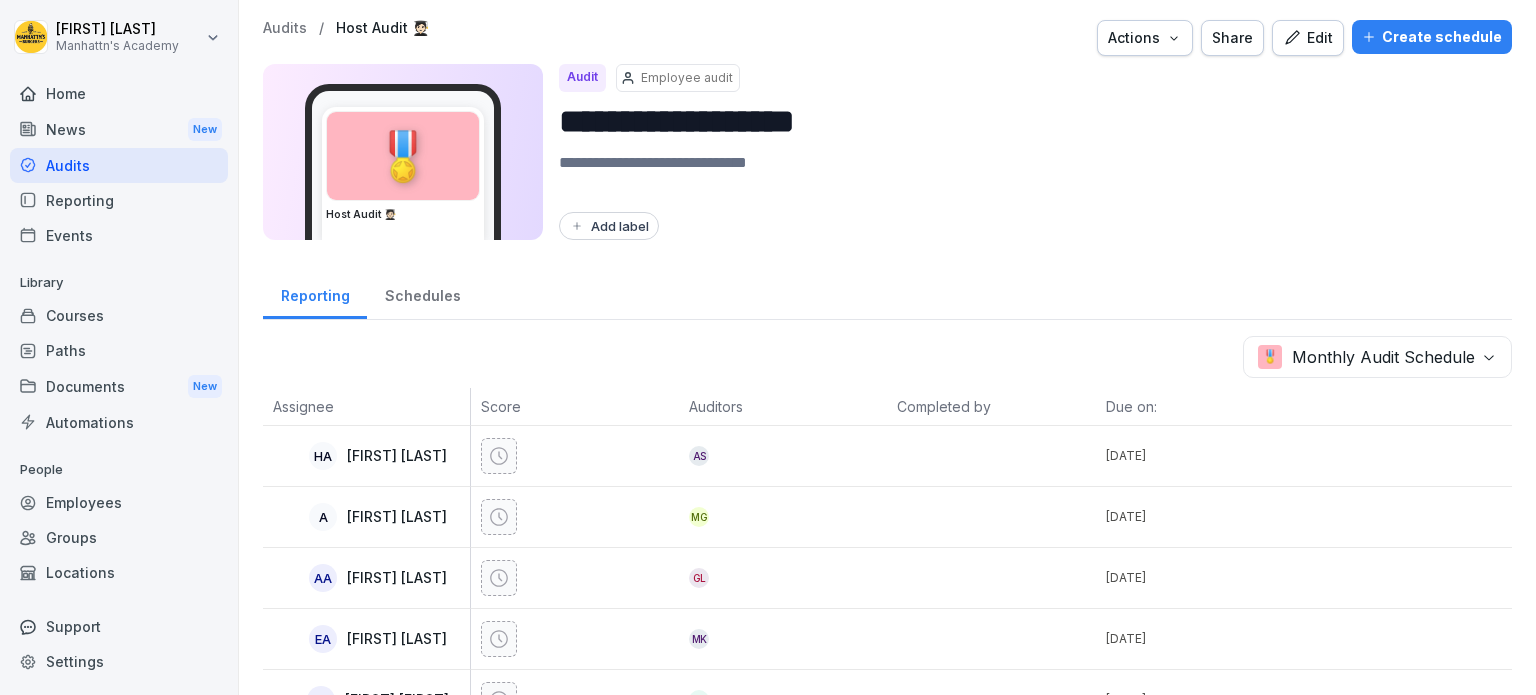 click on "Schedules" at bounding box center [422, 293] 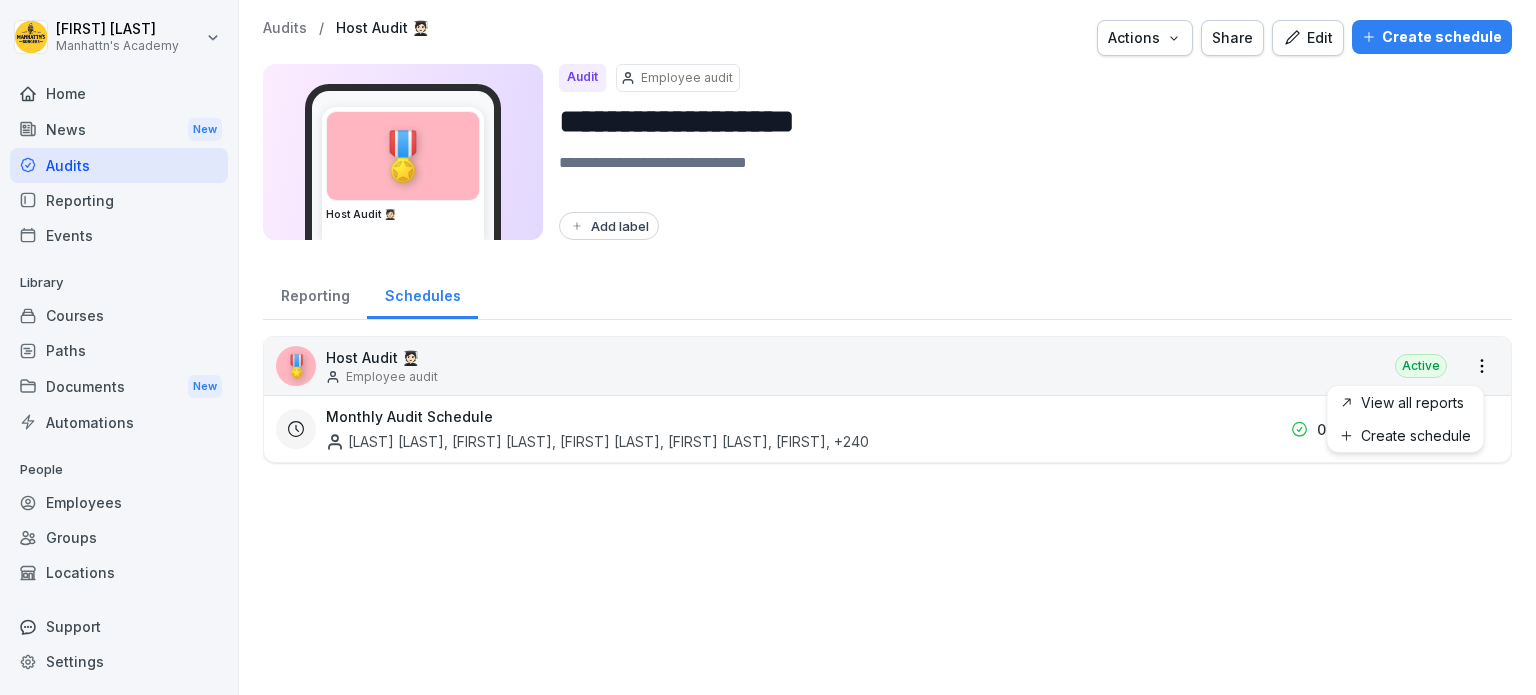 click on "**********" at bounding box center (768, 347) 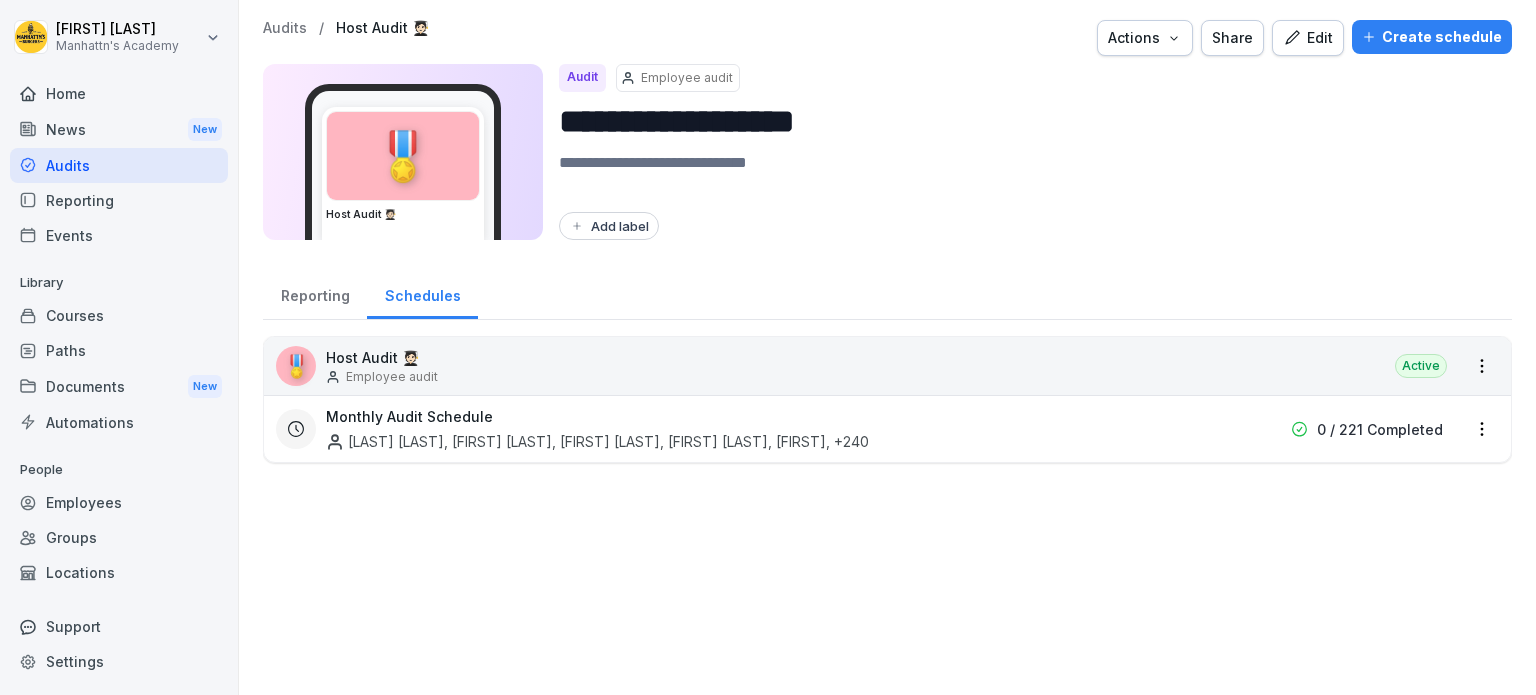 click on "**********" at bounding box center [768, 347] 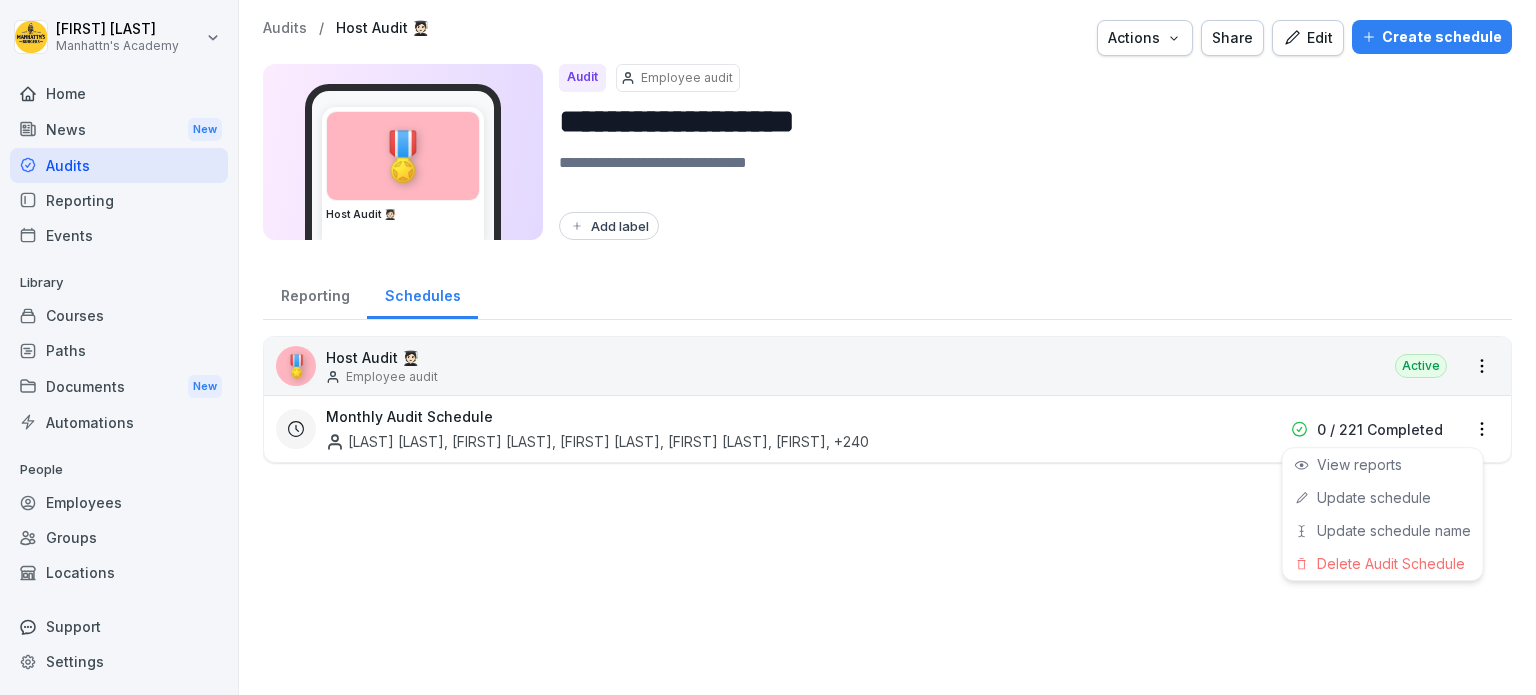 click on "**********" at bounding box center (768, 347) 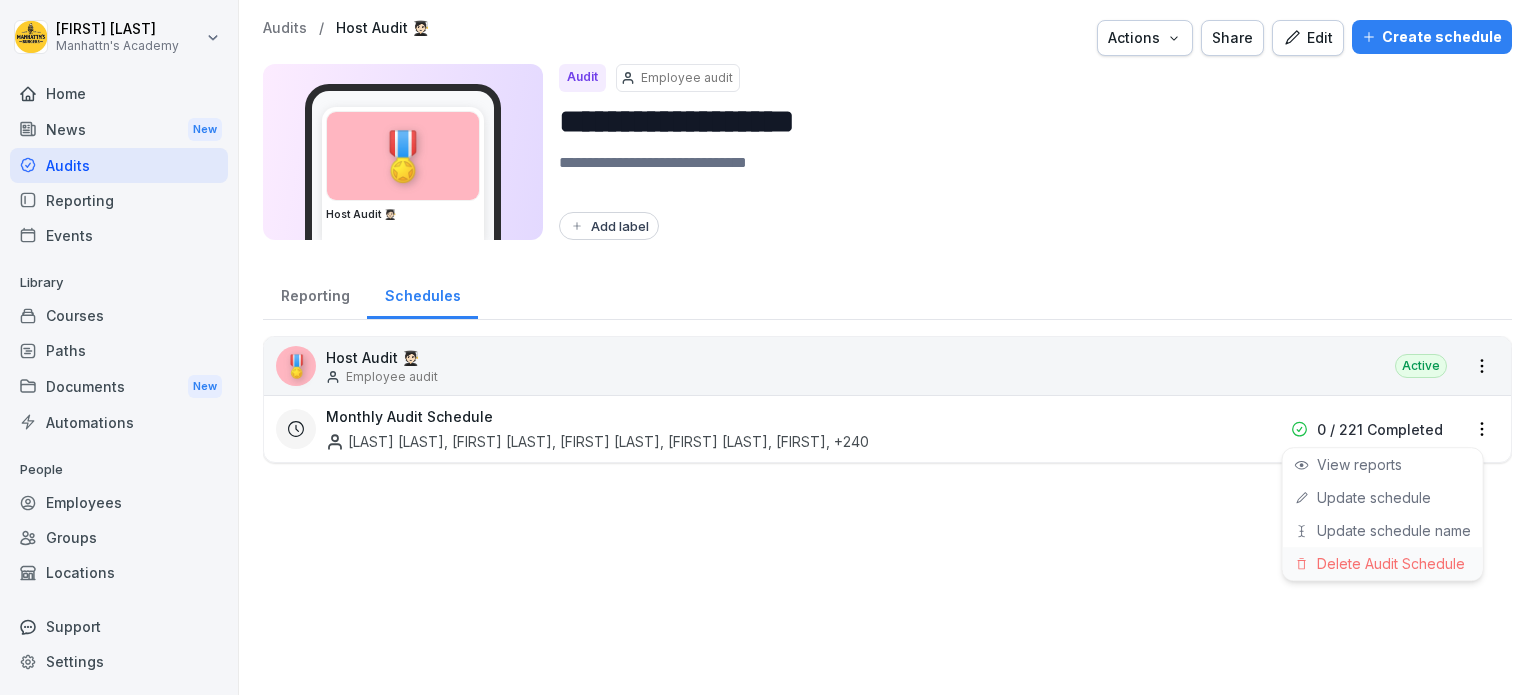 click on "Delete Audit Schedule" at bounding box center (1383, 563) 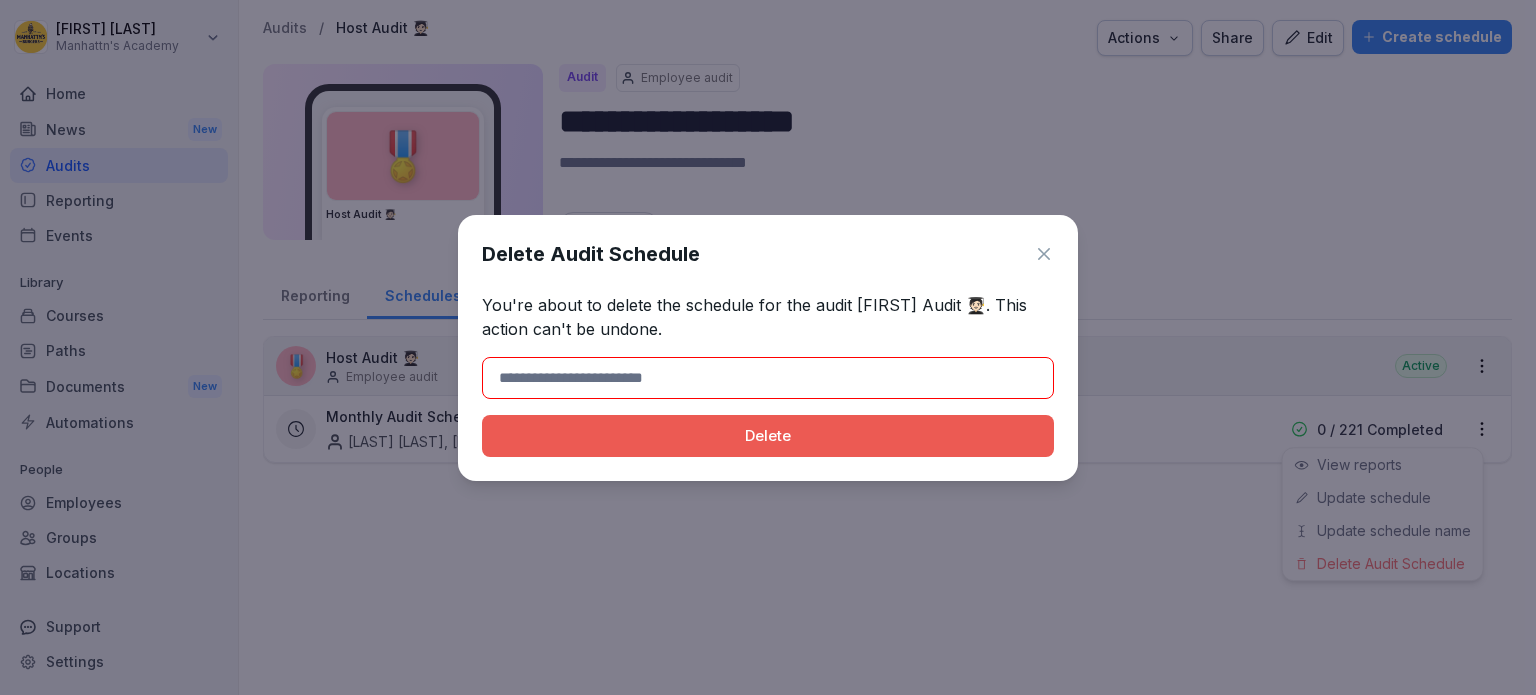 click at bounding box center (768, 378) 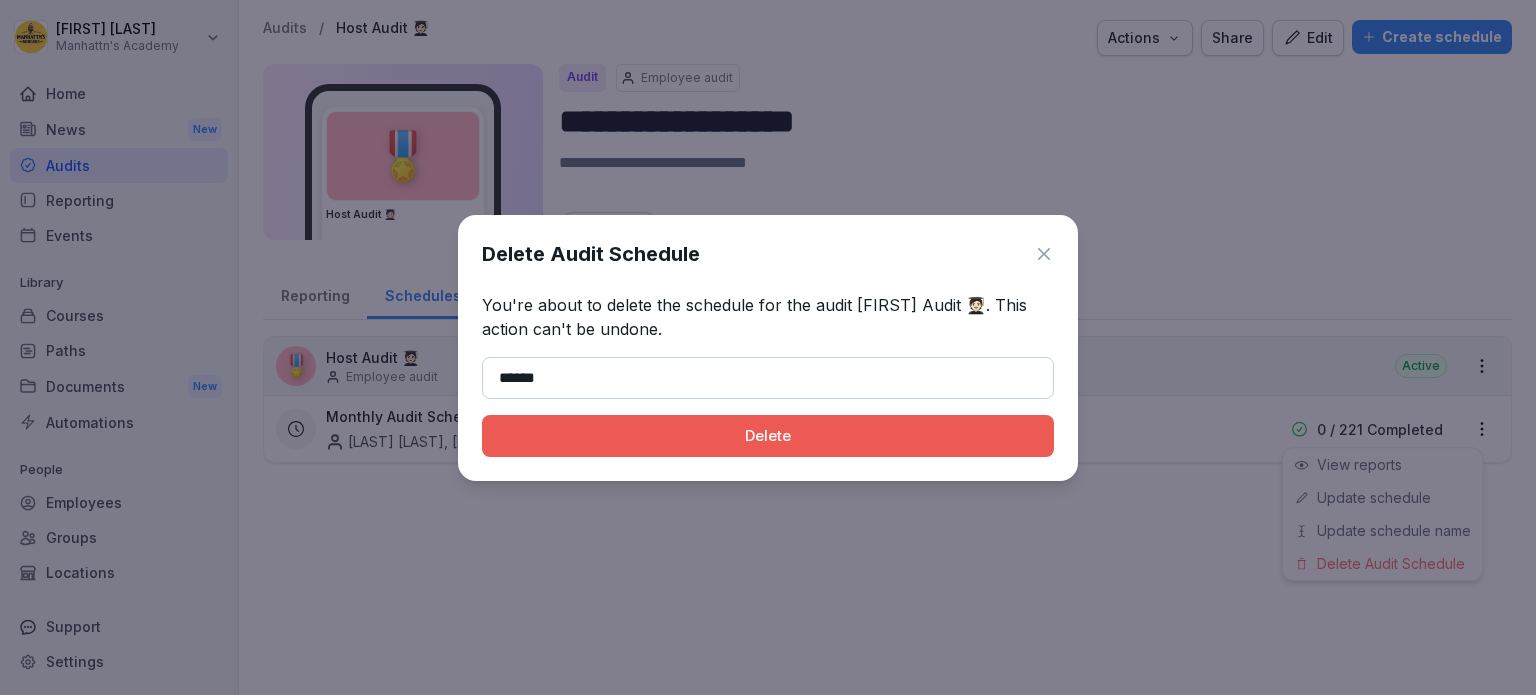 click on "Delete" at bounding box center (768, 436) 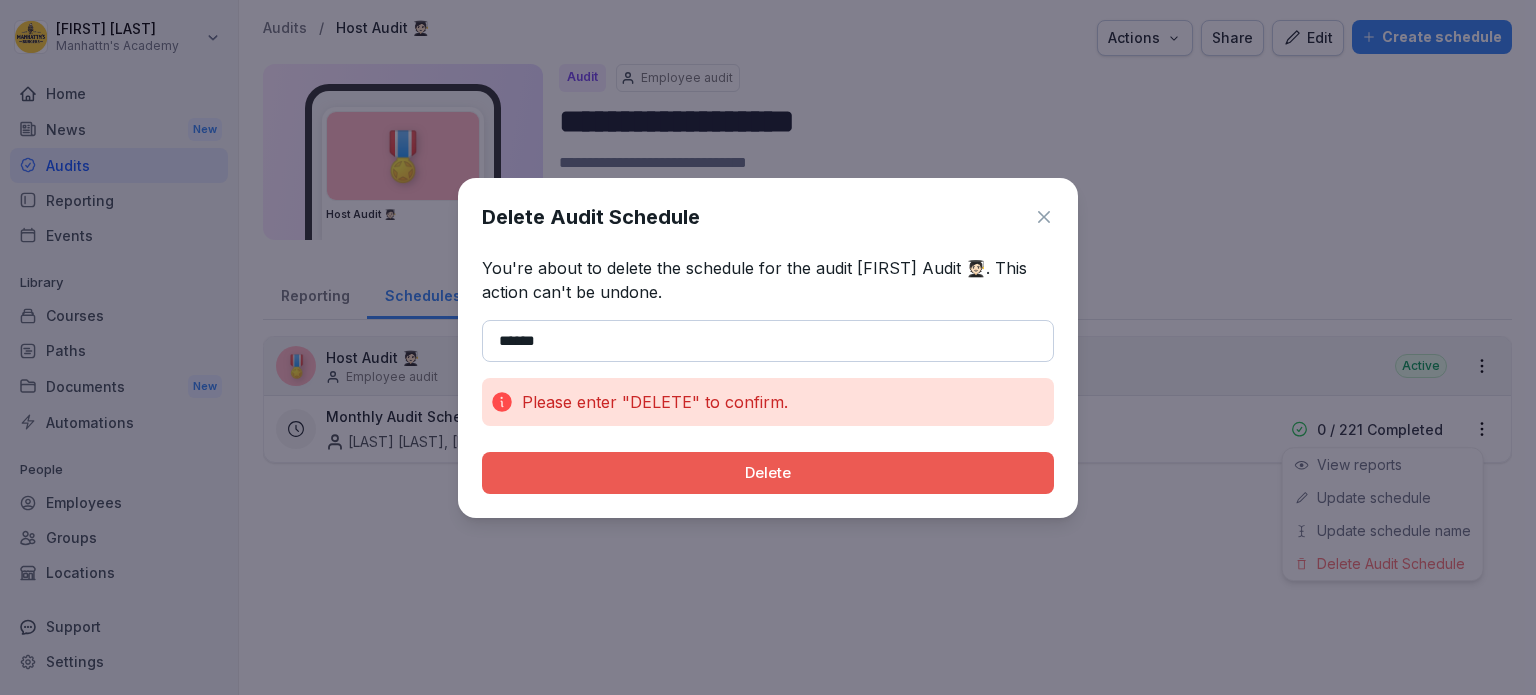 drag, startPoint x: 552, startPoint y: 347, endPoint x: 428, endPoint y: 318, distance: 127.345985 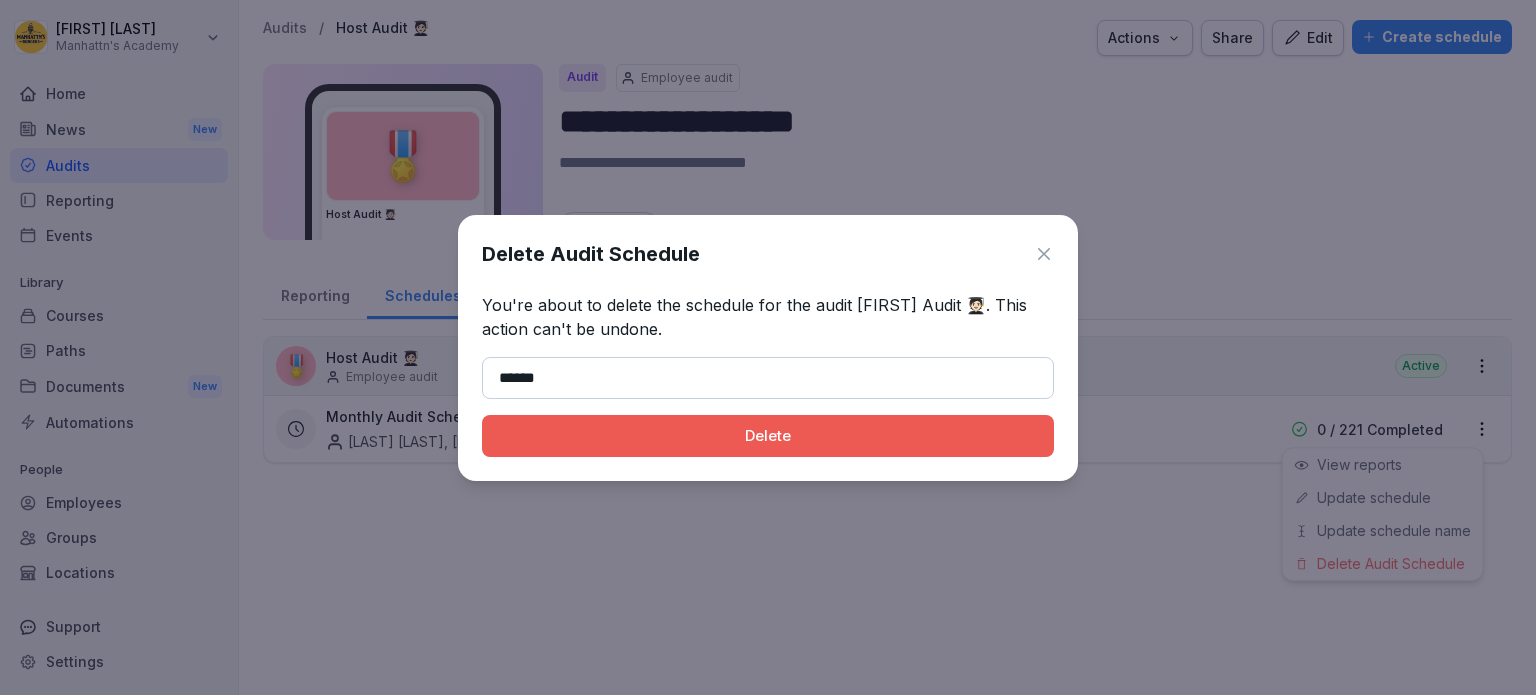 type on "******" 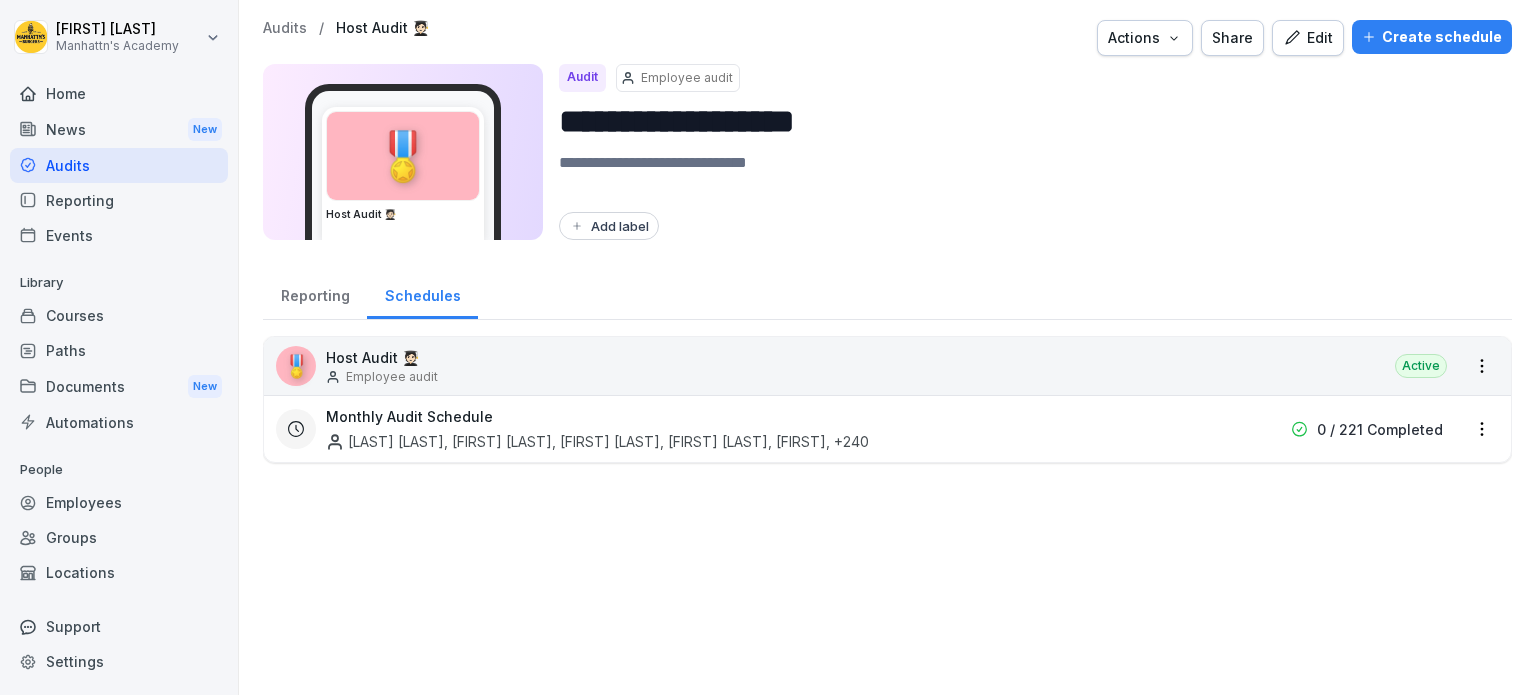click on "**********" at bounding box center [768, 347] 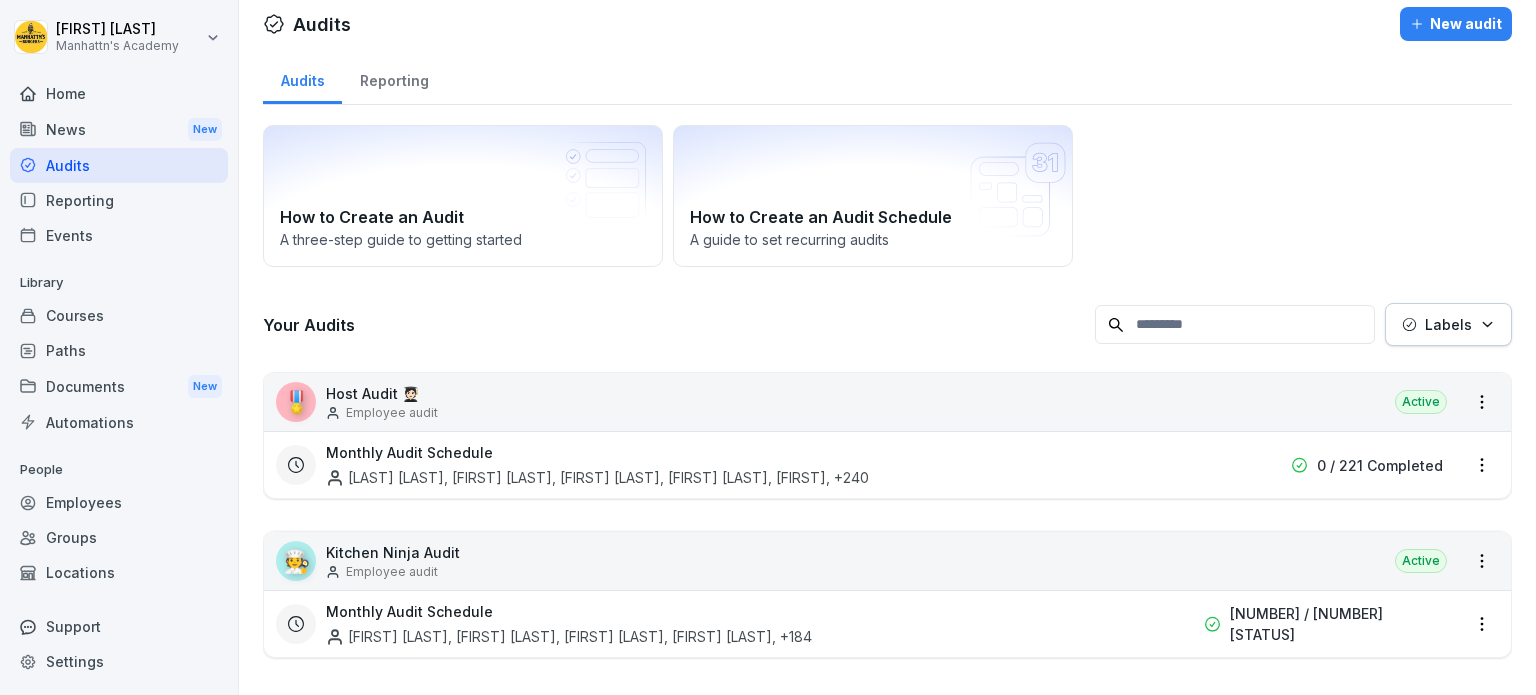 scroll, scrollTop: 36, scrollLeft: 0, axis: vertical 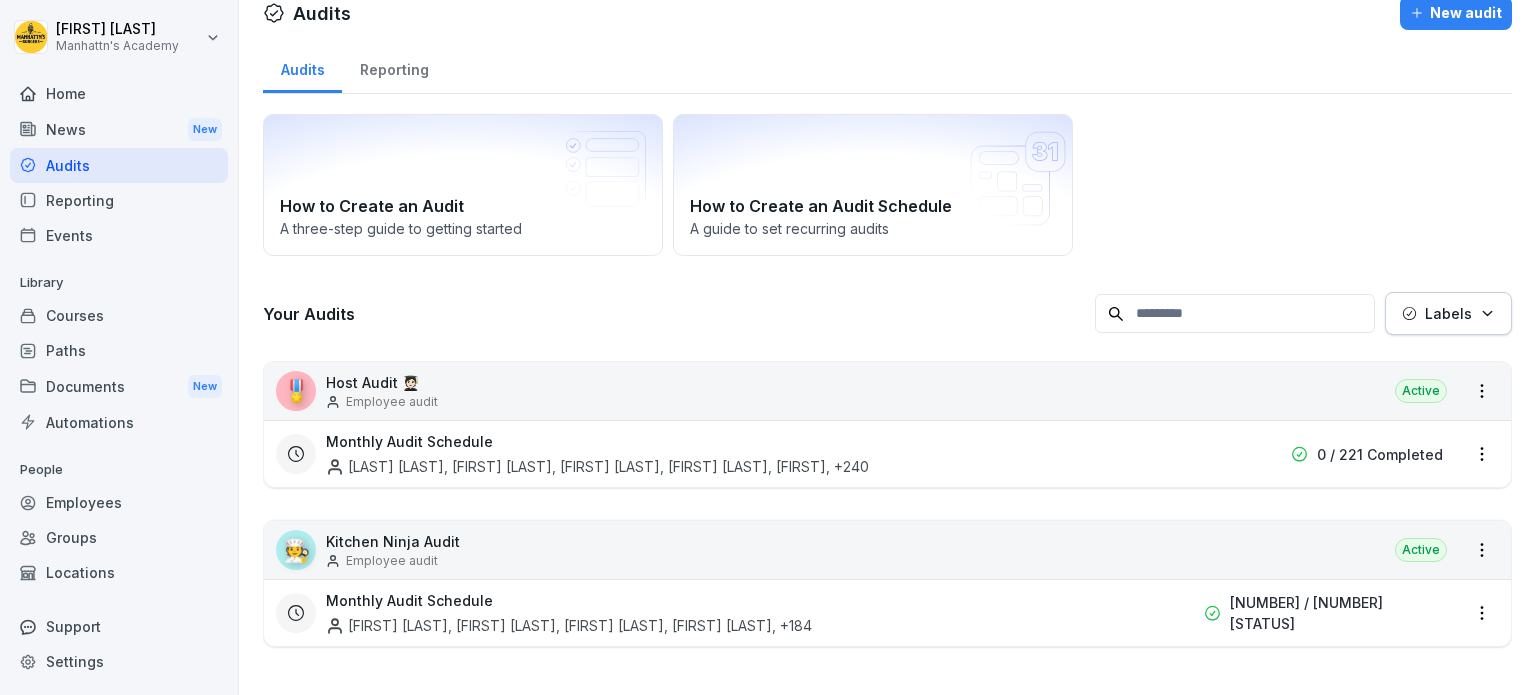 drag, startPoint x: 1483, startPoint y: 606, endPoint x: 1472, endPoint y: 604, distance: 11.18034 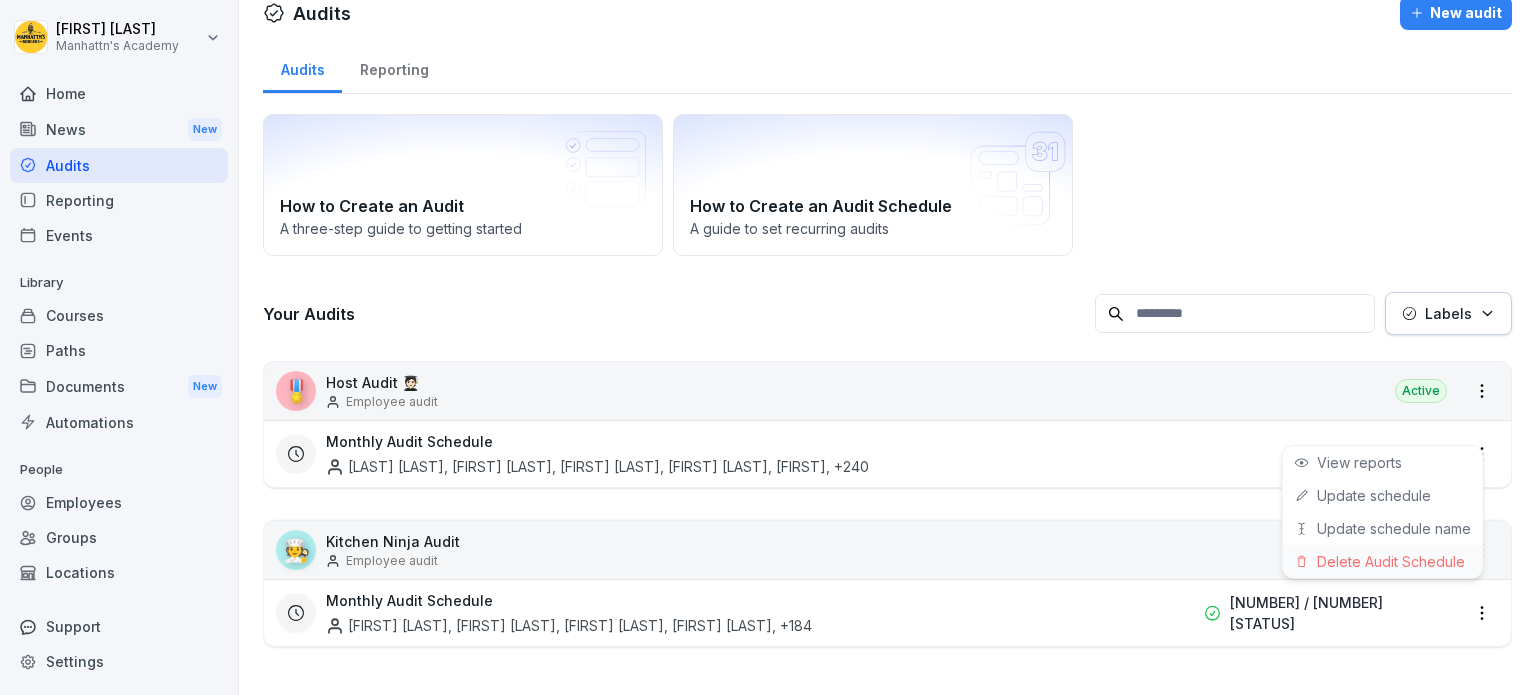 click on "Delete Audit Schedule" at bounding box center (1383, 561) 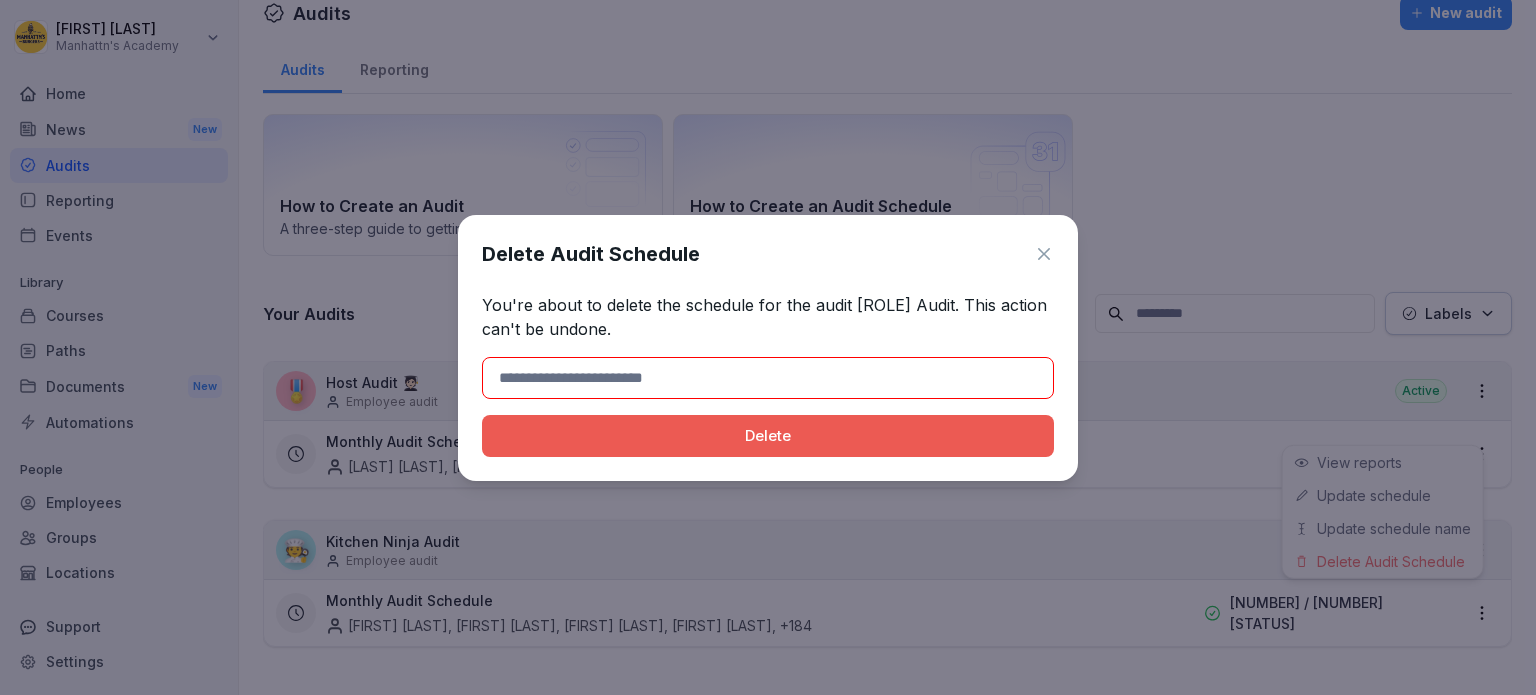 click at bounding box center [768, 378] 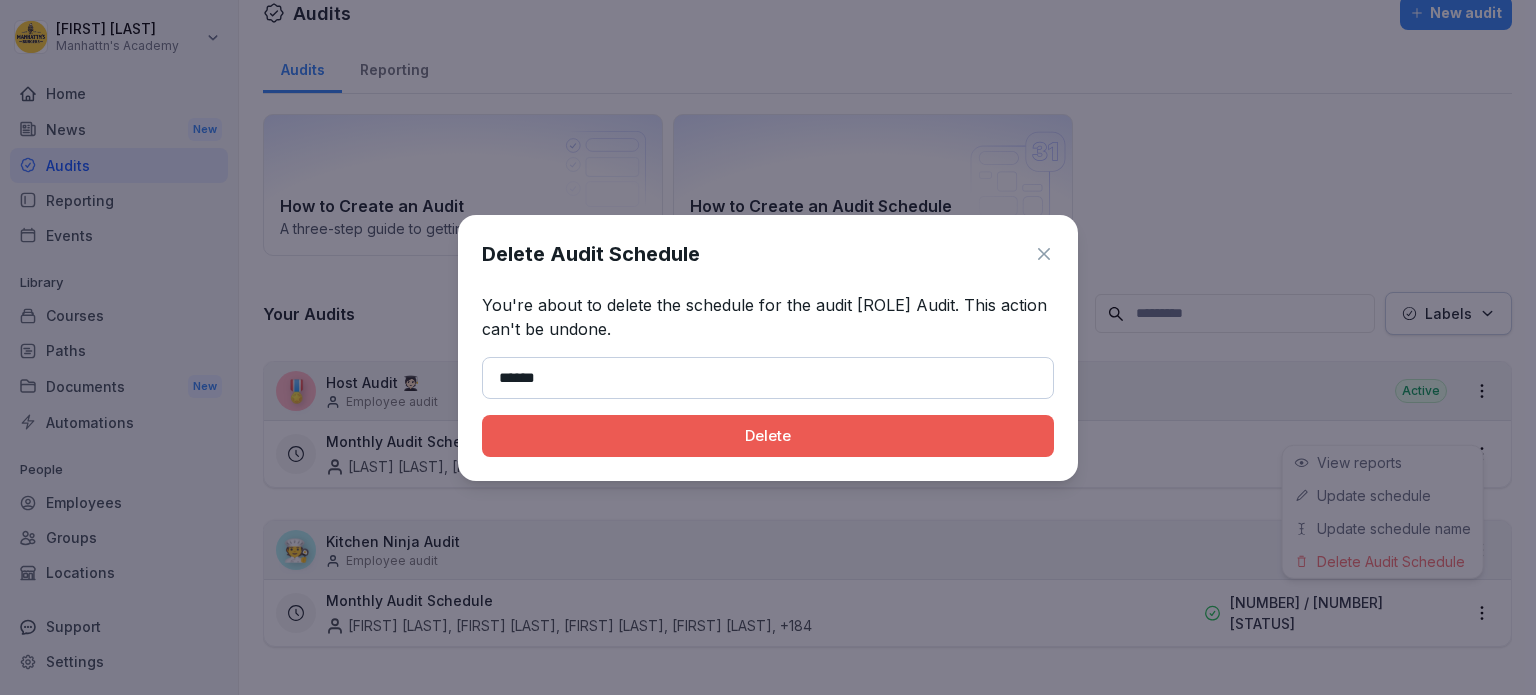 type on "******" 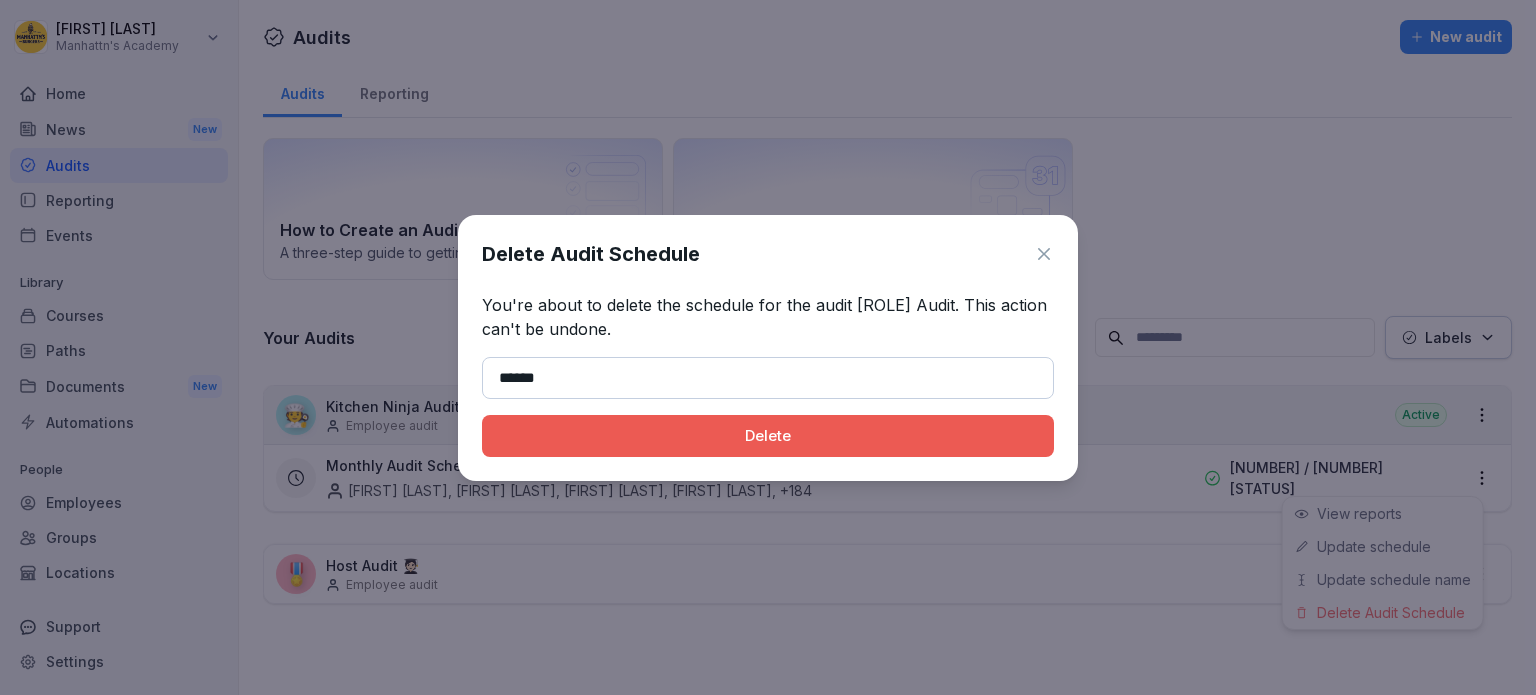 scroll, scrollTop: 0, scrollLeft: 0, axis: both 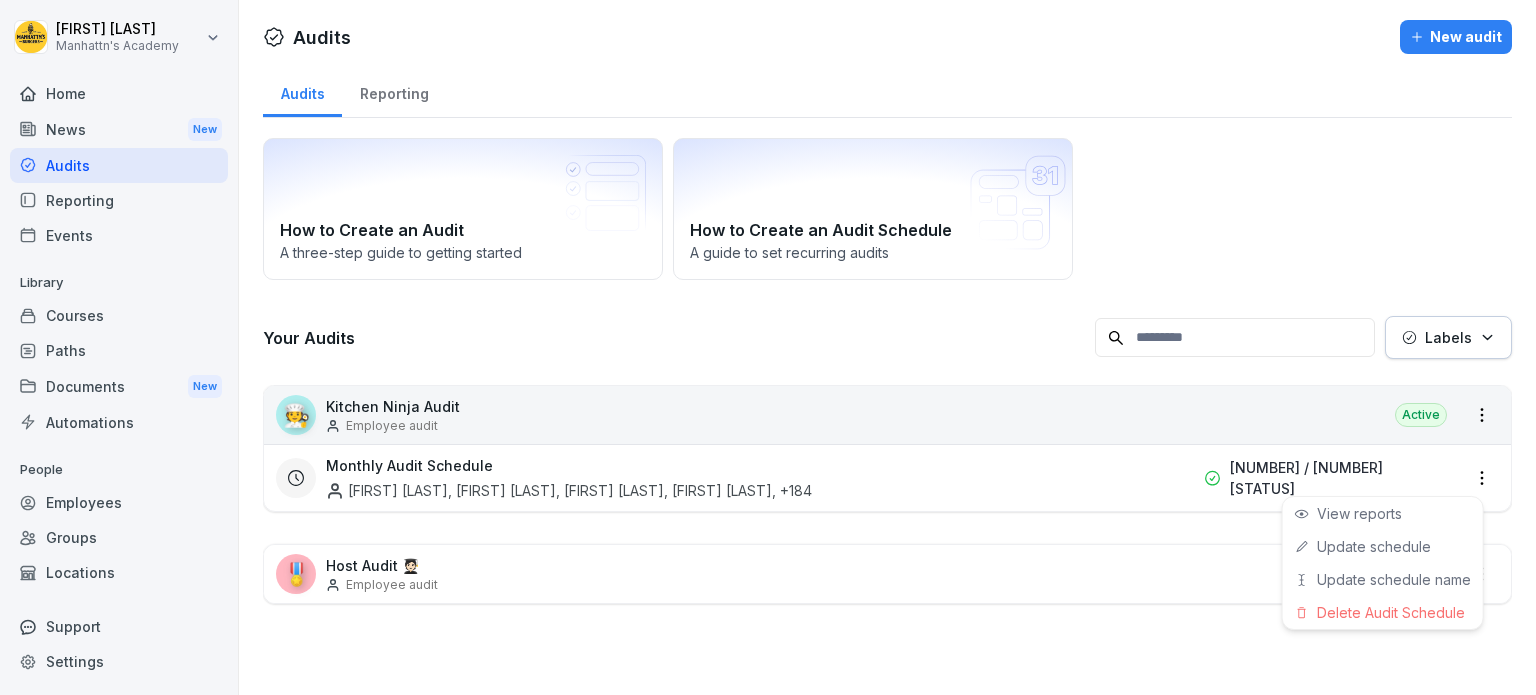 click on "[FIRST] [FIRST] Manhattn's Academy Home News New Audits Reporting Events Library Courses Paths Documents New Automations People Employees Groups Locations Support Settings Audits New audit Audits Reporting How to Create an Audit A three-step guide to getting started How to Create an Audit Schedule A guide to set recurring audits Your Audits Labels 🧑‍🍳 Kitchen Ninja Audit Employee audit Active Monthly Audit Schedule [FIRST] [LAST], [FIRST] [LAST], [FIRST] [FIRST], [FIRST] [LAST], +184 0 / 173 Completed 🎖️ Host Audit 🧑🏻‍🎓 Employee audit Inactive View reports Update schedule Update schedule name Delete Audit Schedule" at bounding box center (768, 347) 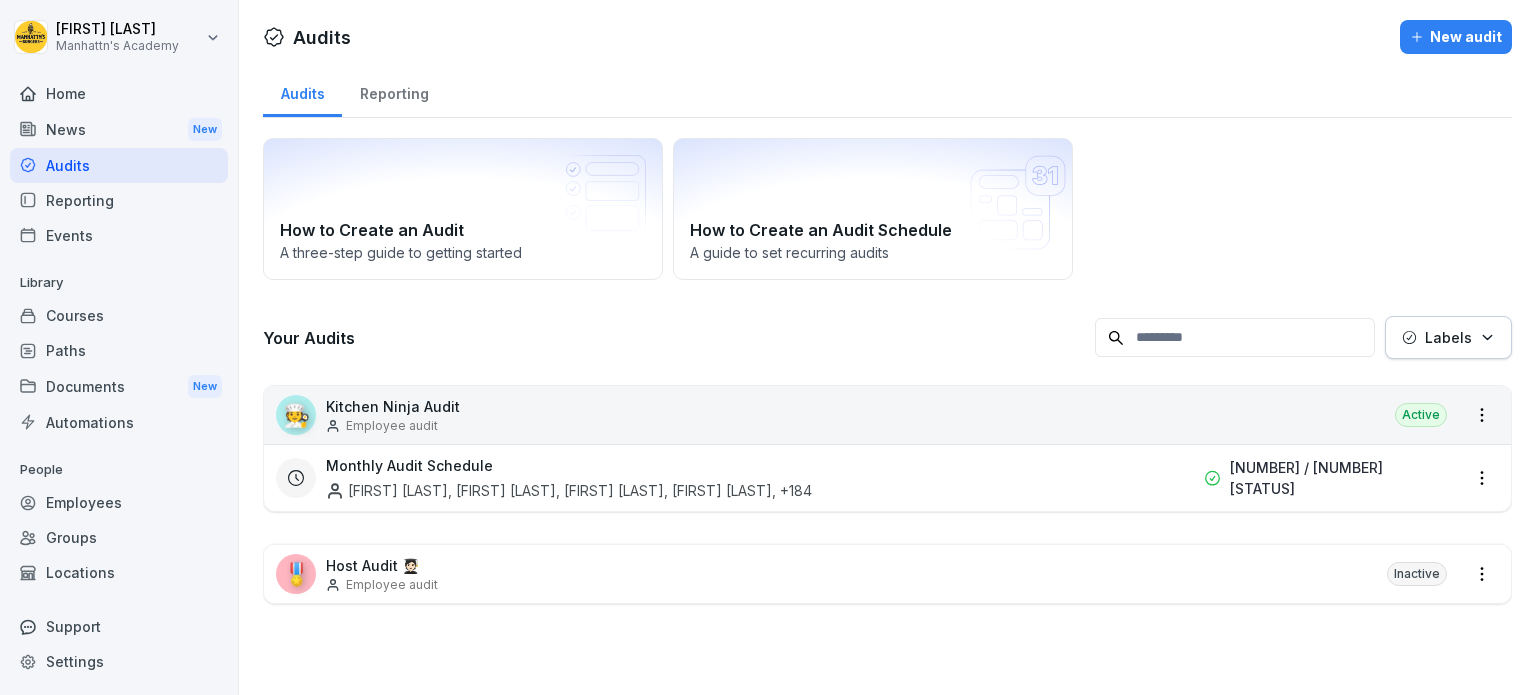 click on "[FIRST] [LAST], [FIRST] [LAST], [FIRST] [FIRST], [FIRST] [LAST]" at bounding box center (768, 347) 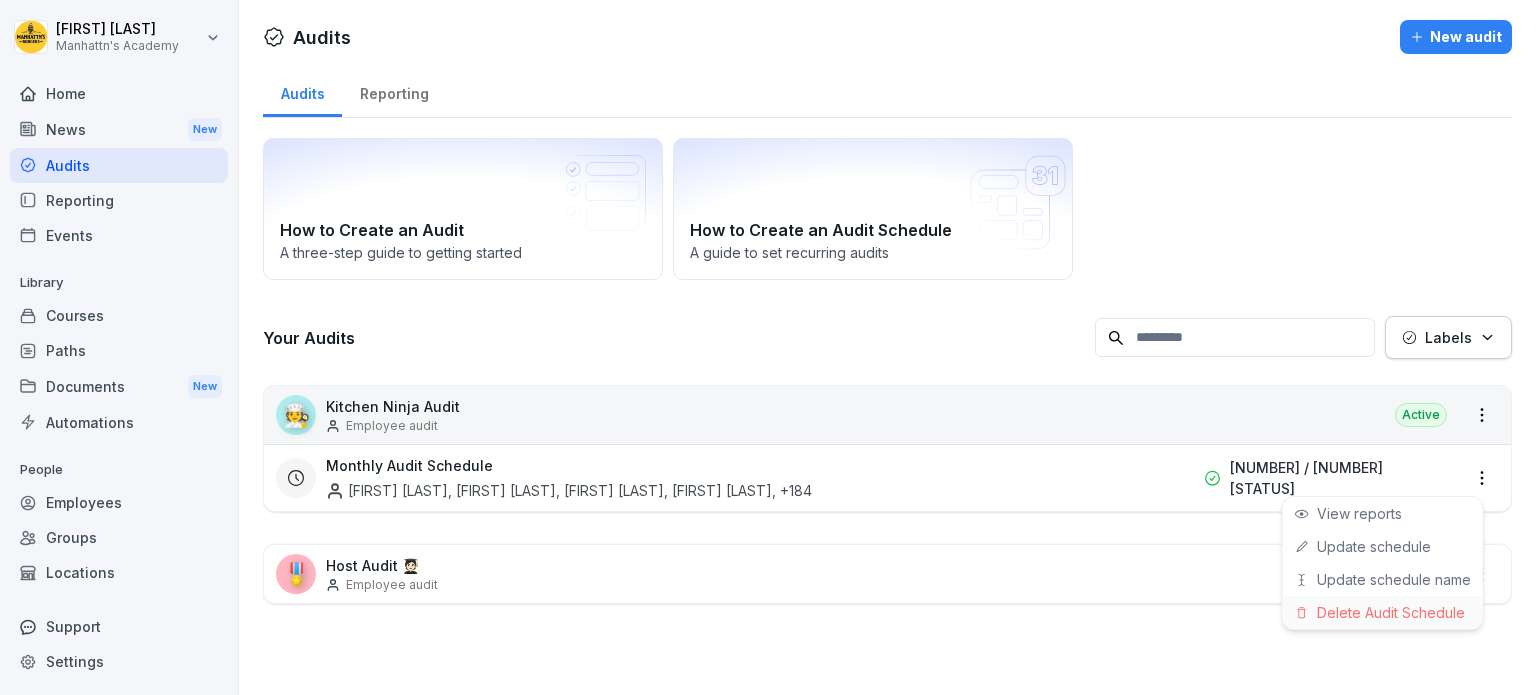 click on "Delete Audit Schedule" at bounding box center [1383, 612] 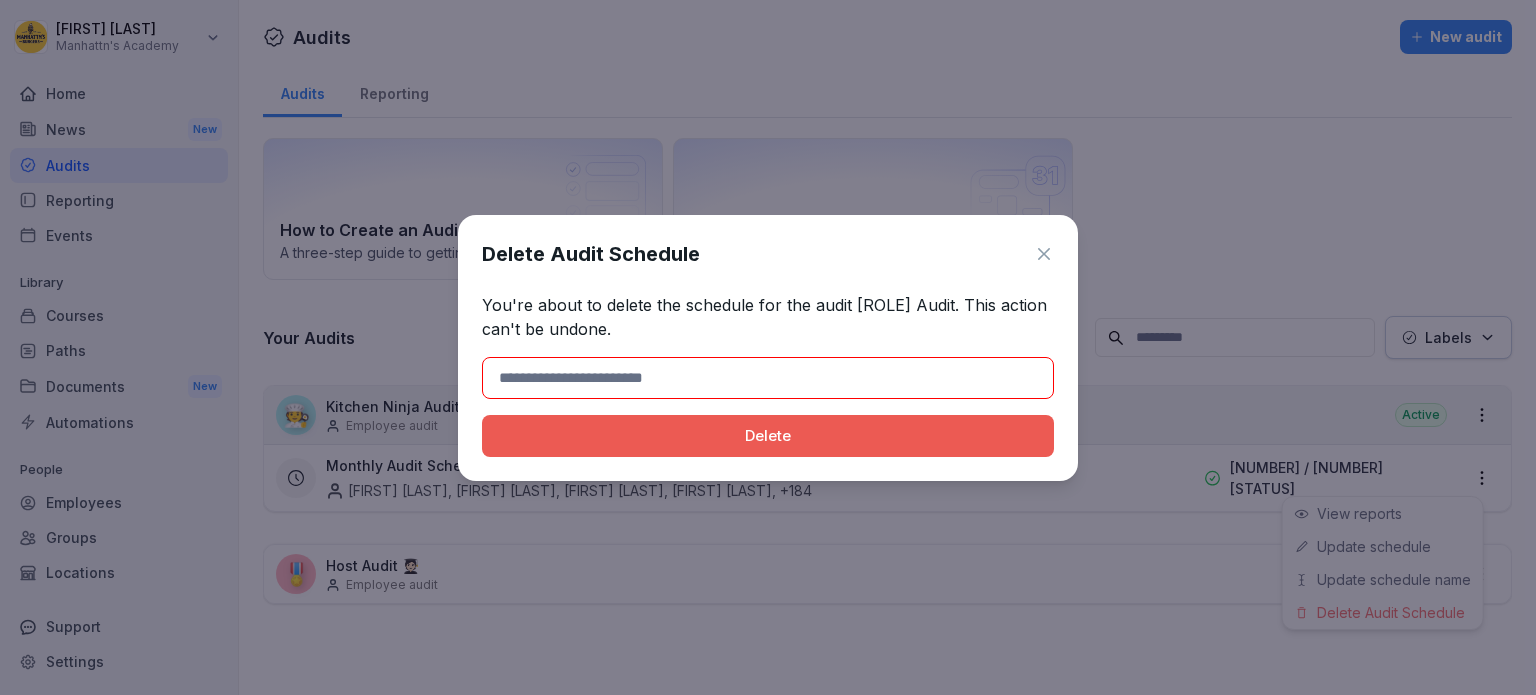 click at bounding box center (768, 378) 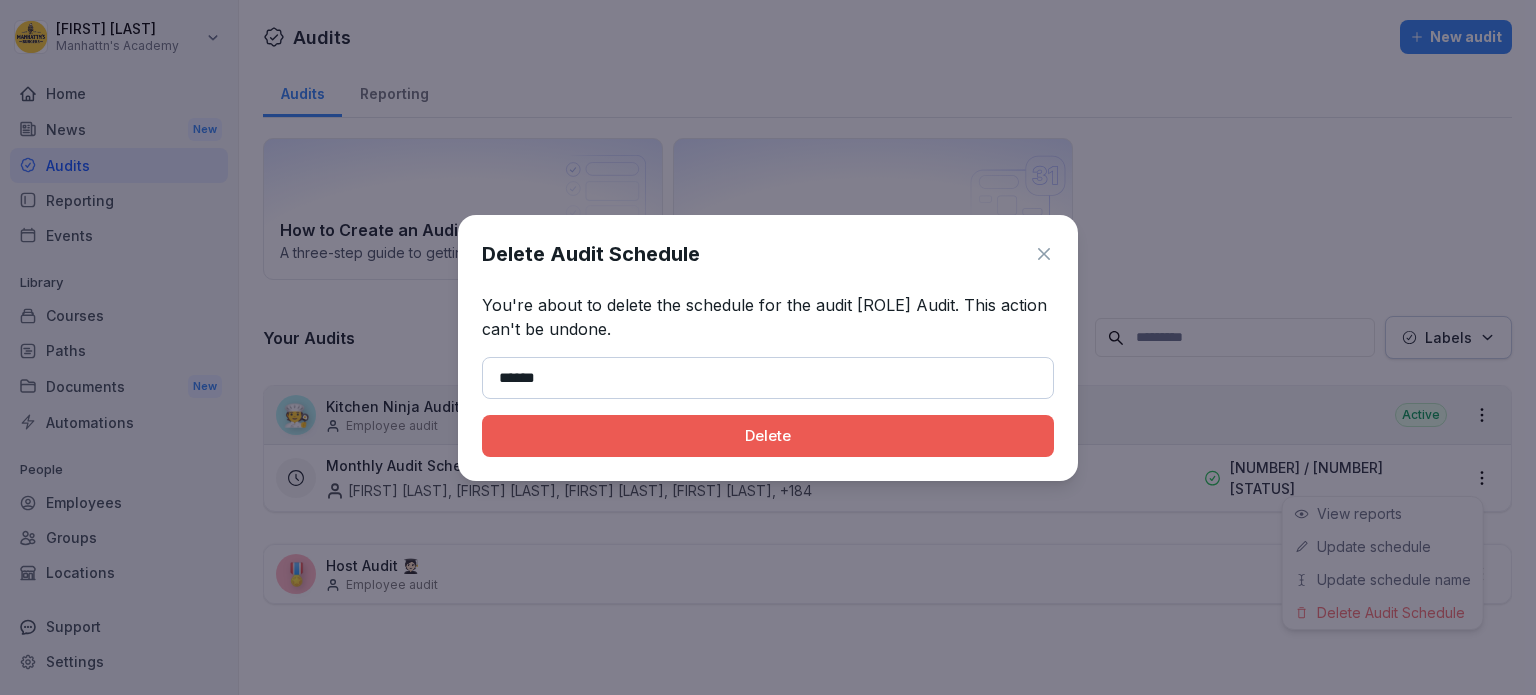 type on "******" 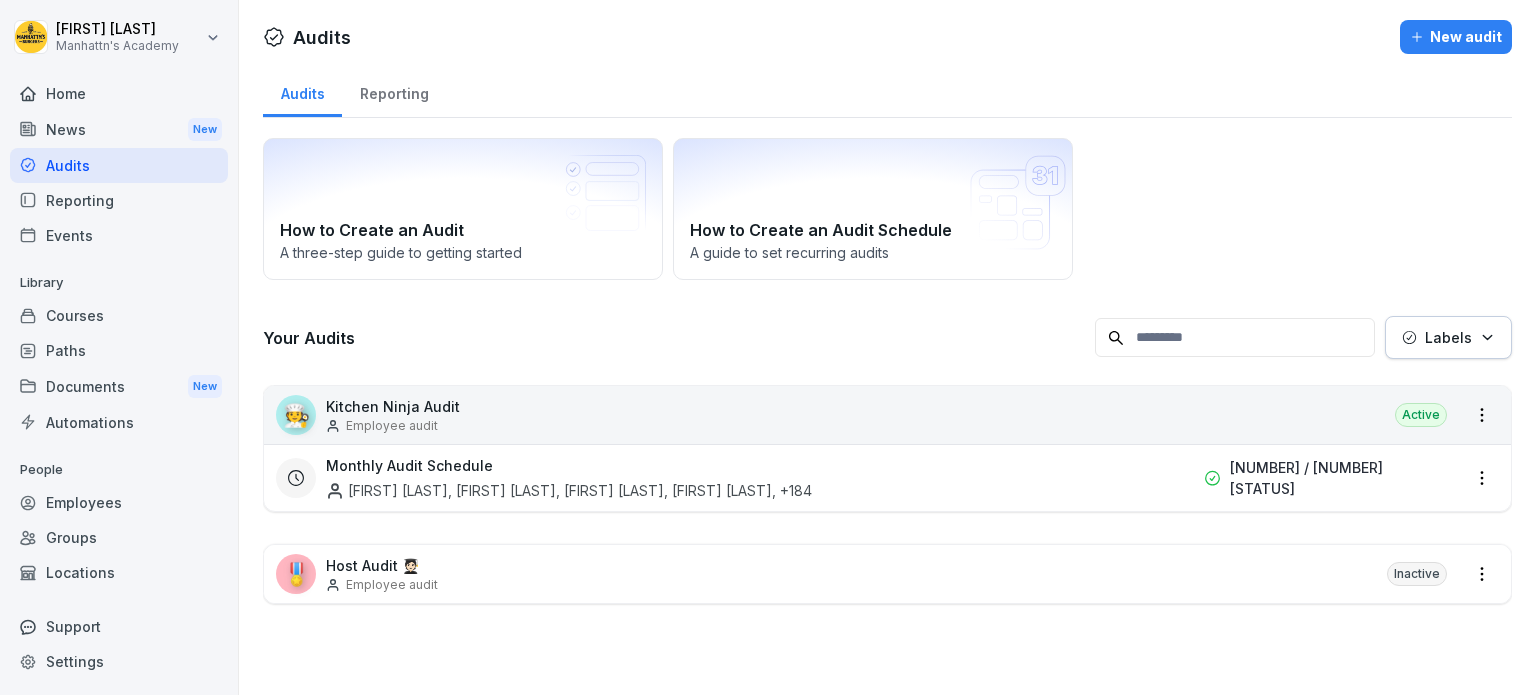 click on "[FIRST] [LAST], [FIRST] [LAST], [FIRST] [FIRST], [FIRST] [LAST]" at bounding box center [768, 347] 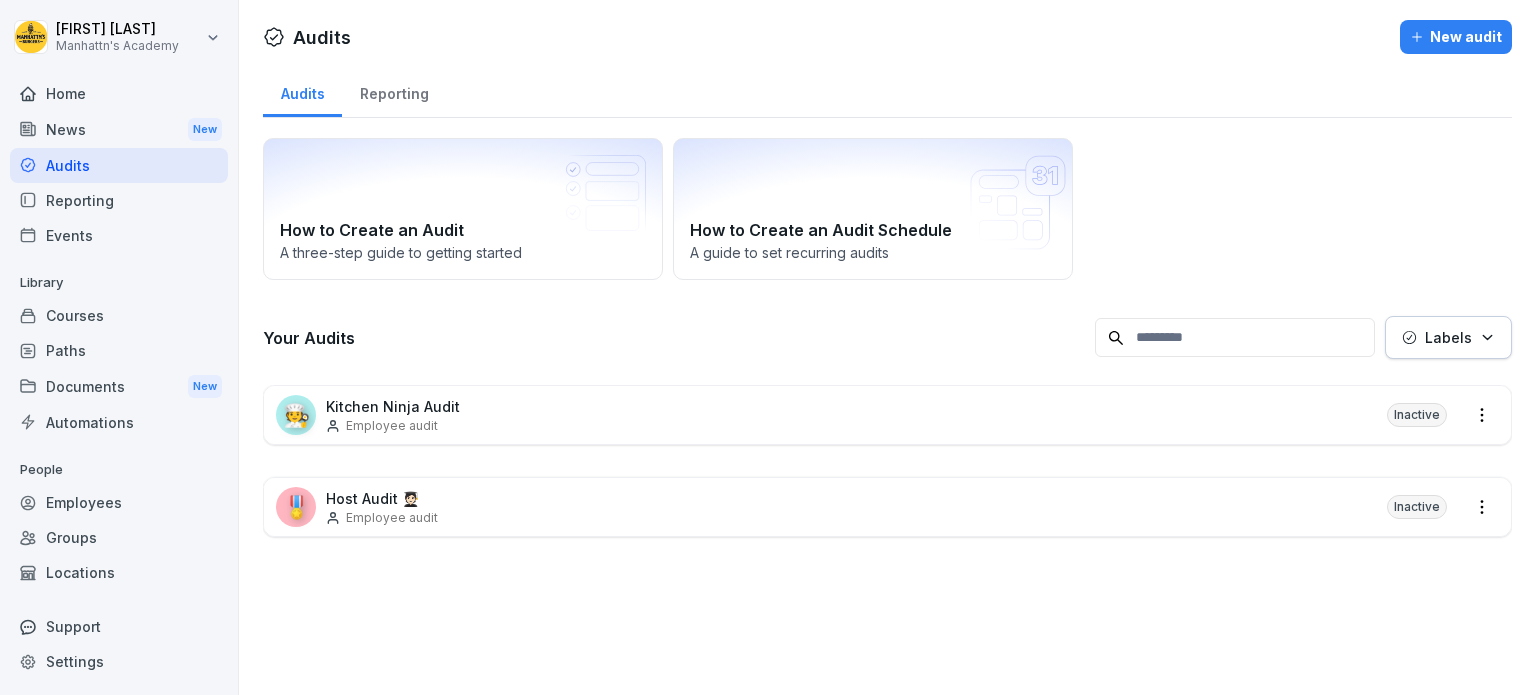 click on "Kitchen Ninja Audit" at bounding box center [393, 406] 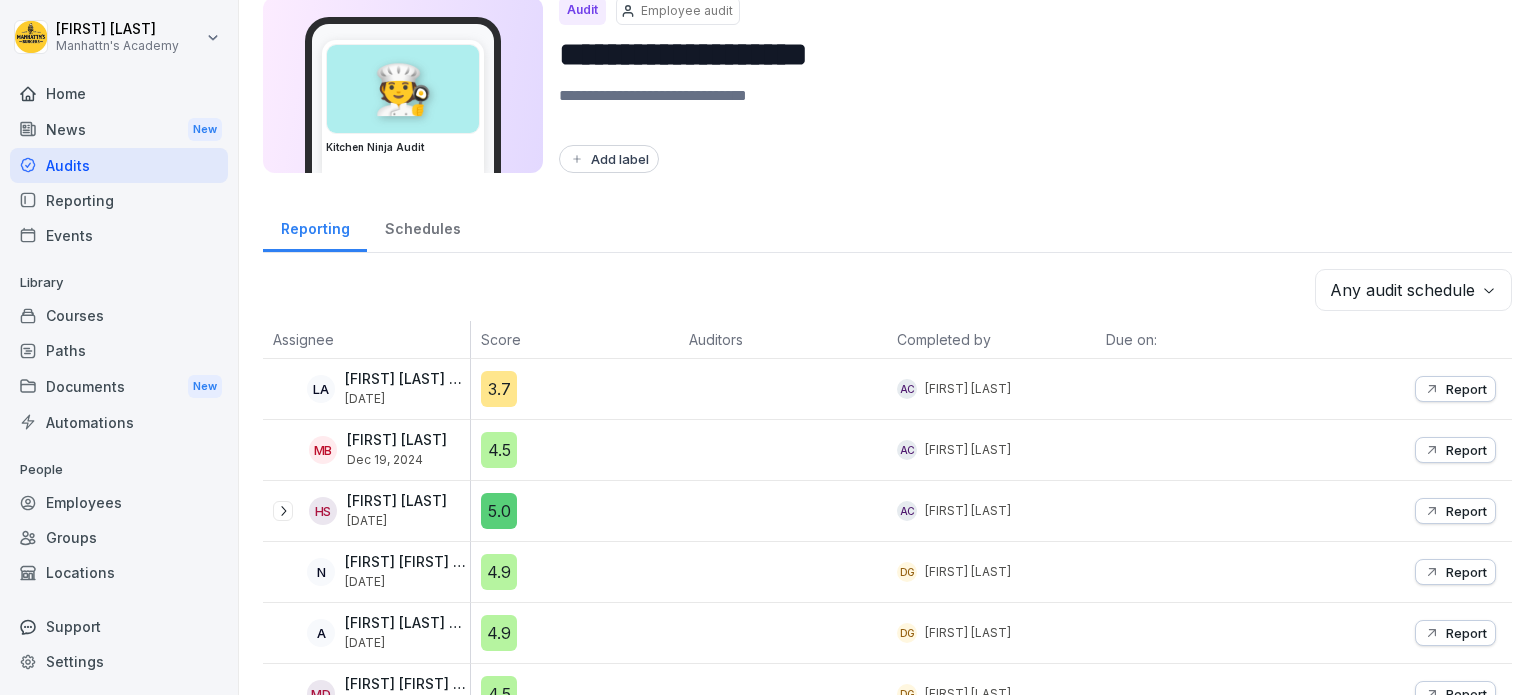 scroll, scrollTop: 100, scrollLeft: 0, axis: vertical 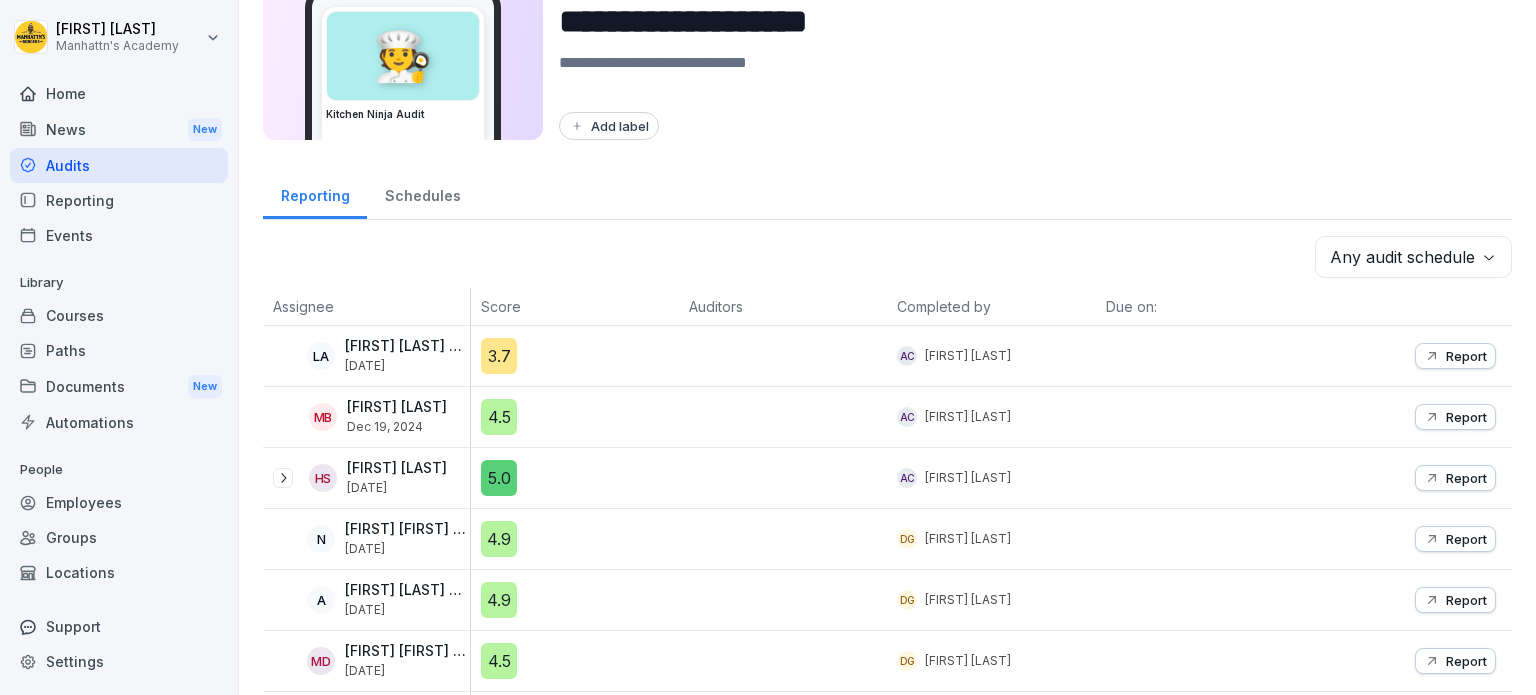 click on "Schedules" at bounding box center [422, 193] 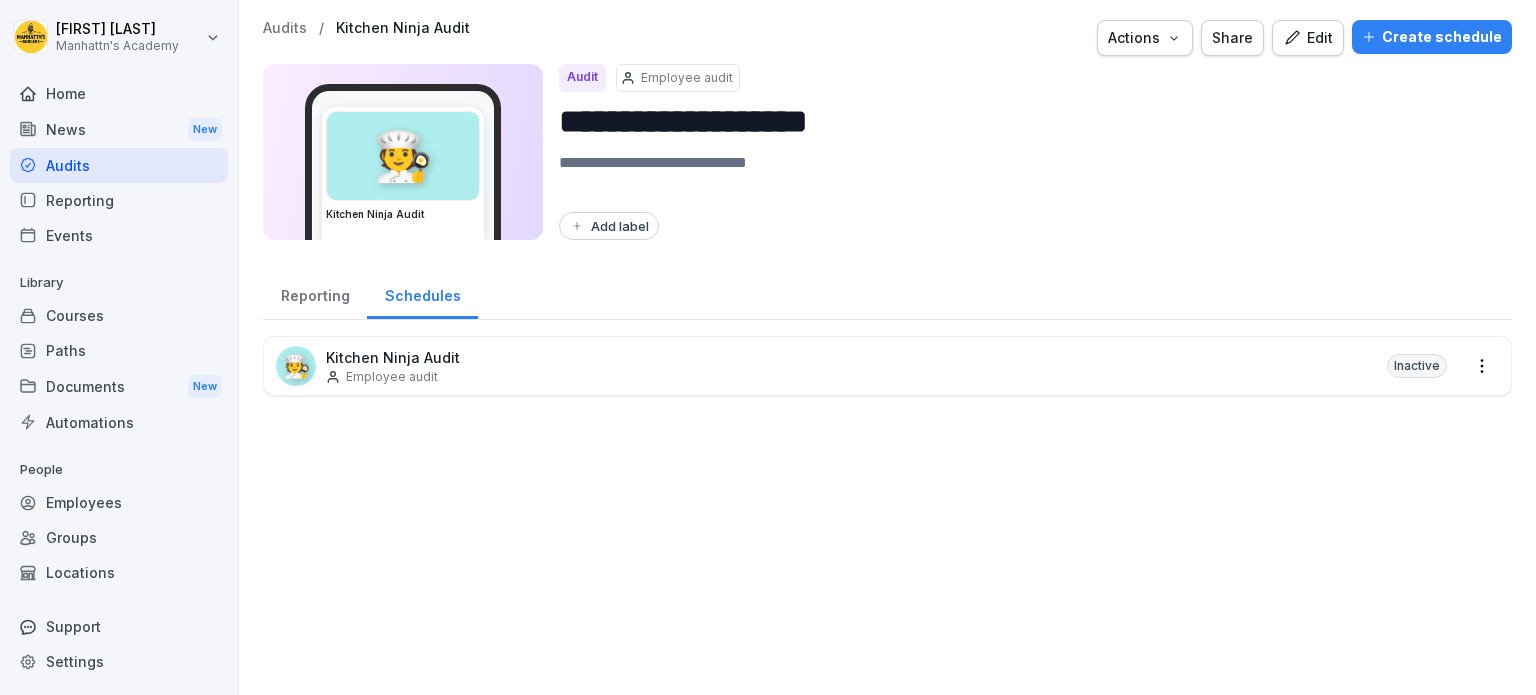 scroll, scrollTop: 0, scrollLeft: 0, axis: both 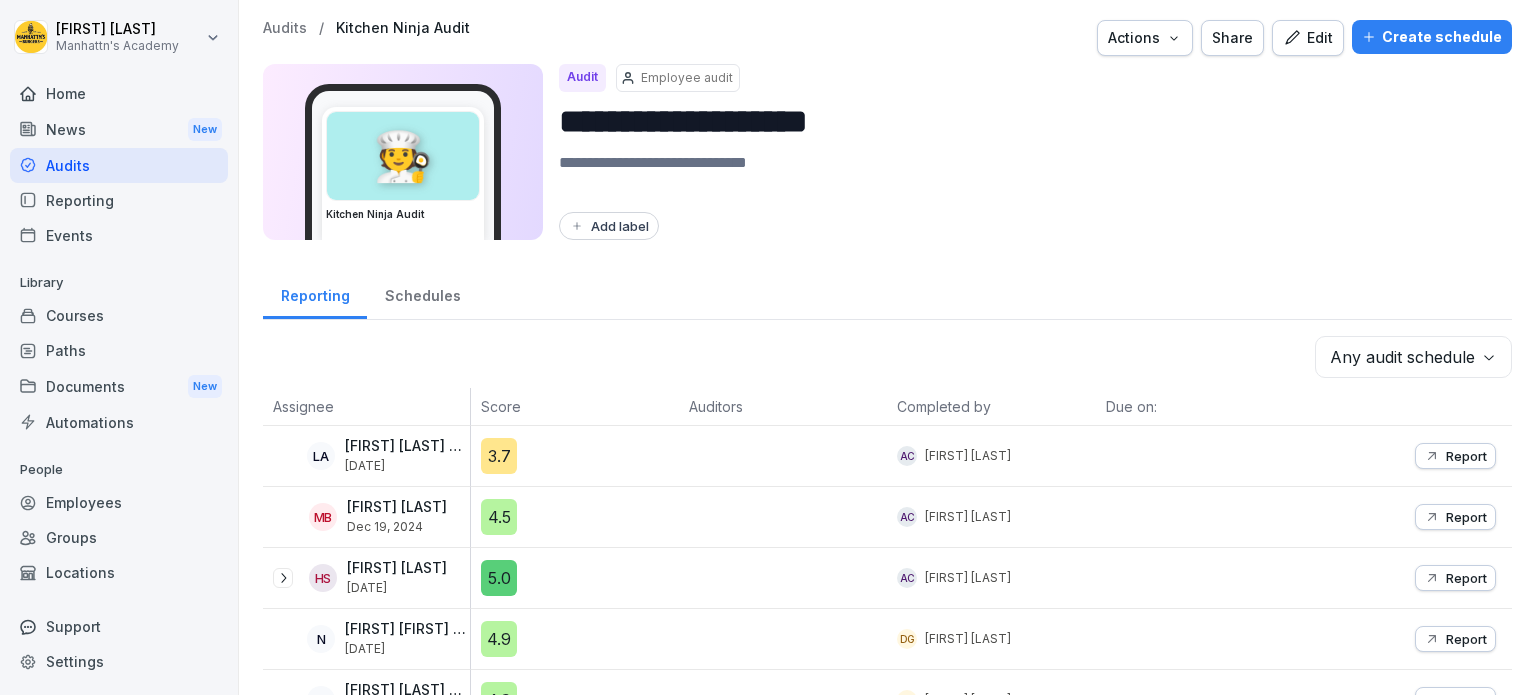click on "Edit" at bounding box center [1308, 38] 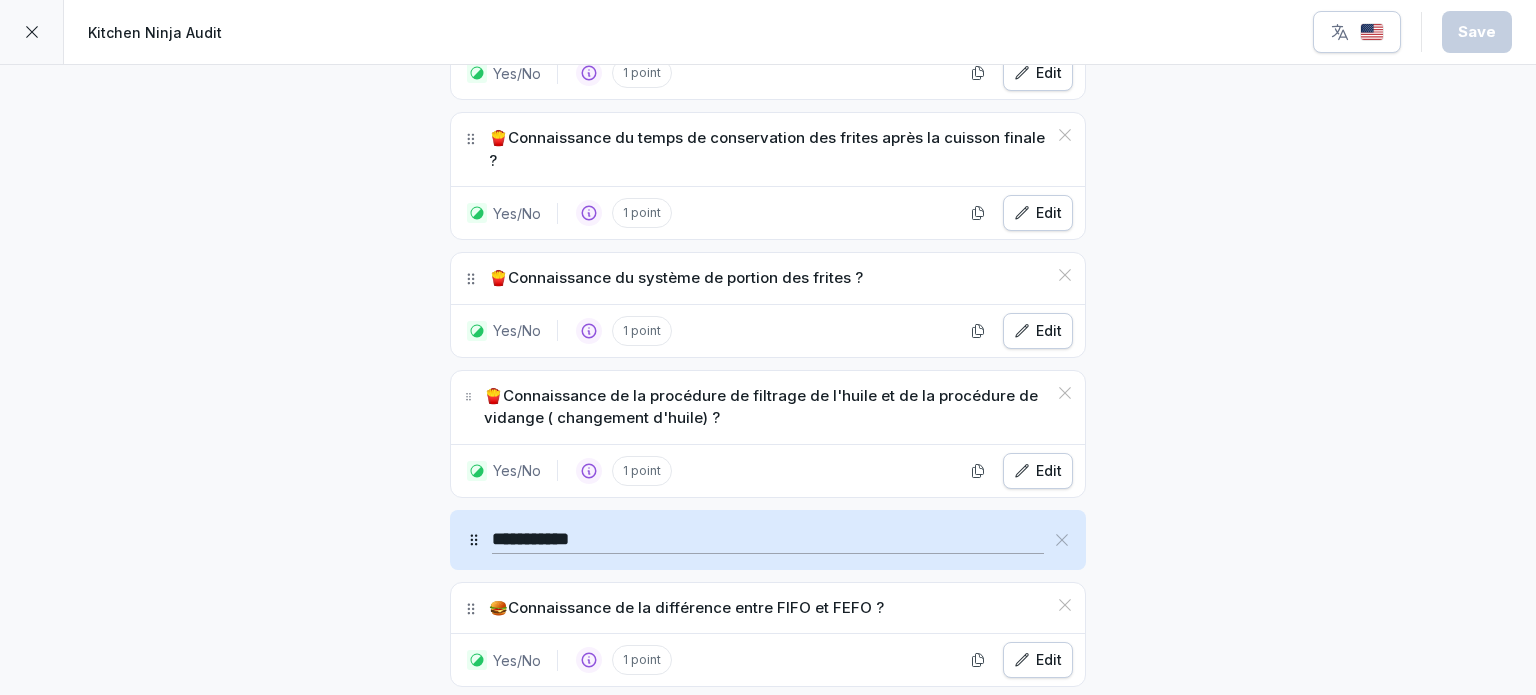 scroll, scrollTop: 1000, scrollLeft: 0, axis: vertical 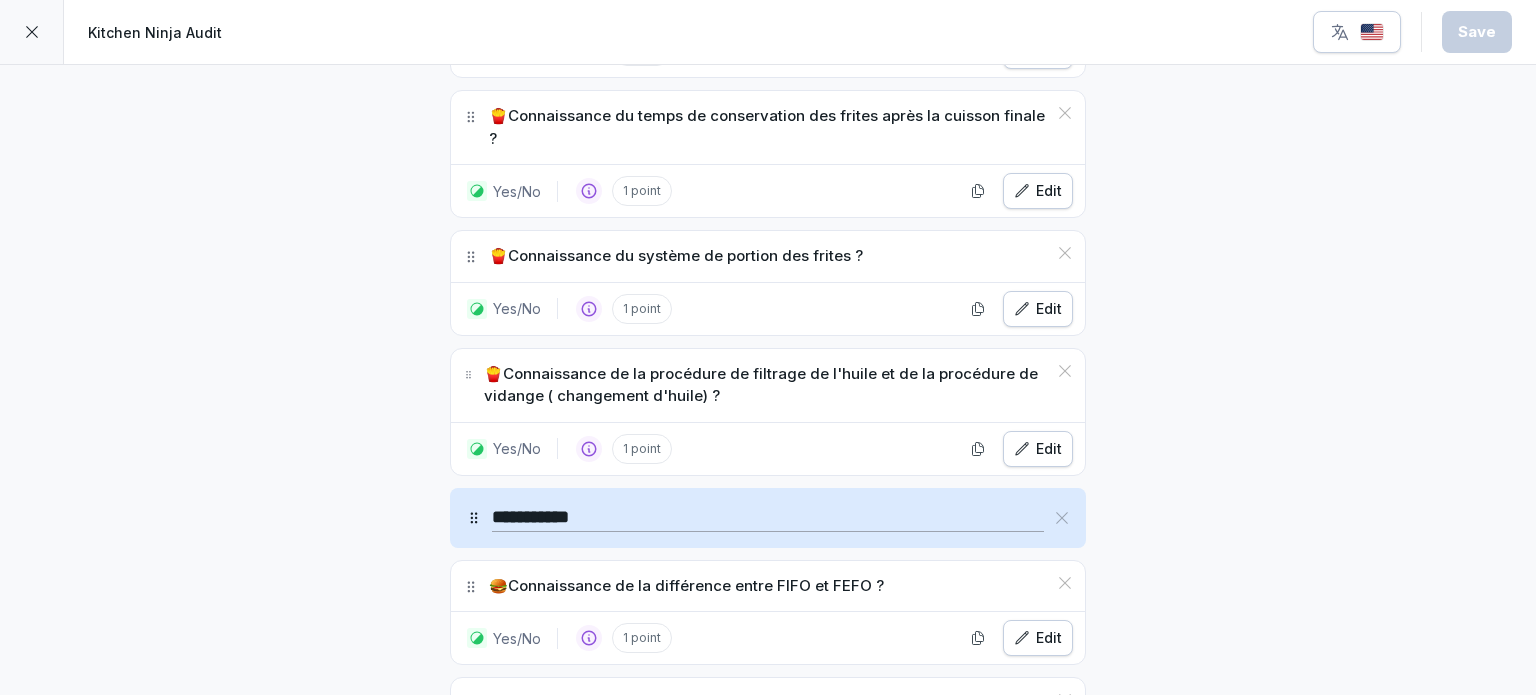 click 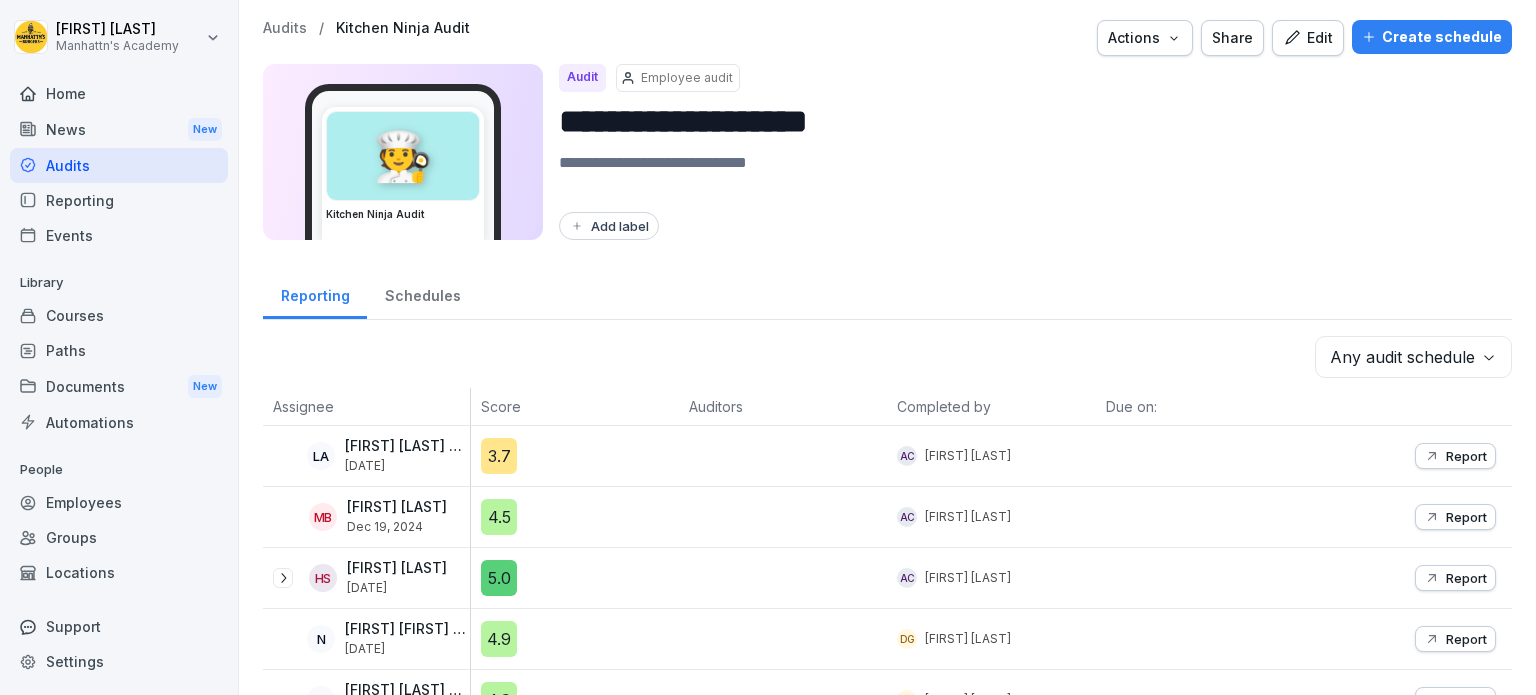 click on "Audits" at bounding box center (285, 28) 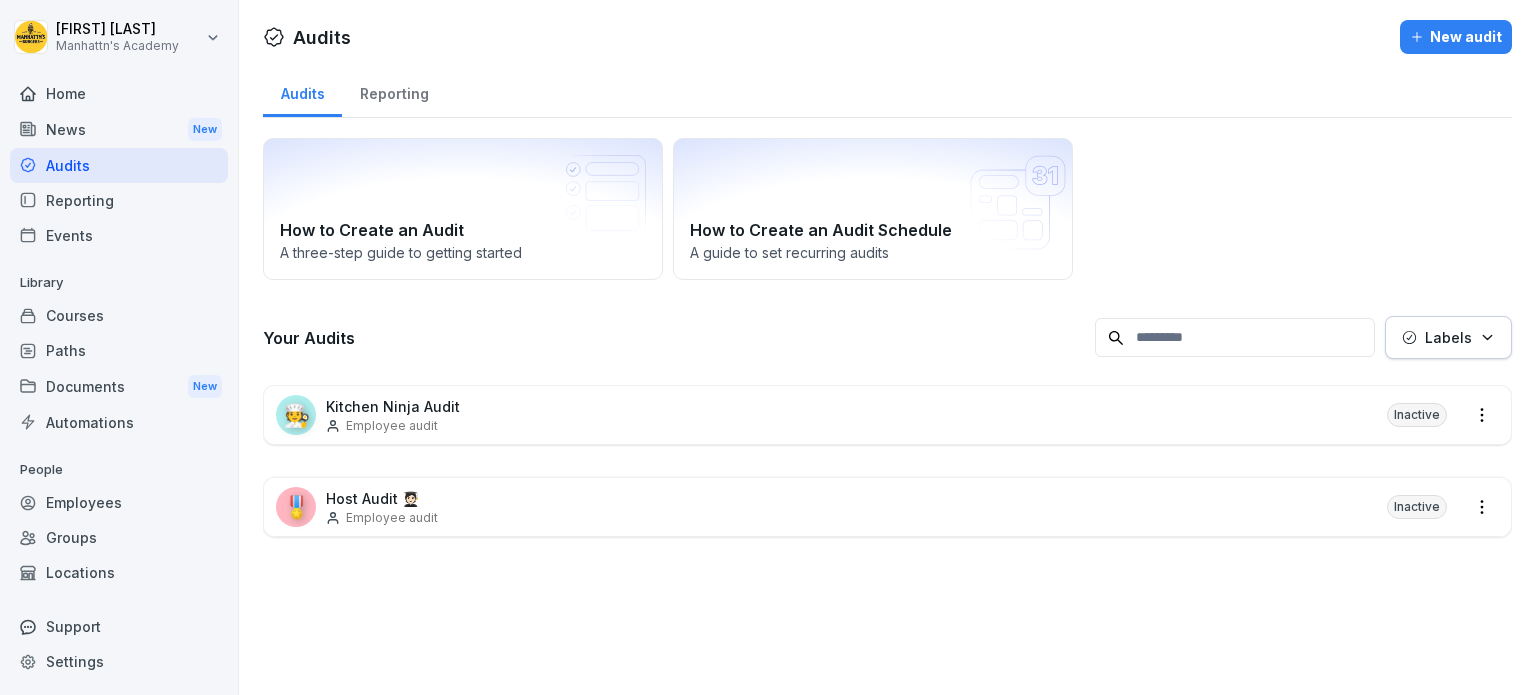 click on "Your Audits" at bounding box center [674, 338] 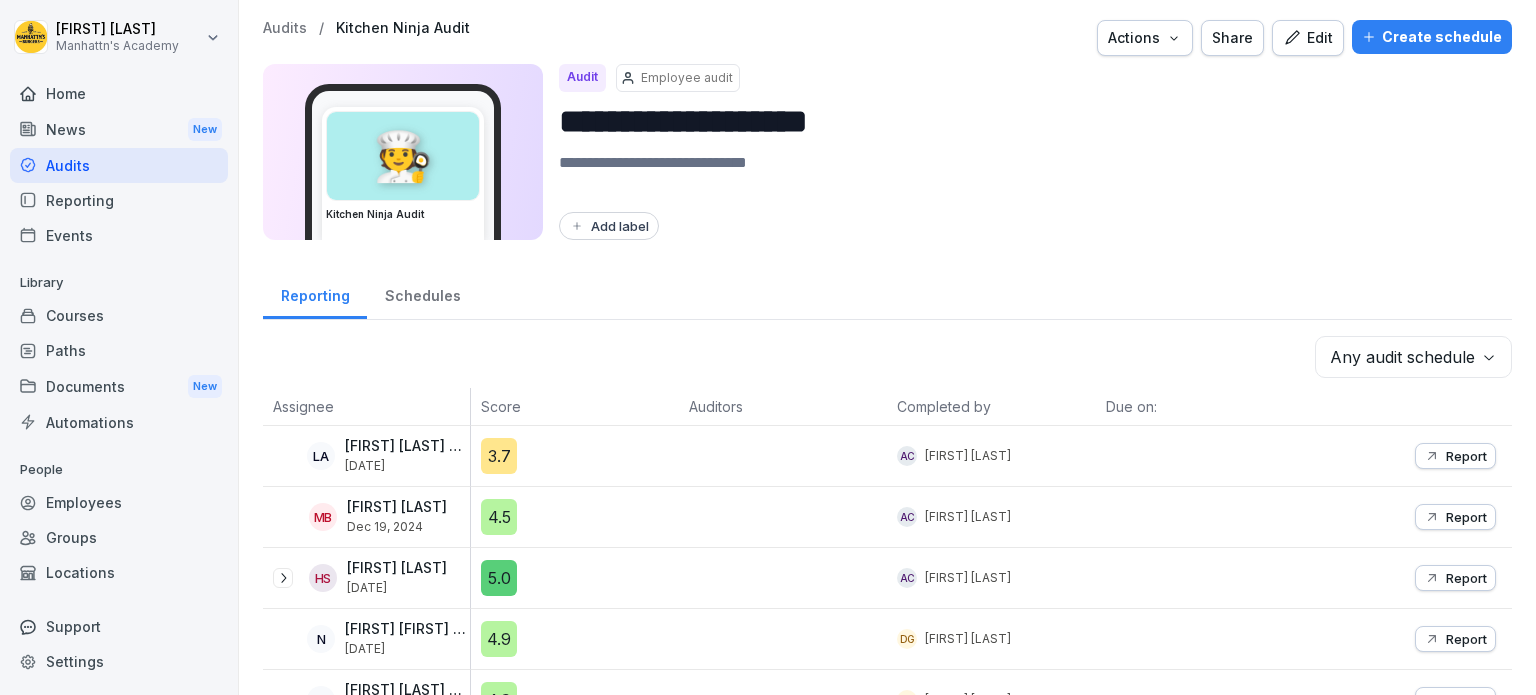 click on "Audits" at bounding box center [285, 28] 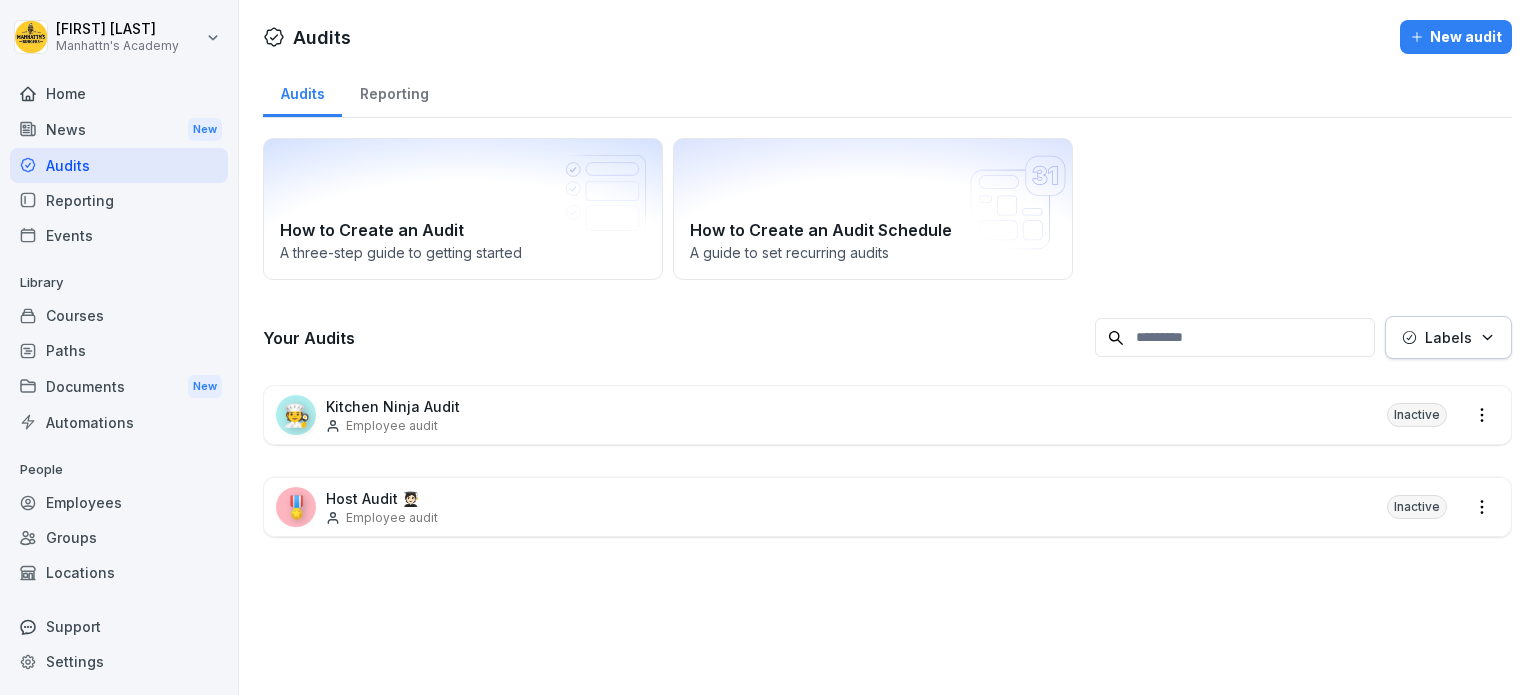 click on "Reporting" at bounding box center (394, 91) 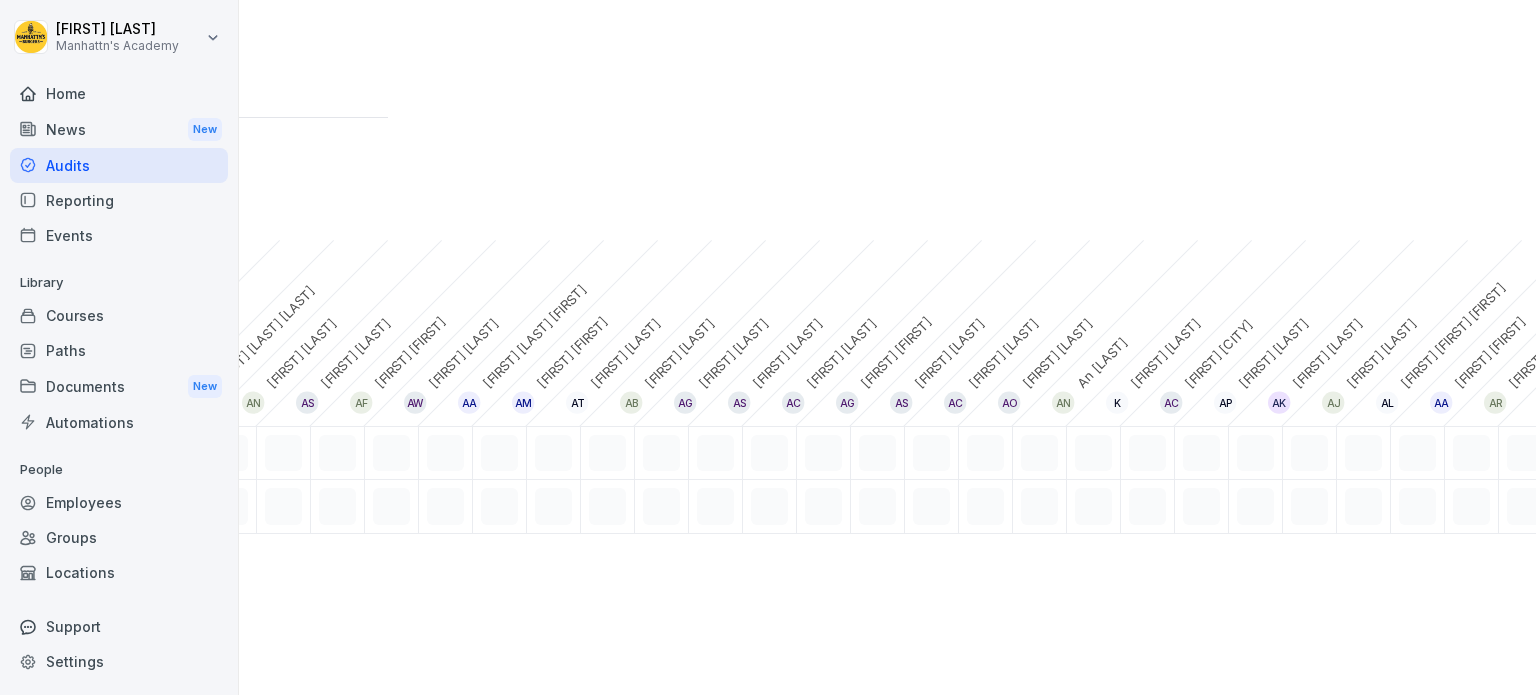 scroll, scrollTop: 0, scrollLeft: 0, axis: both 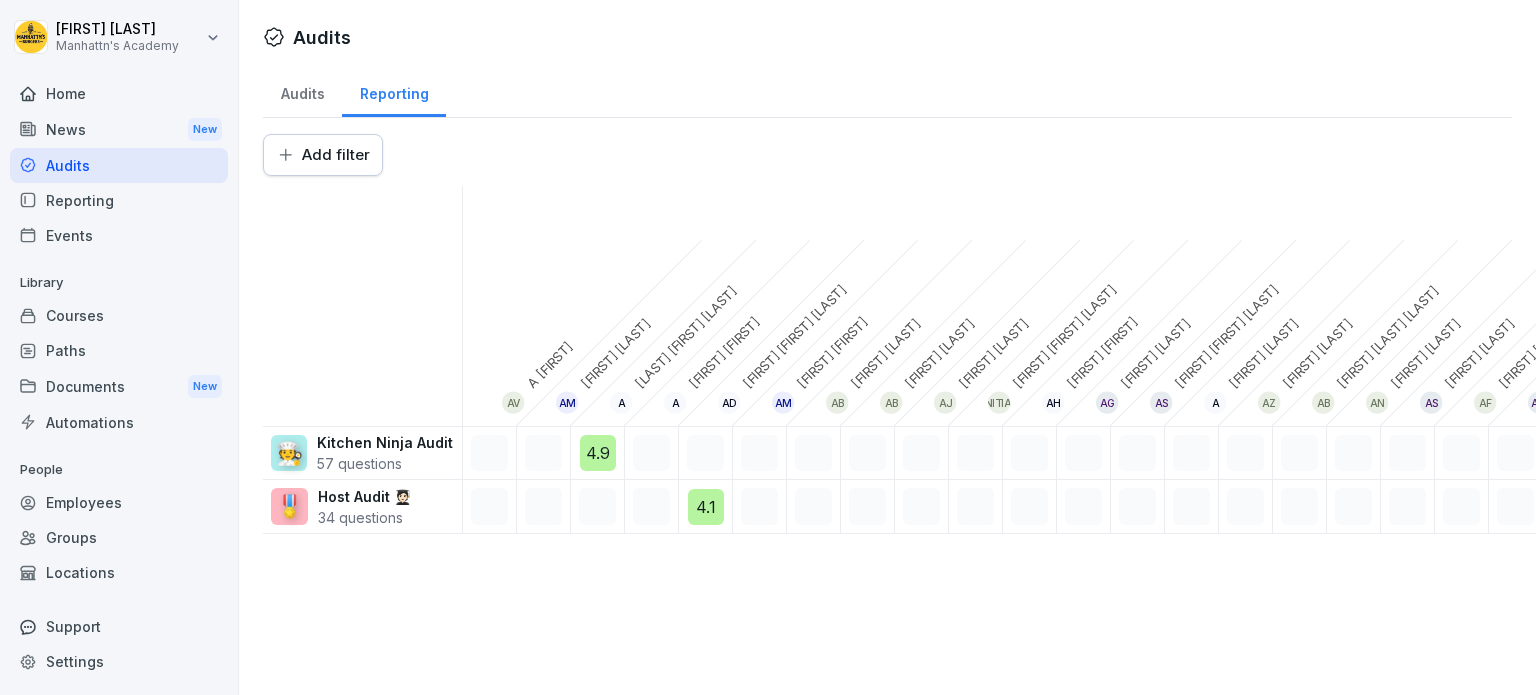 click on "Audits" at bounding box center [302, 91] 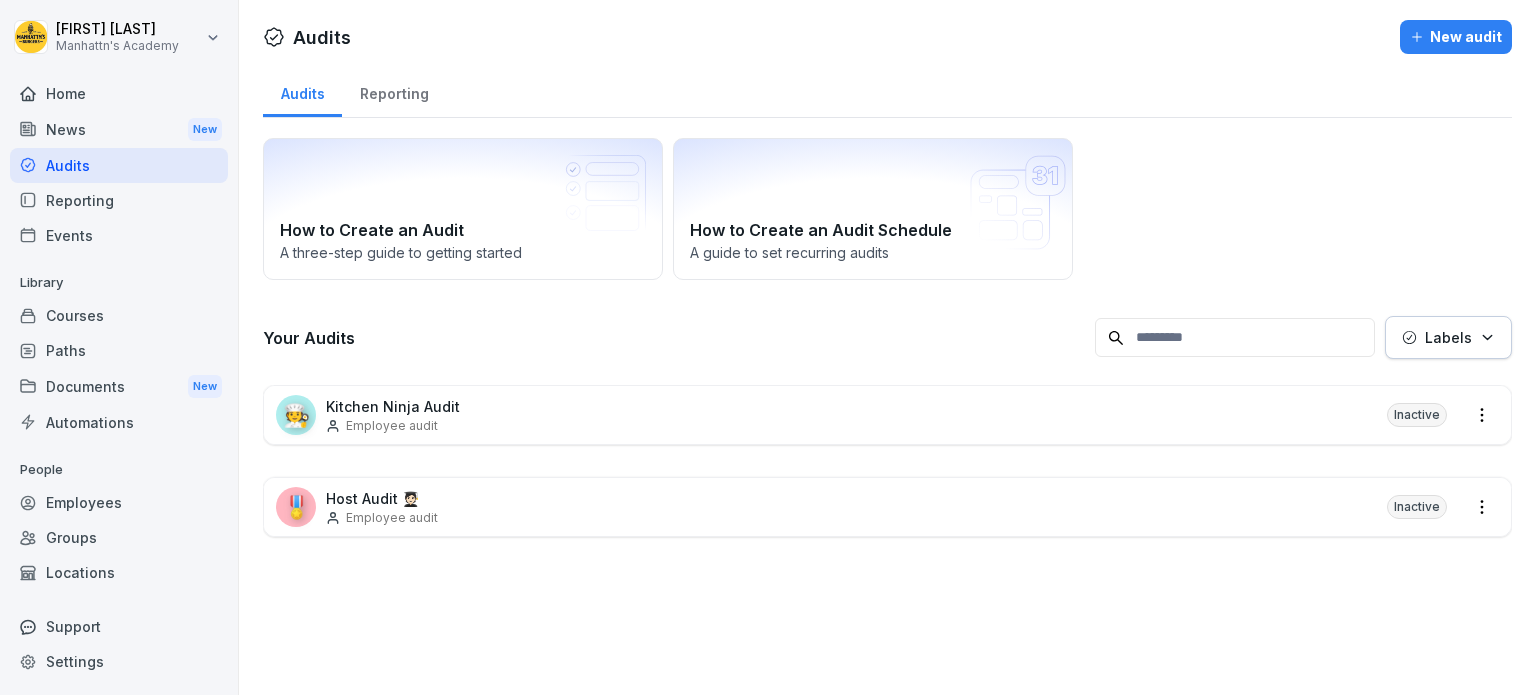 click on "Documents New" at bounding box center (119, 386) 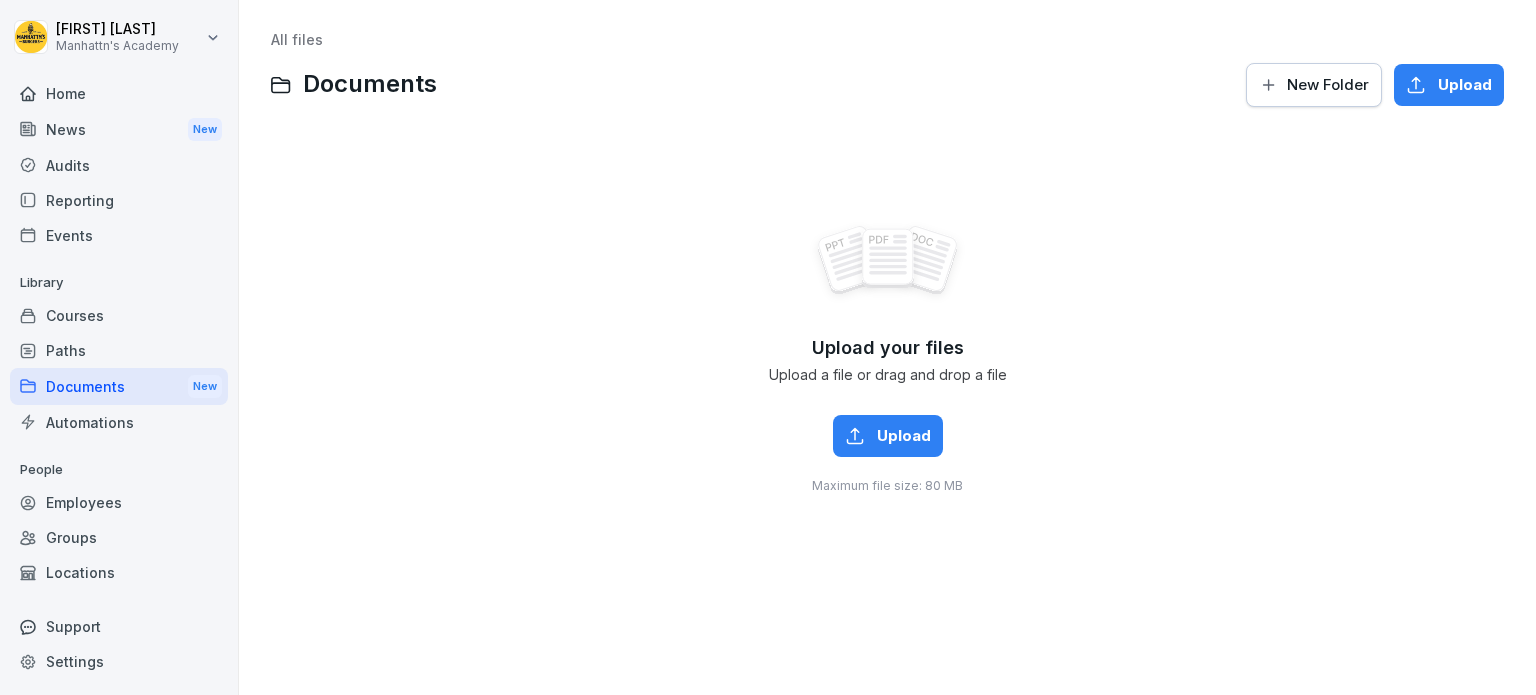 click on "Home" at bounding box center [119, 93] 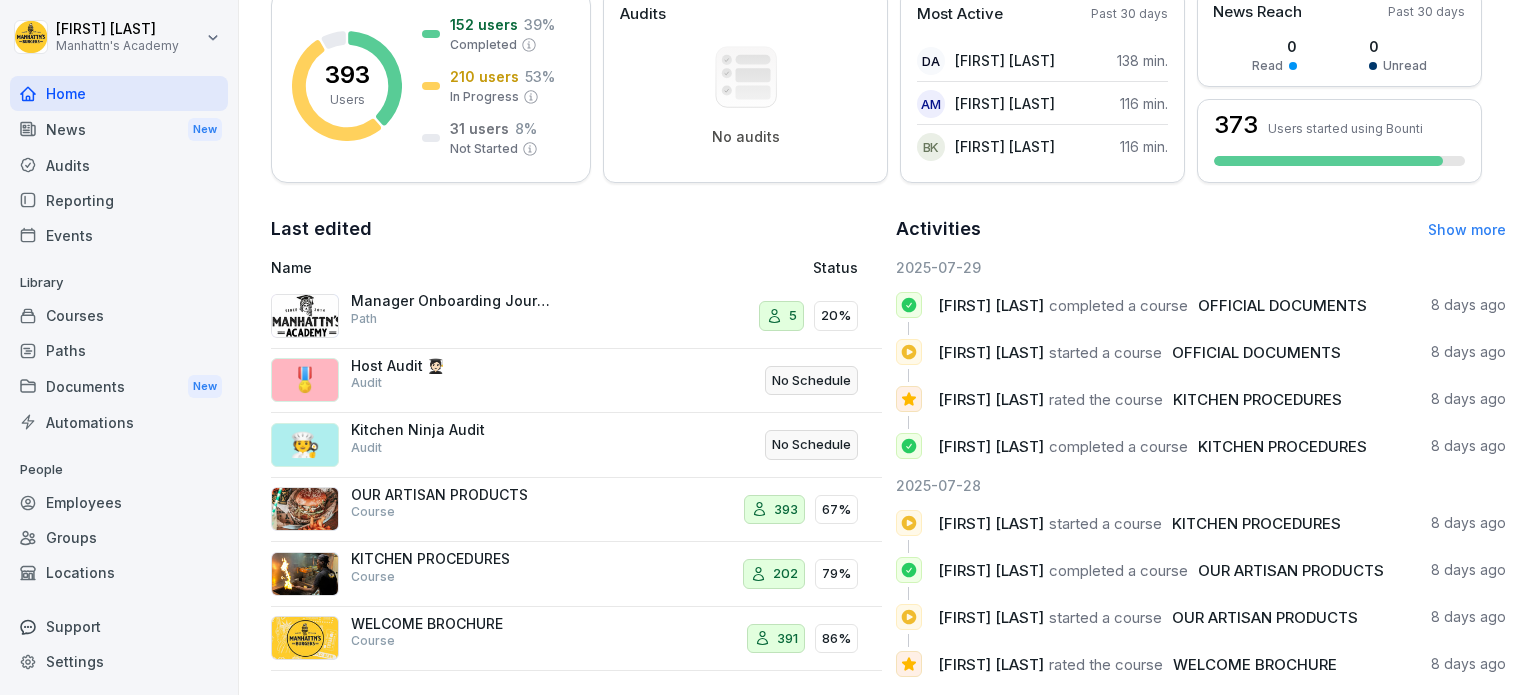 scroll, scrollTop: 356, scrollLeft: 0, axis: vertical 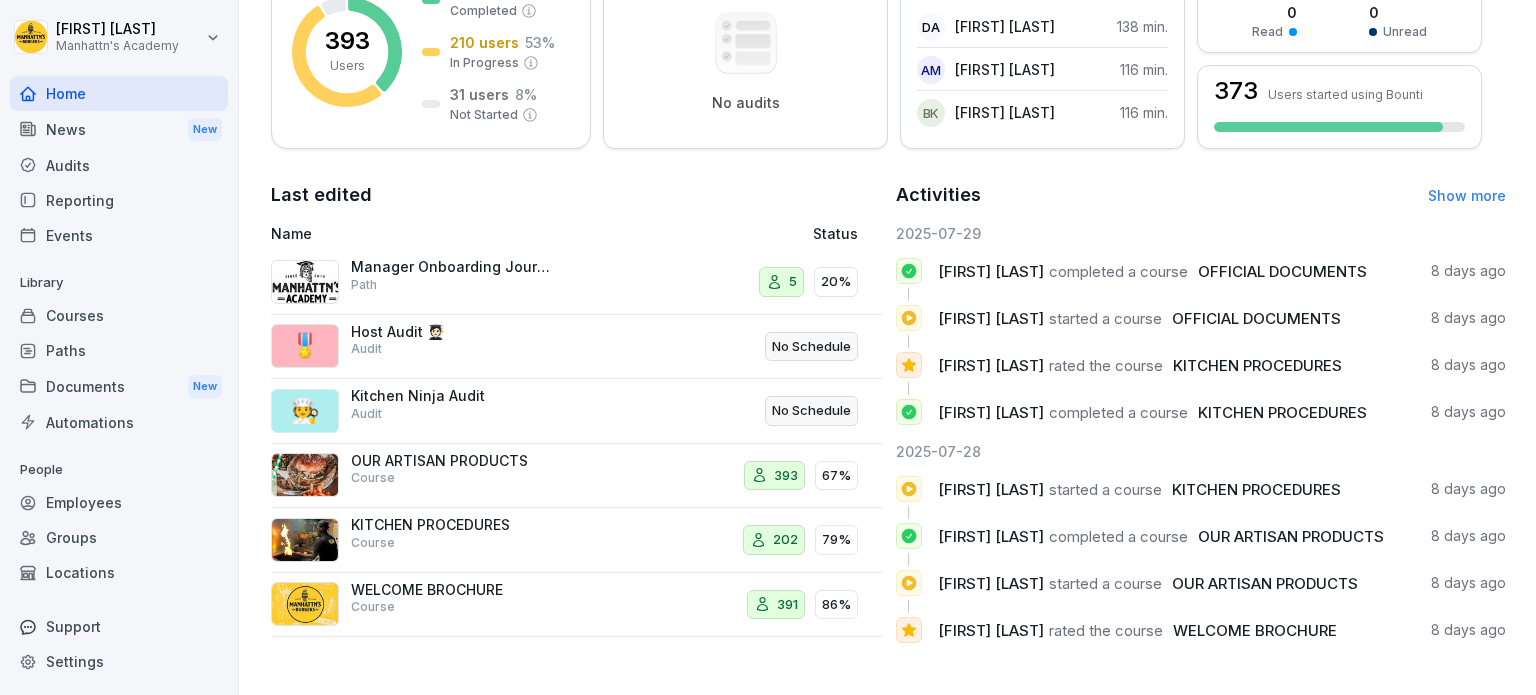 click on "Employees" at bounding box center (119, 502) 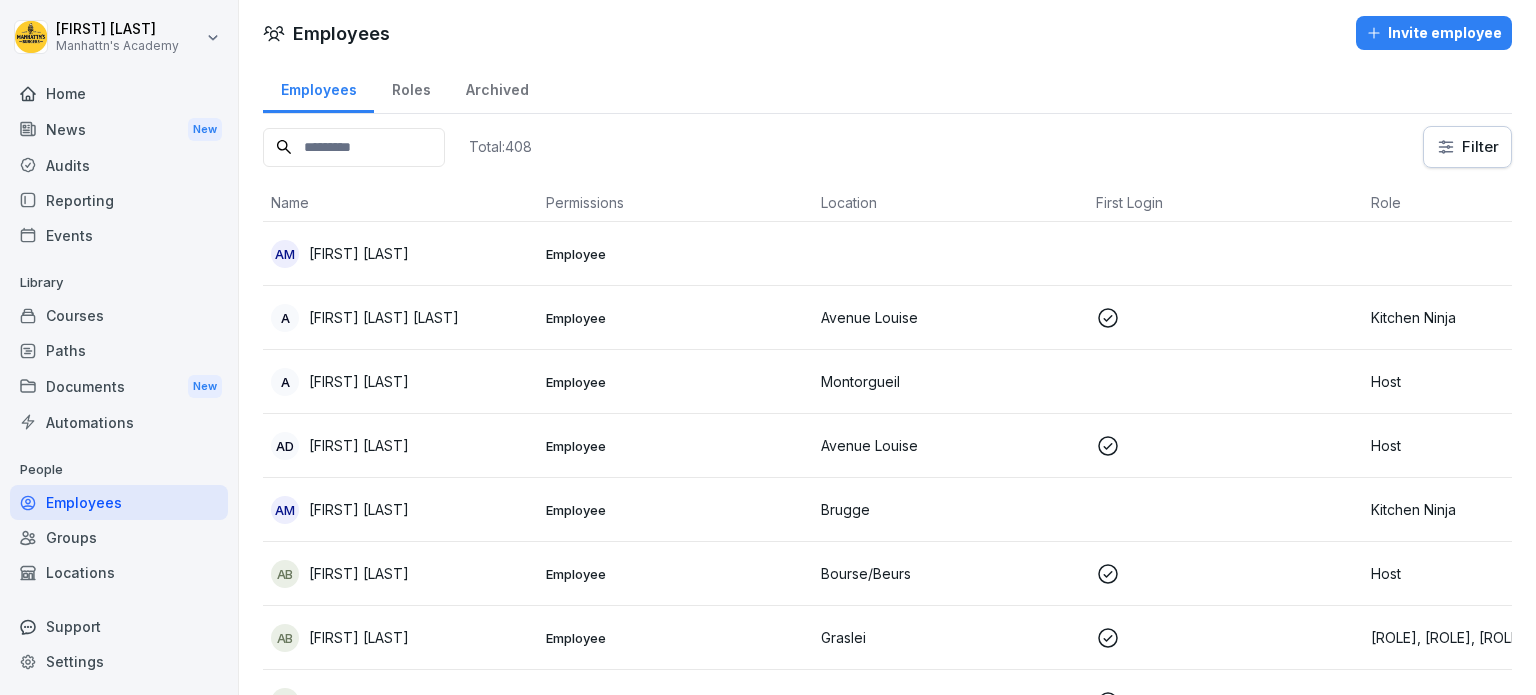 scroll, scrollTop: 0, scrollLeft: 0, axis: both 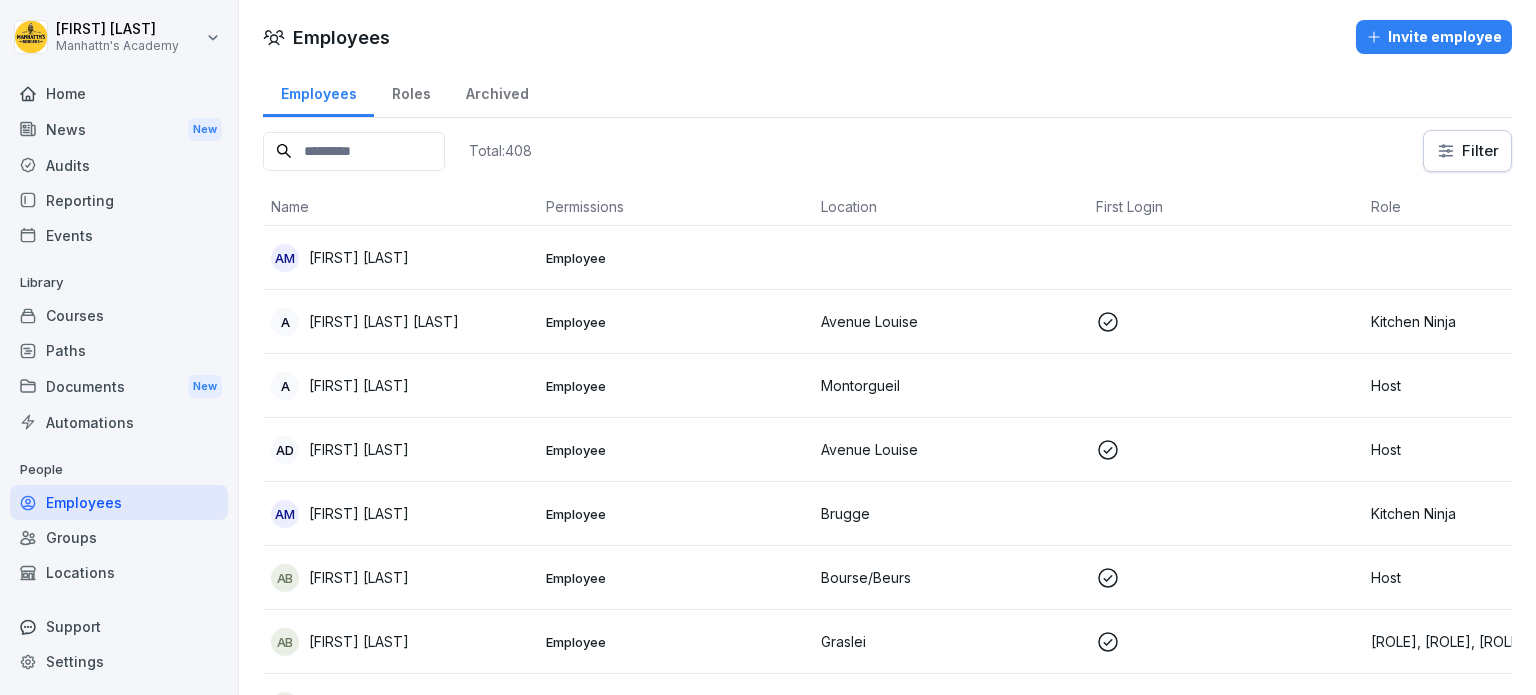 click at bounding box center (354, 151) 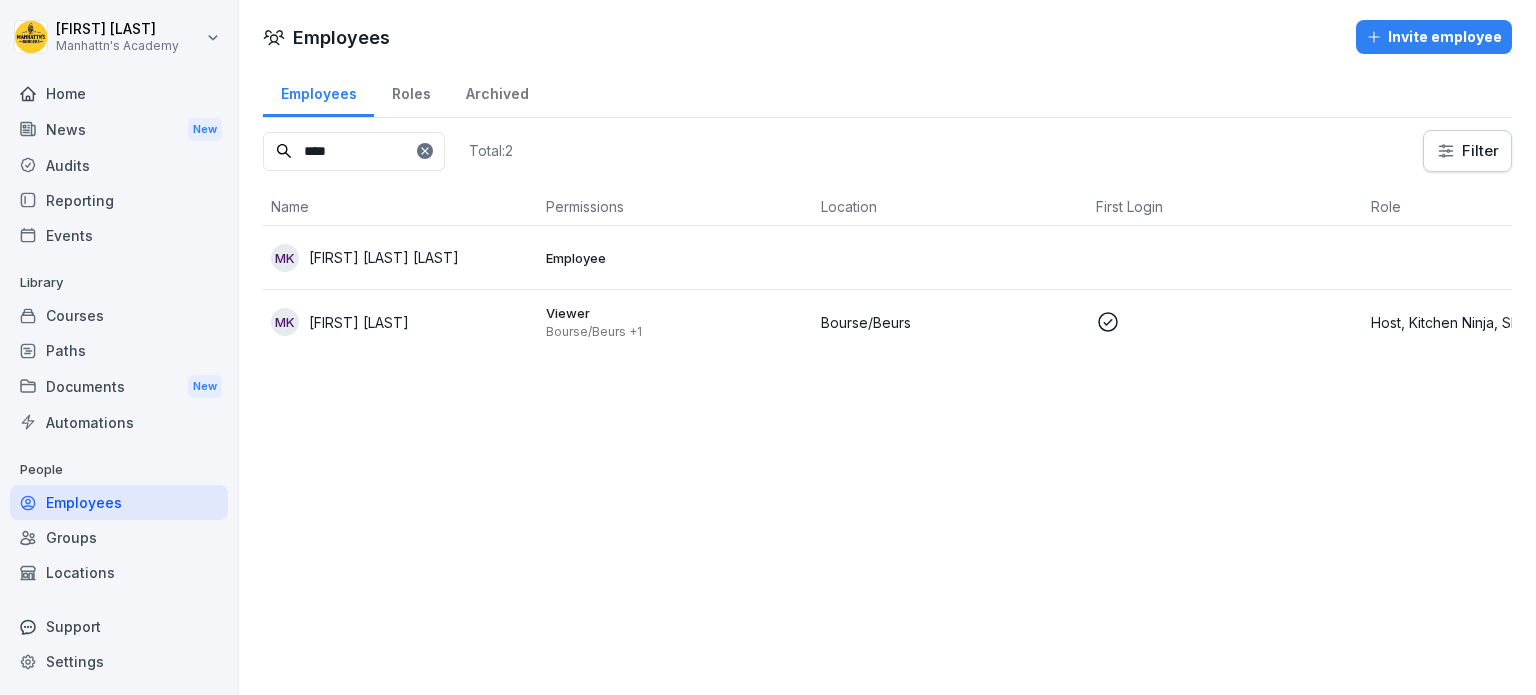 type on "****" 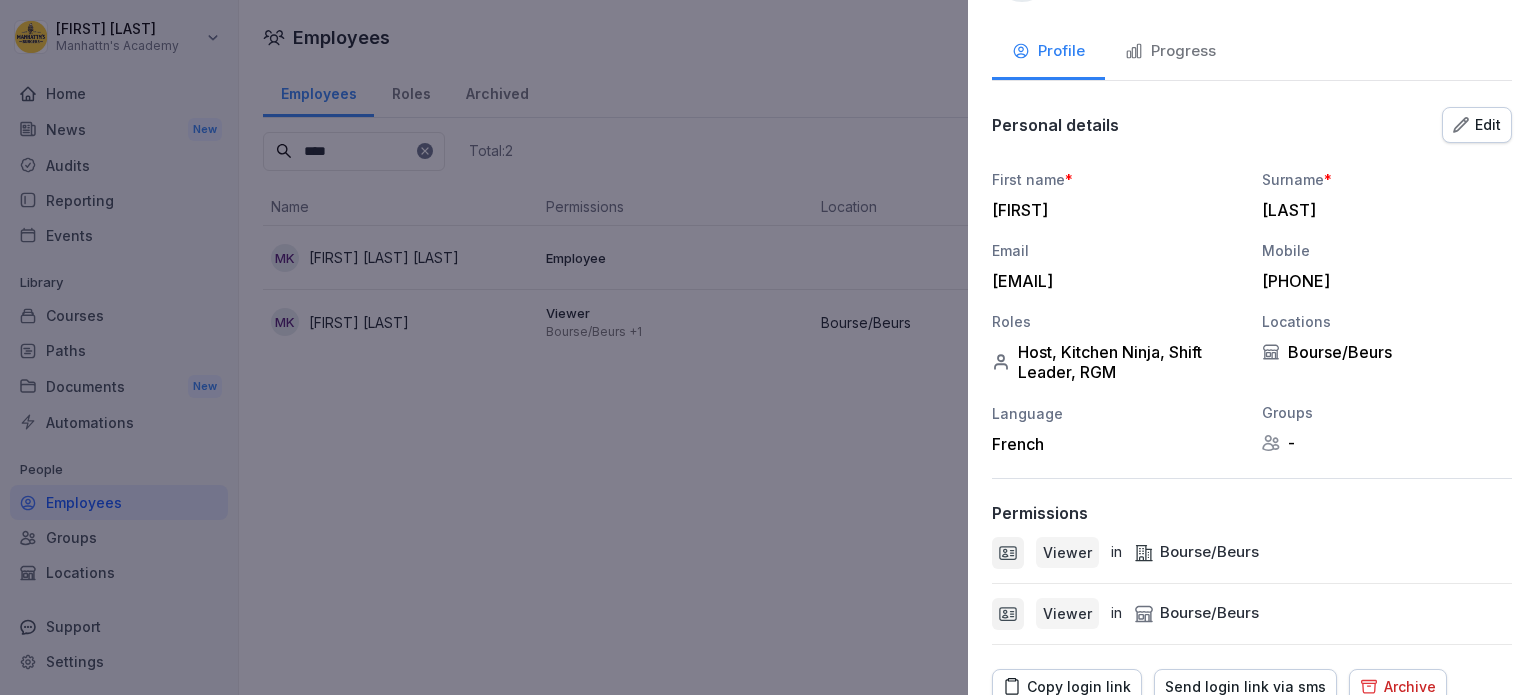 scroll, scrollTop: 171, scrollLeft: 0, axis: vertical 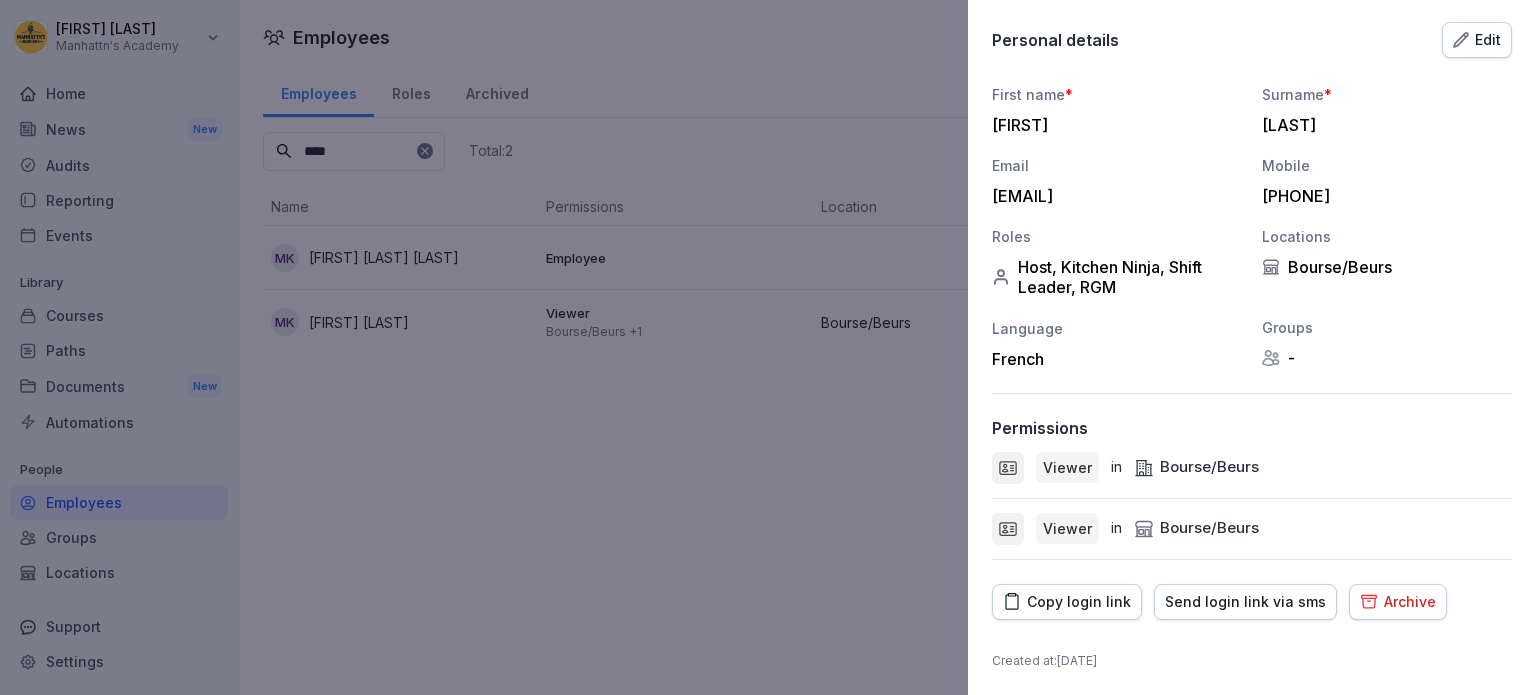 click on "Copy login link" at bounding box center [1067, 602] 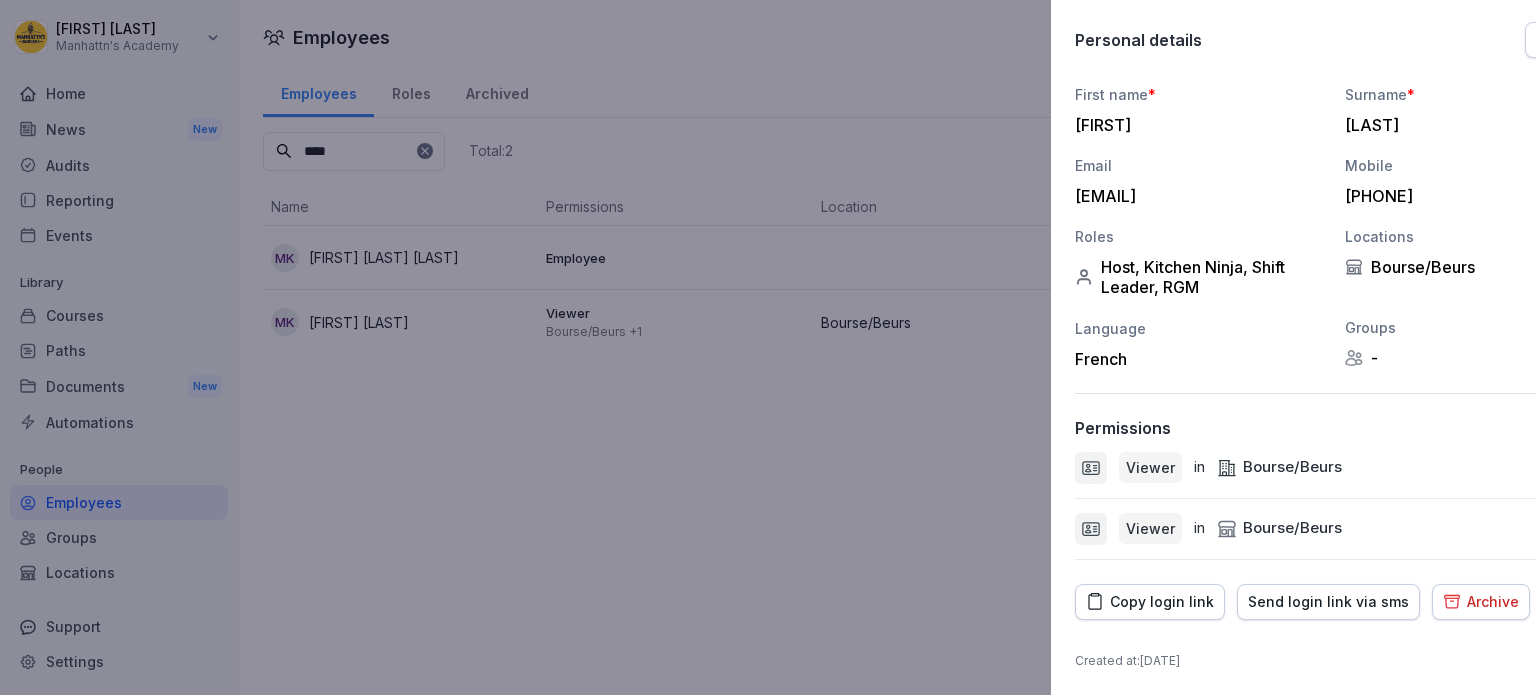 click at bounding box center [768, 347] 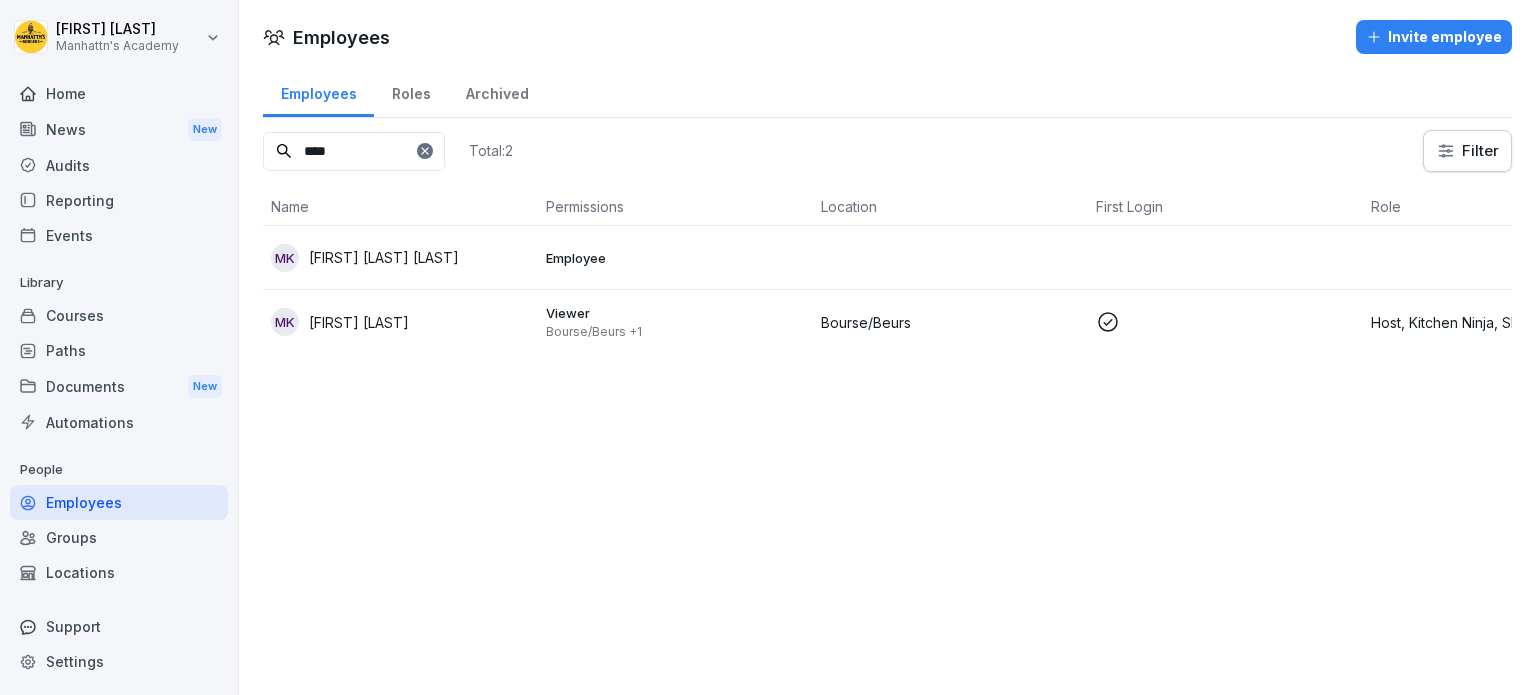 click on "Audits" at bounding box center (119, 165) 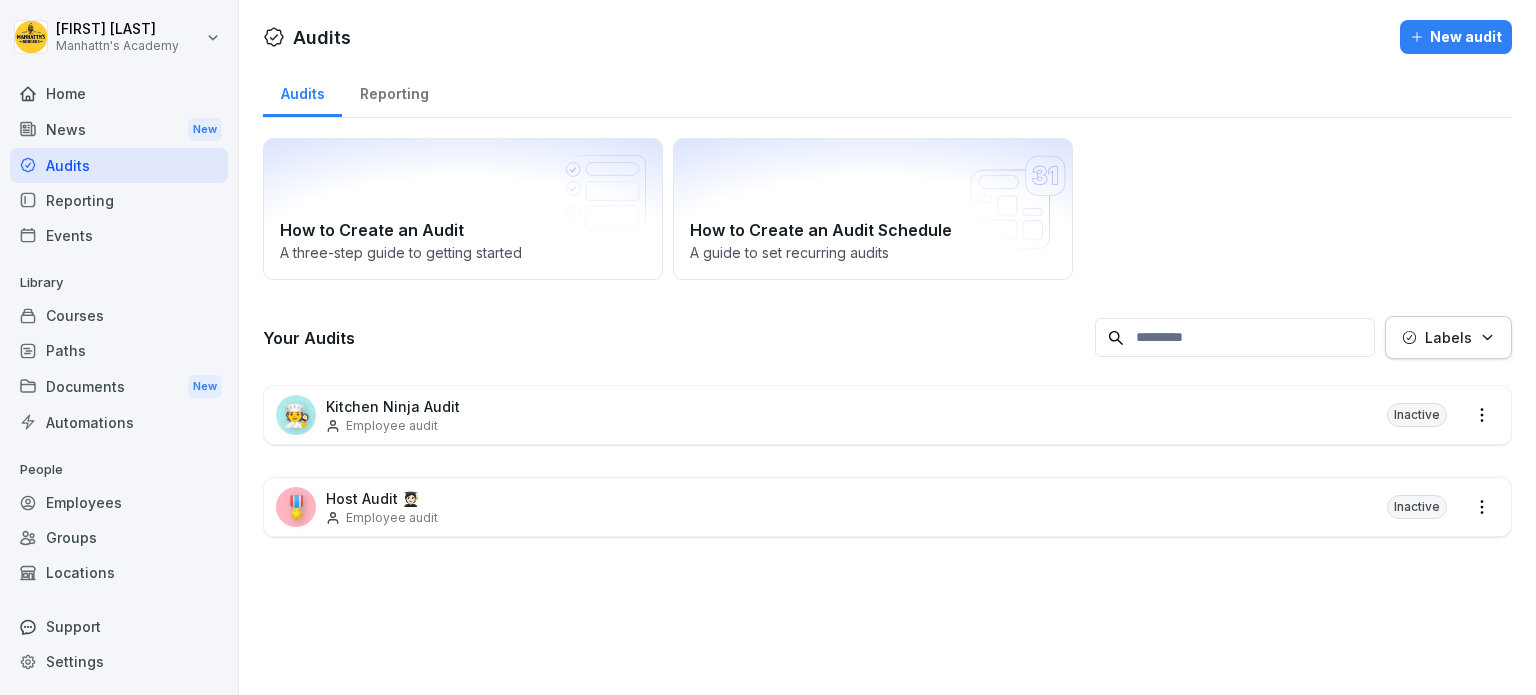click on "Courses" at bounding box center [119, 315] 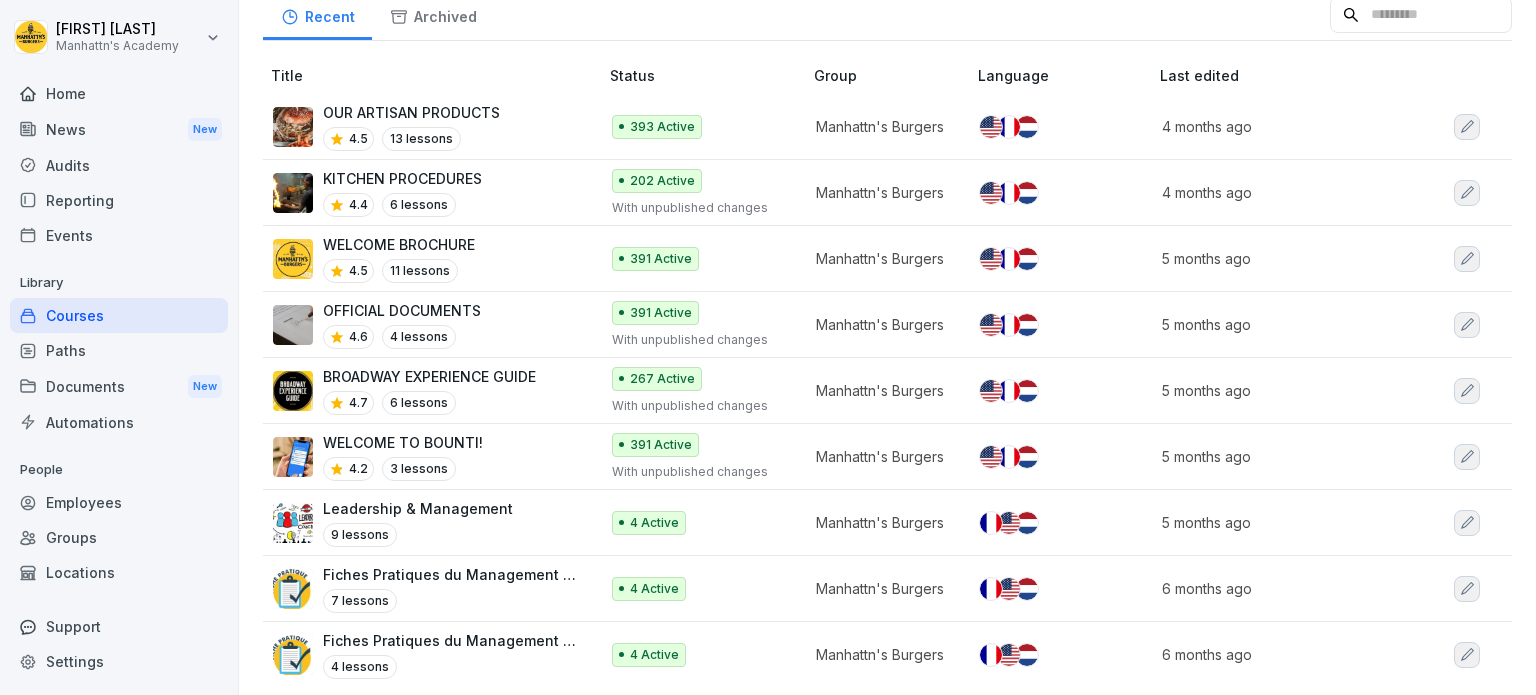 scroll, scrollTop: 216, scrollLeft: 0, axis: vertical 